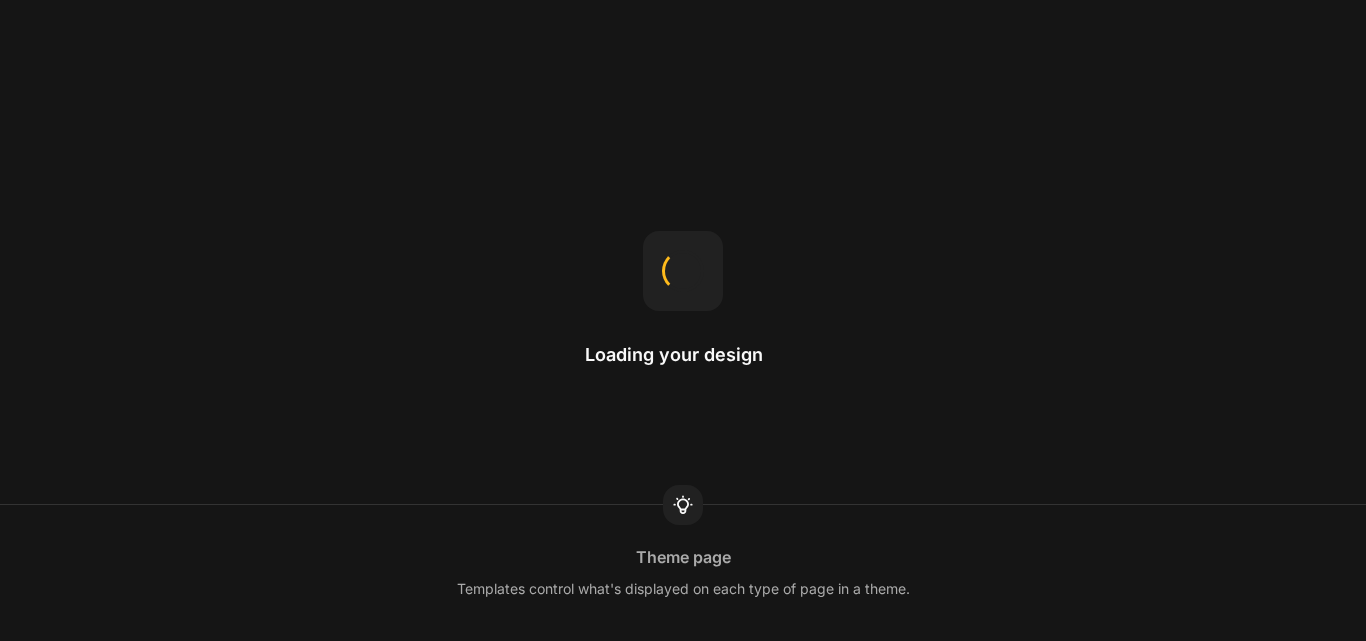 scroll, scrollTop: 0, scrollLeft: 0, axis: both 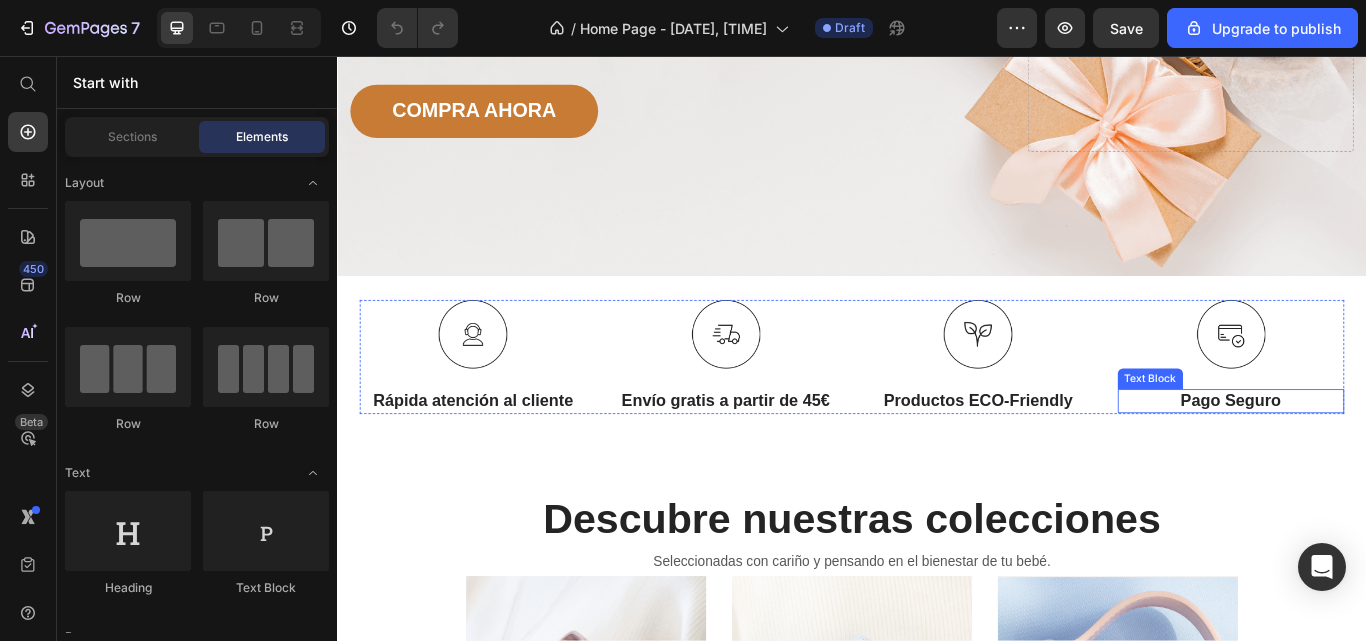 click on "Pago Seguro" at bounding box center (1379, 459) 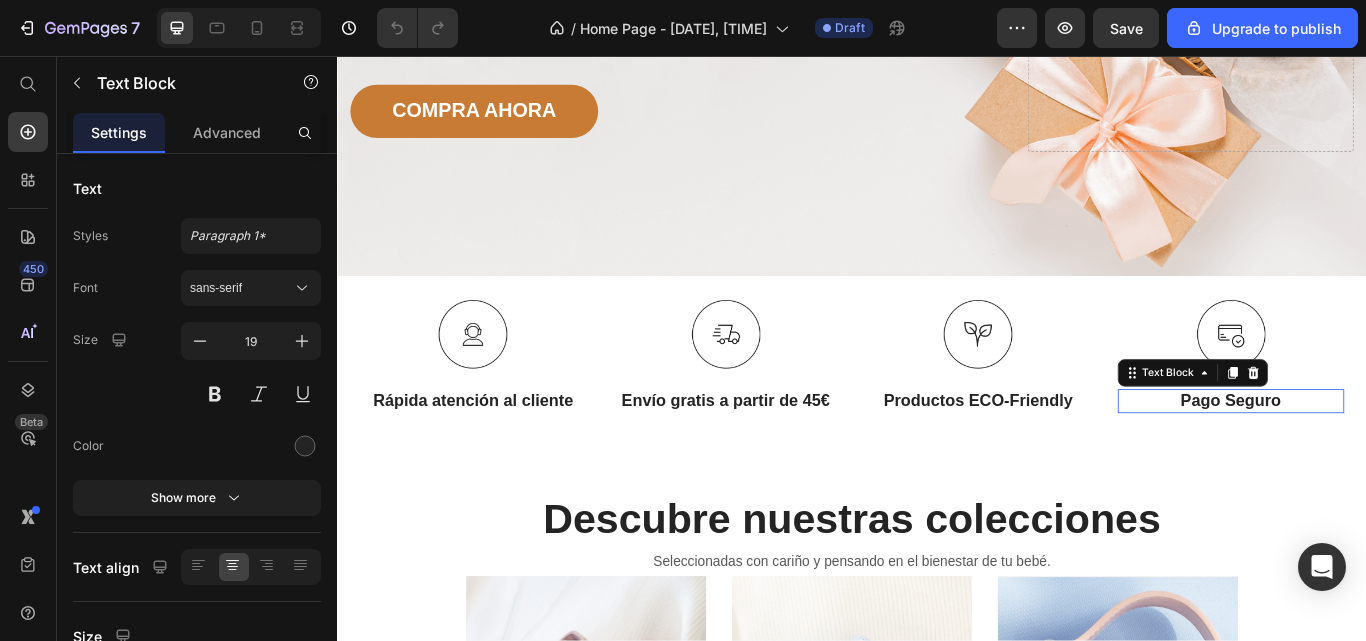click on "Pago Seguro" at bounding box center (1379, 459) 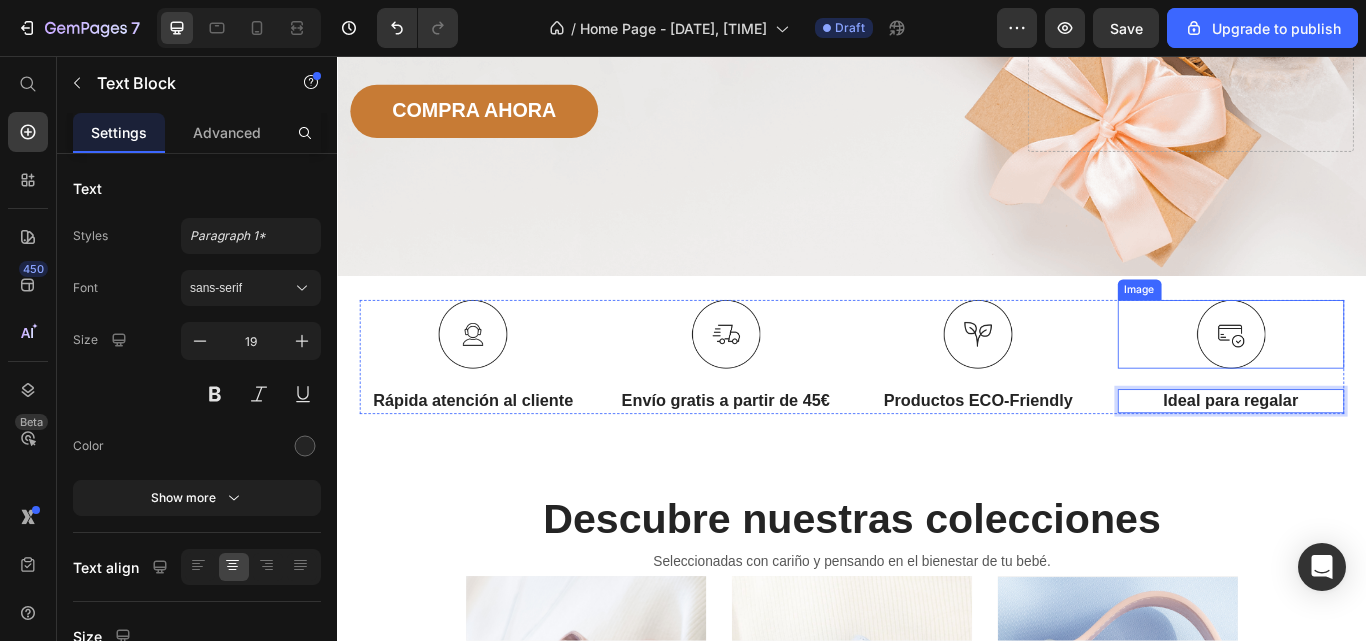 click at bounding box center [1379, 381] 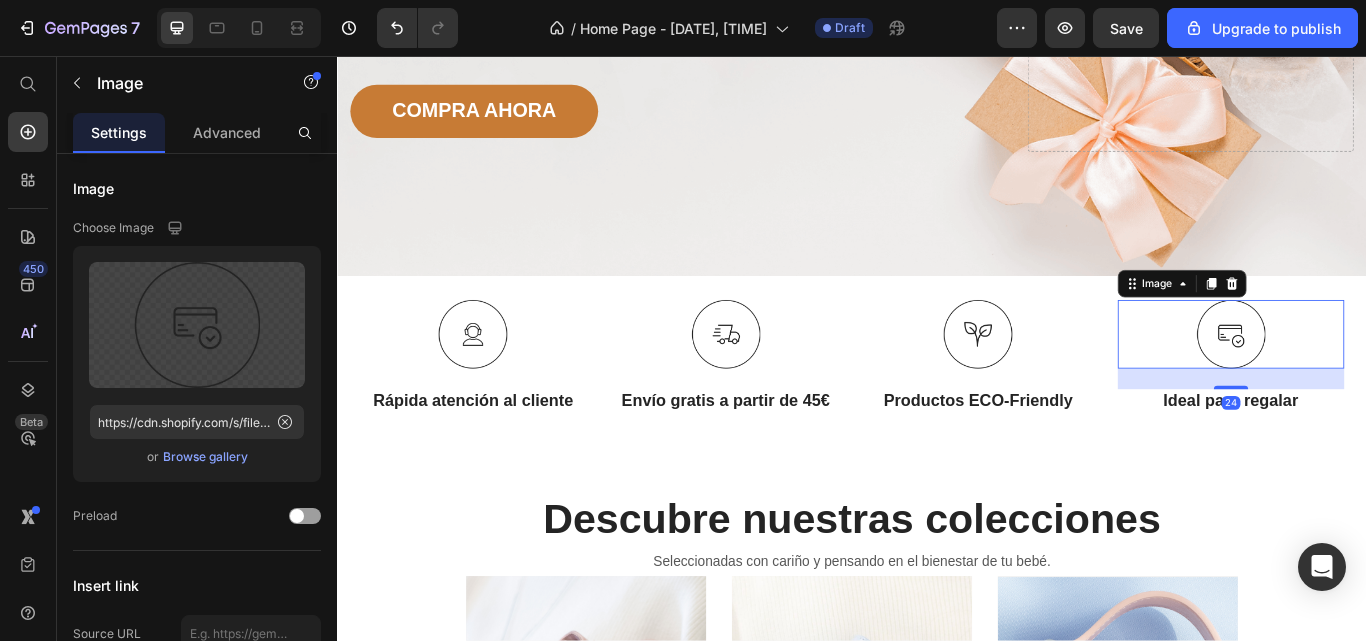 click at bounding box center (1379, 381) 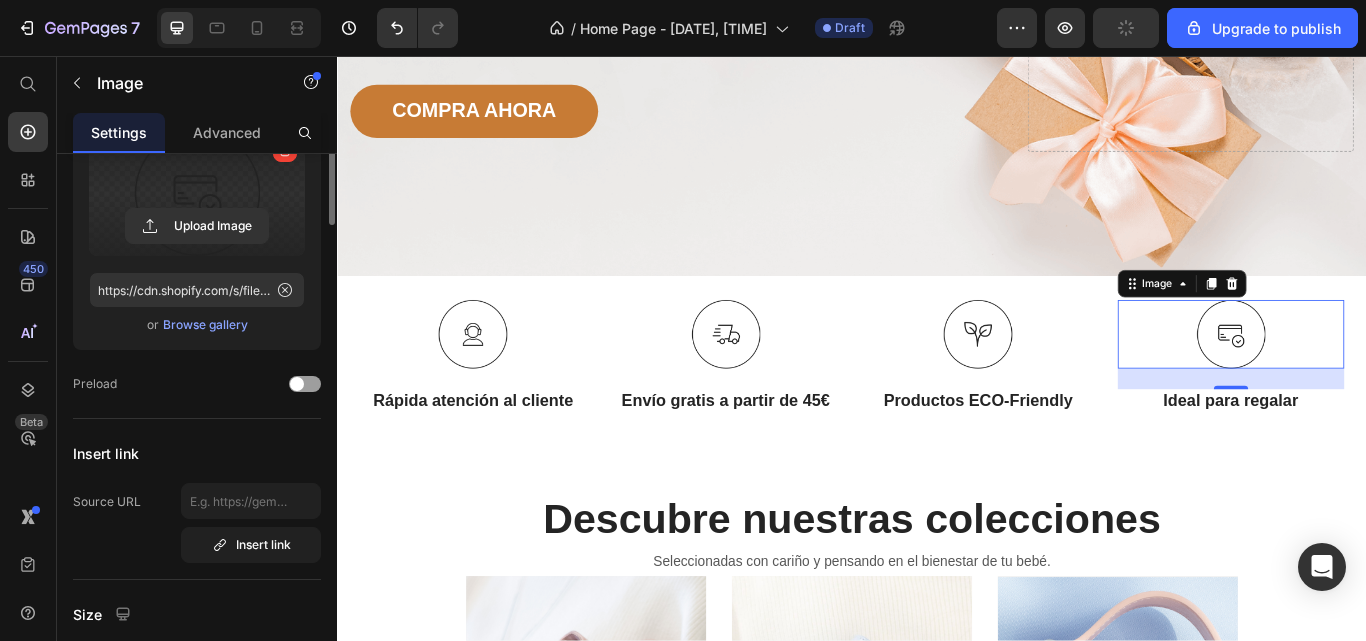 scroll, scrollTop: 0, scrollLeft: 0, axis: both 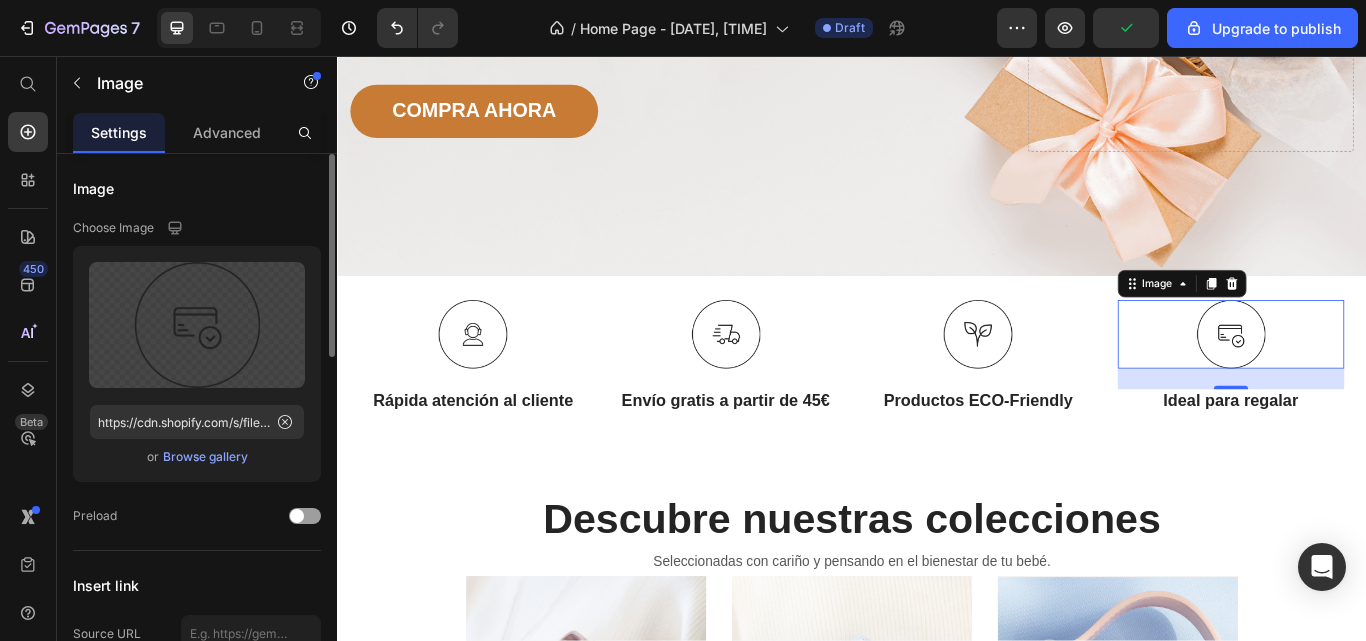 click on "Browse gallery" at bounding box center [205, 457] 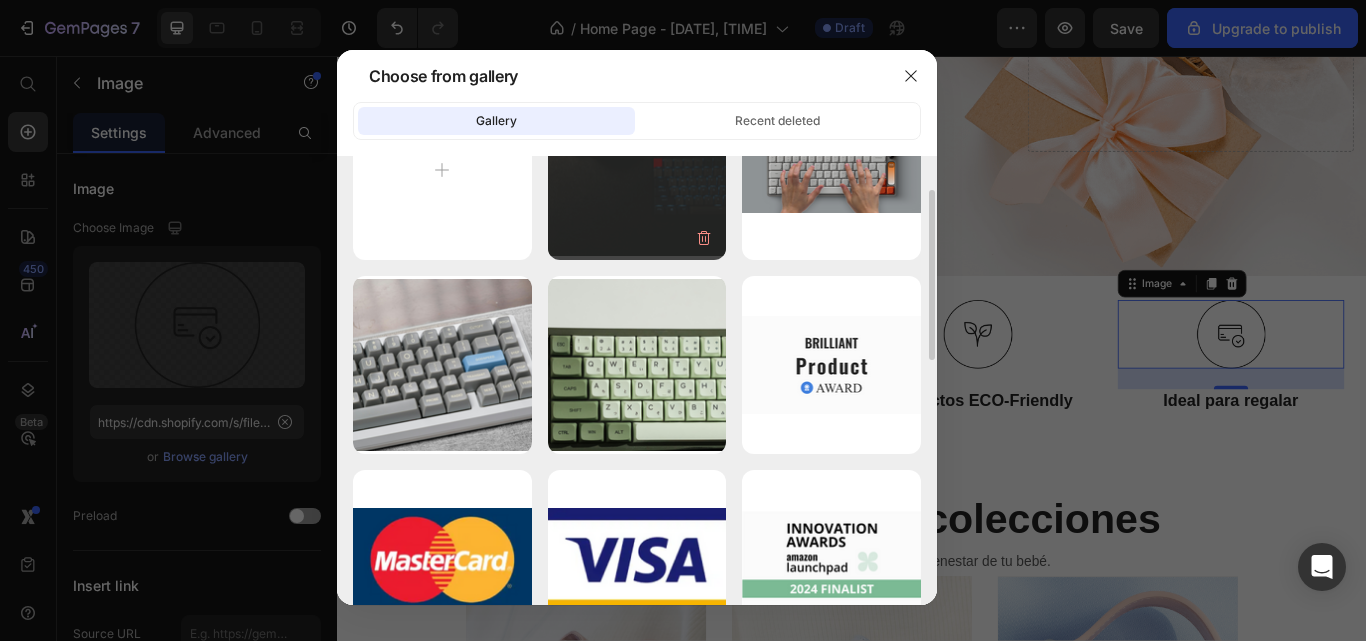 scroll, scrollTop: 0, scrollLeft: 0, axis: both 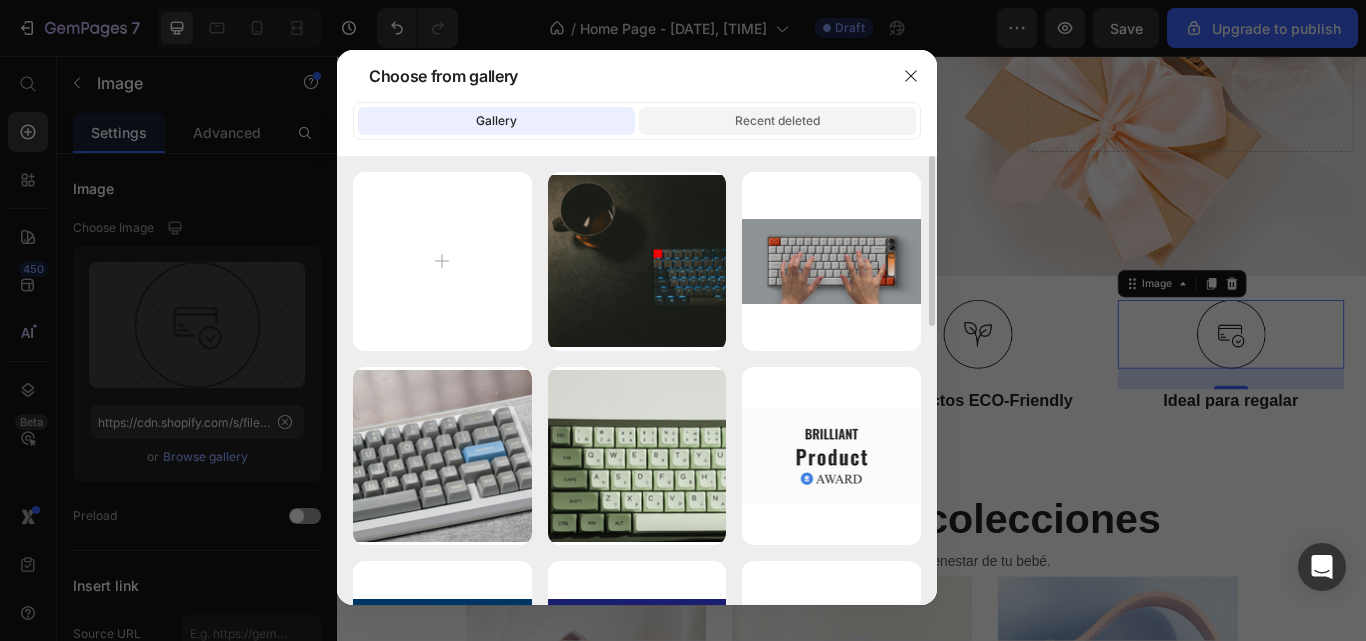 click on "Recent deleted" 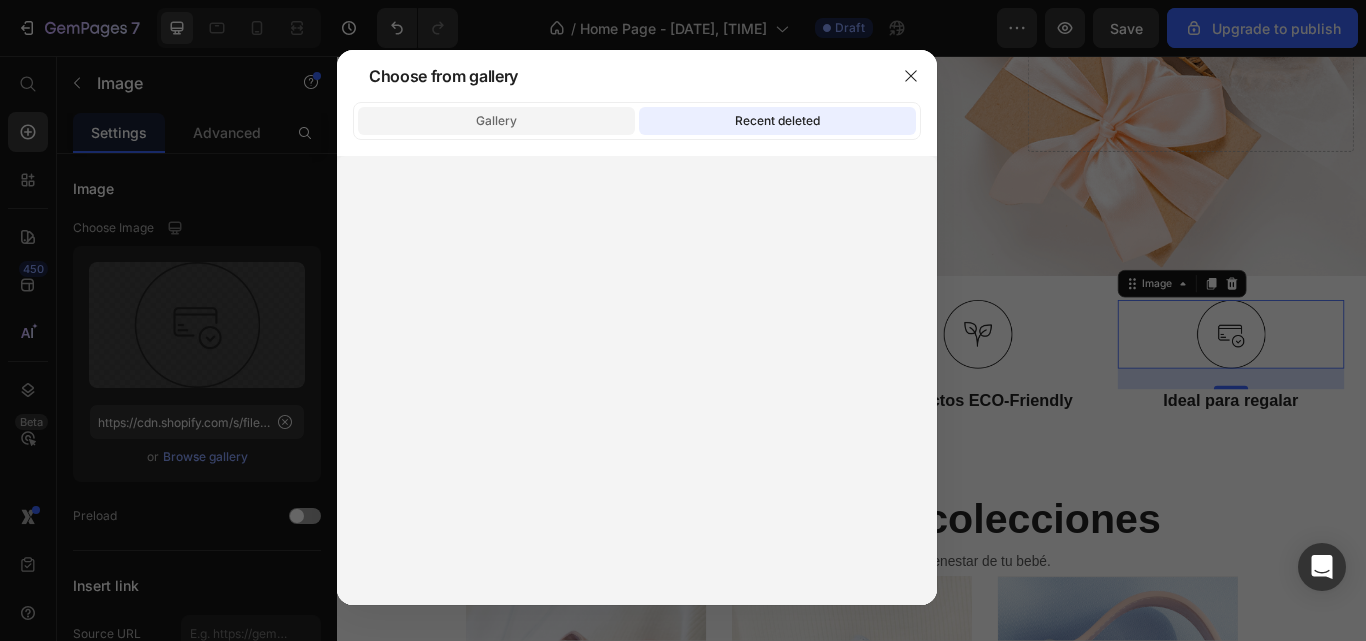 click on "Gallery" 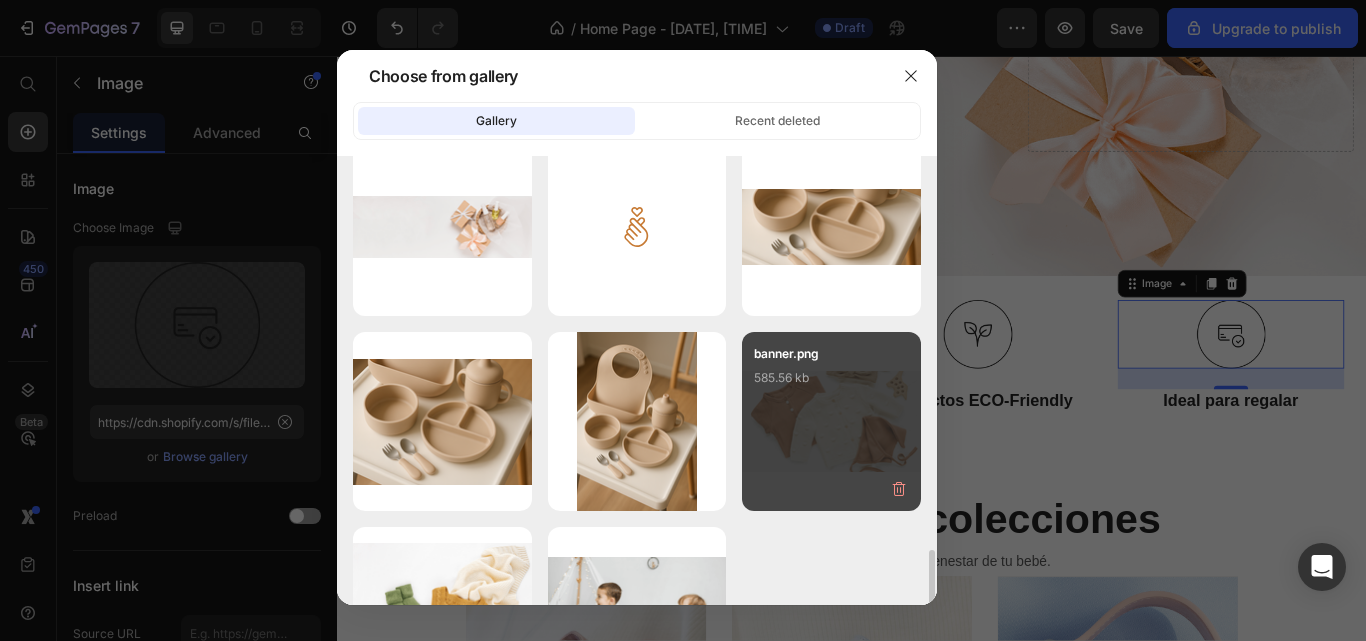 scroll, scrollTop: 2098, scrollLeft: 0, axis: vertical 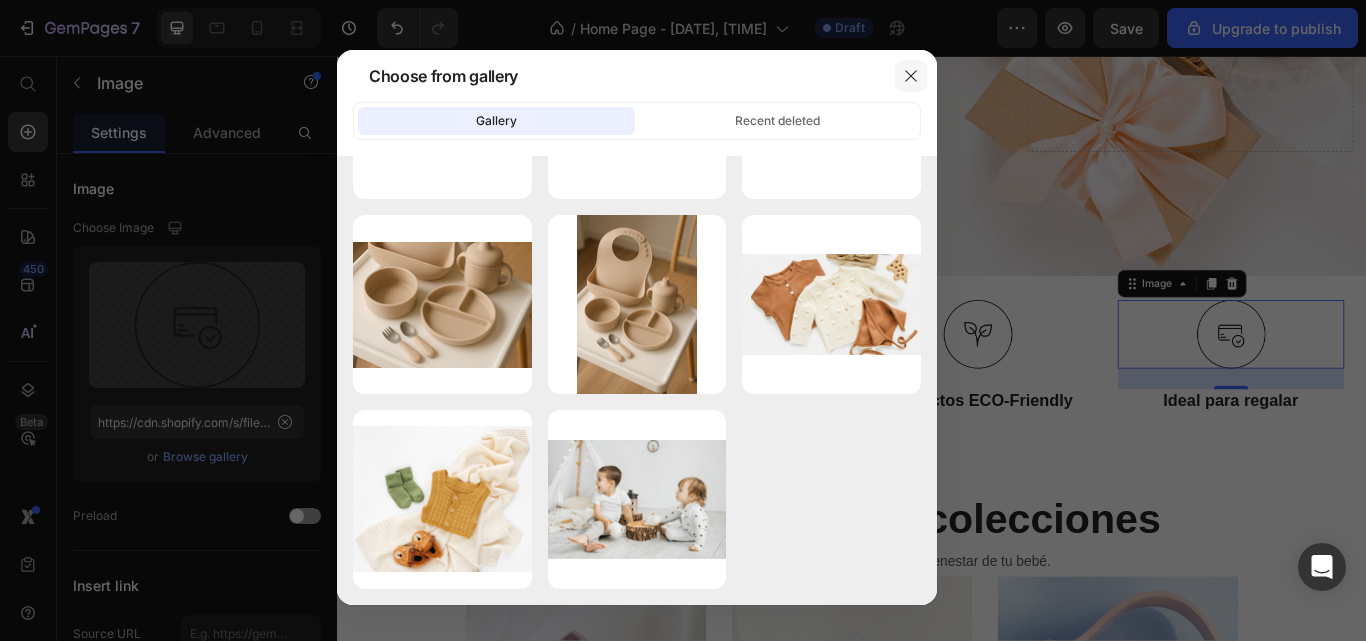 click 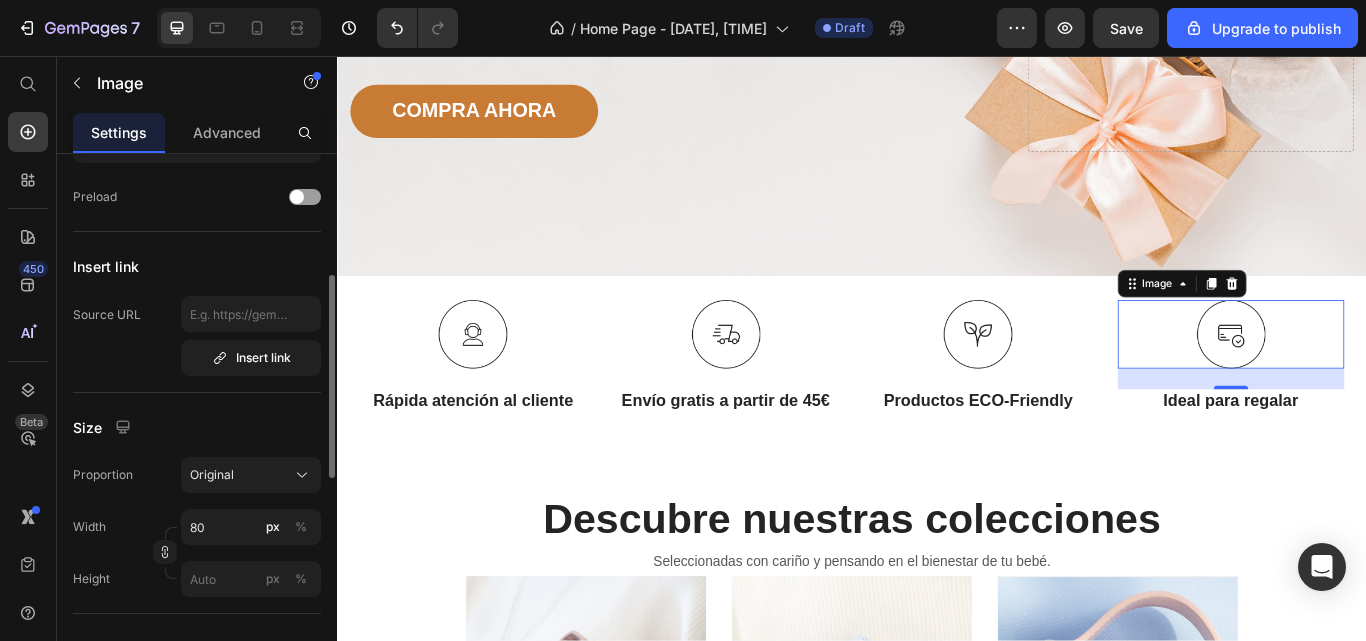 scroll, scrollTop: 0, scrollLeft: 0, axis: both 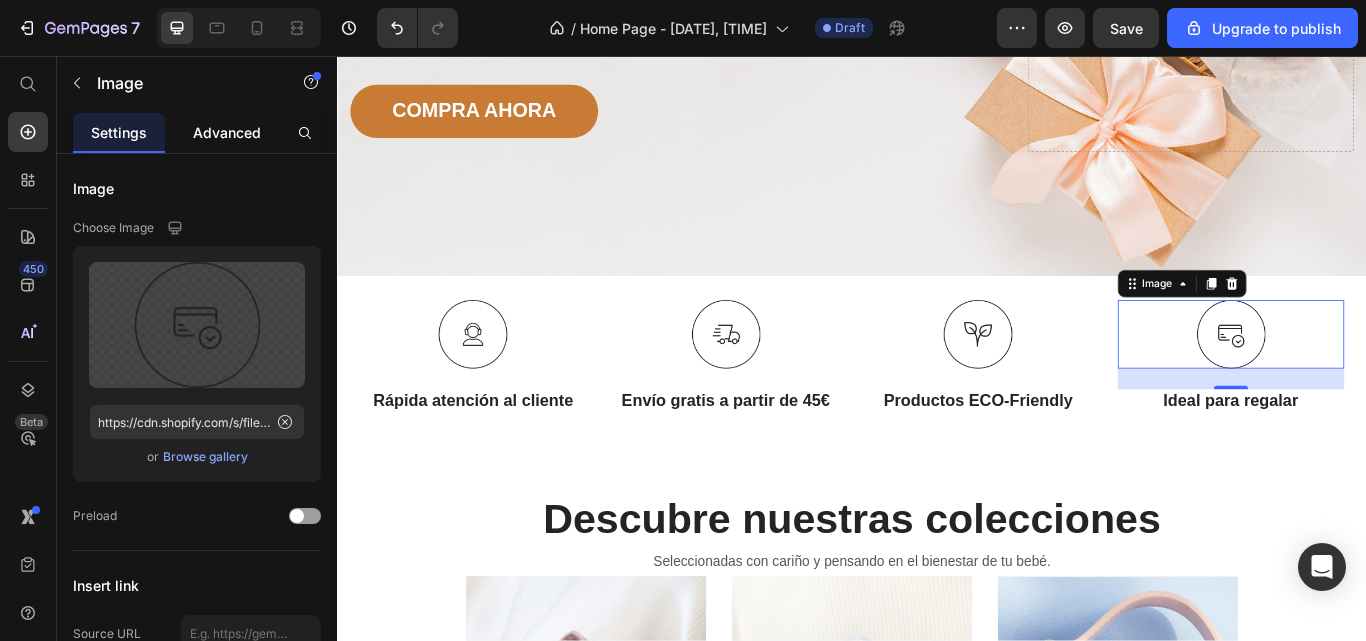click on "Advanced" at bounding box center [227, 132] 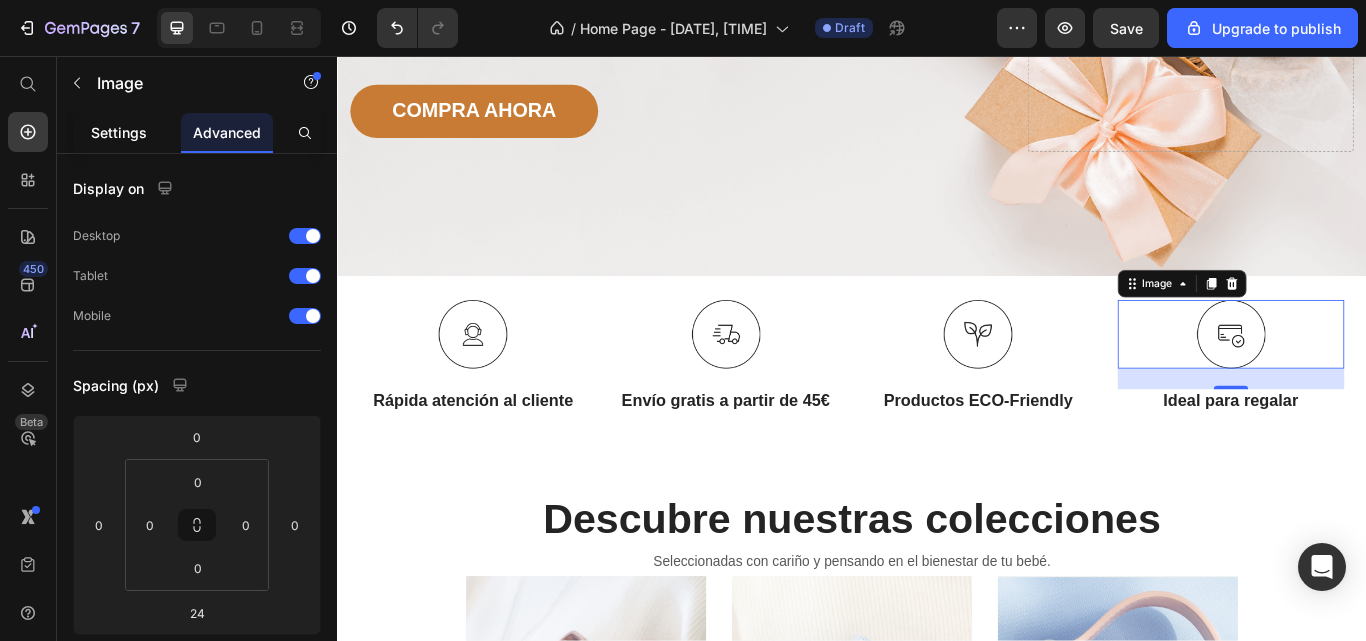 click on "Settings" 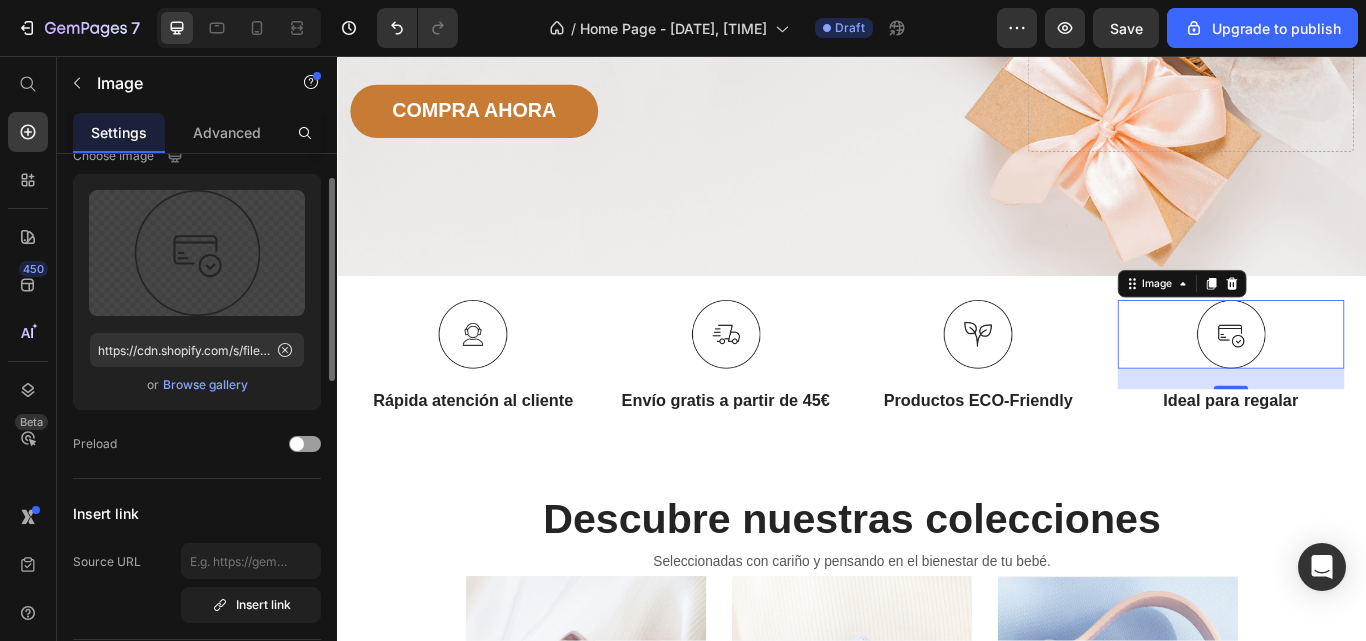scroll, scrollTop: 73, scrollLeft: 0, axis: vertical 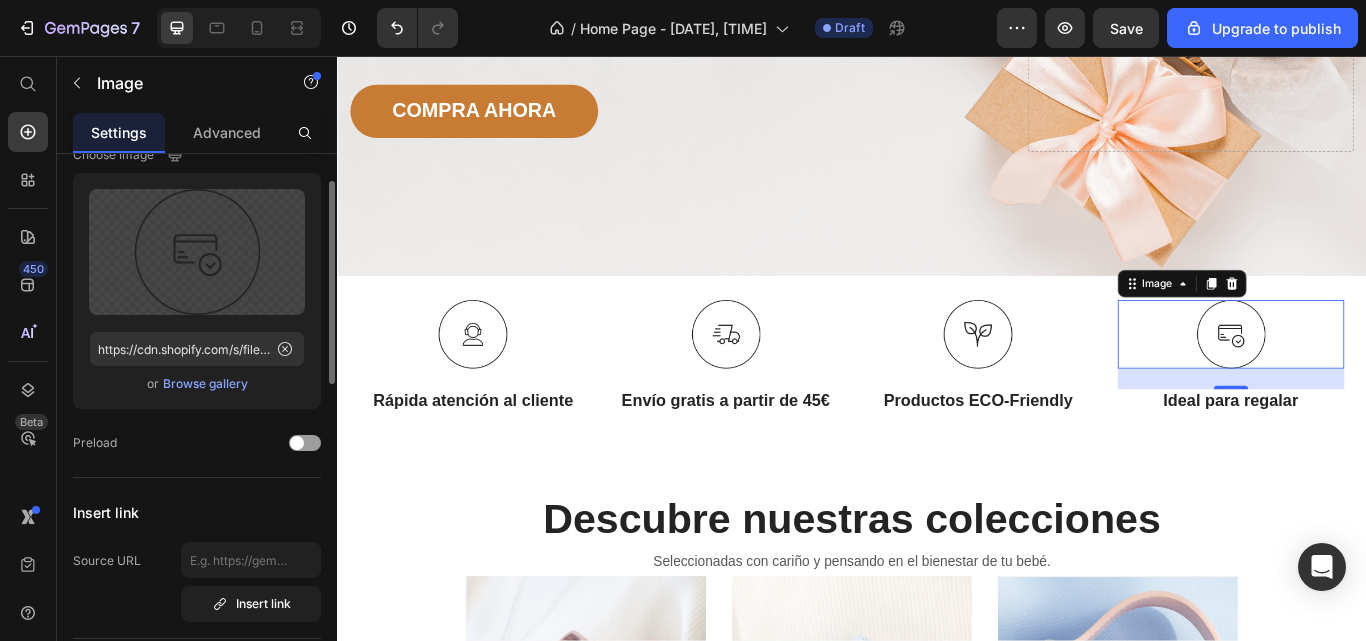 click on "Browse gallery" at bounding box center (205, 384) 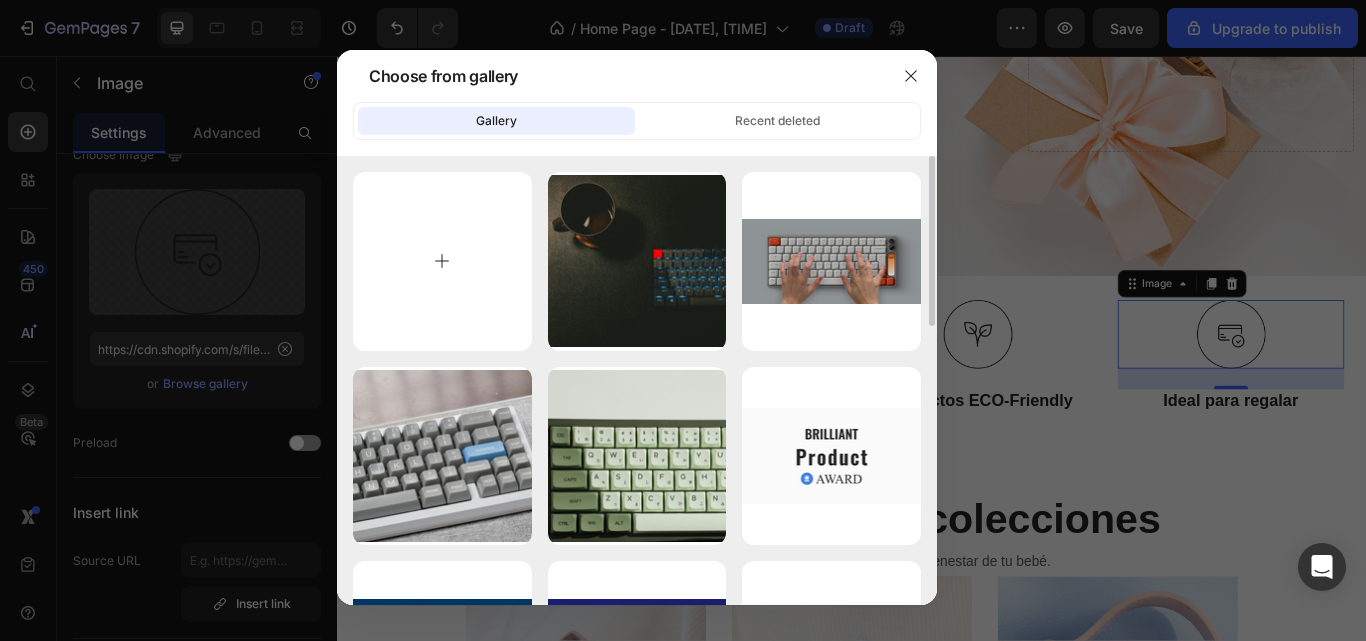 click at bounding box center [442, 261] 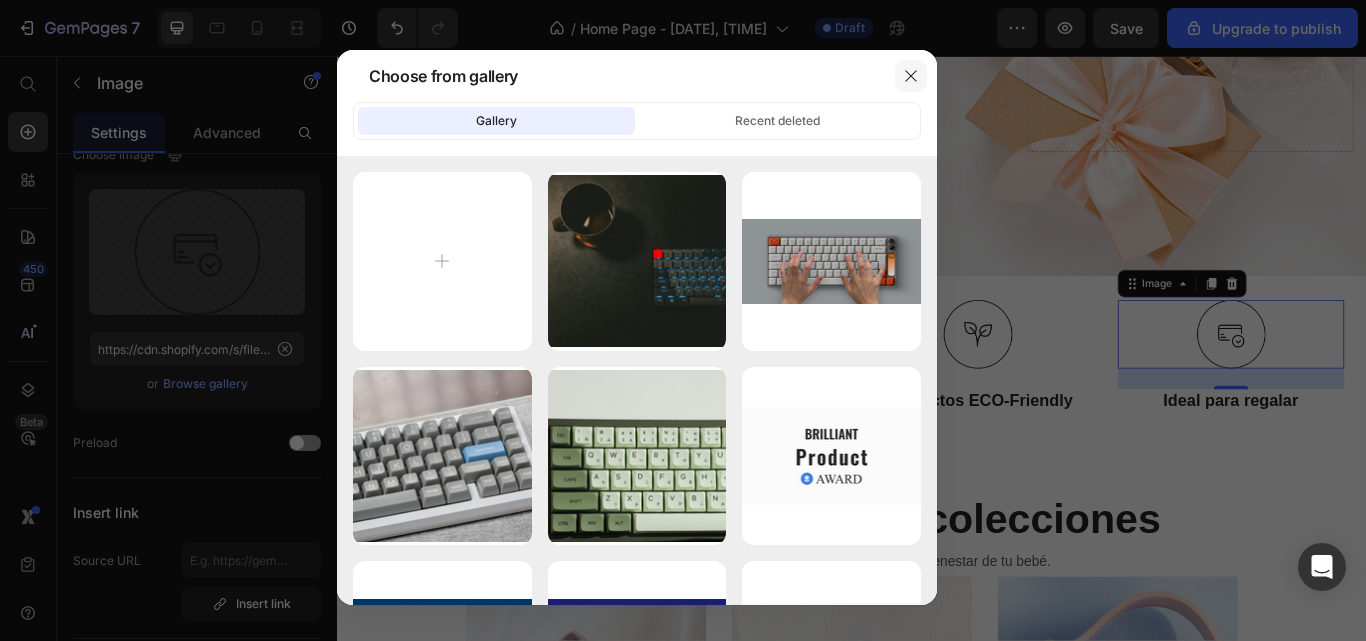 click 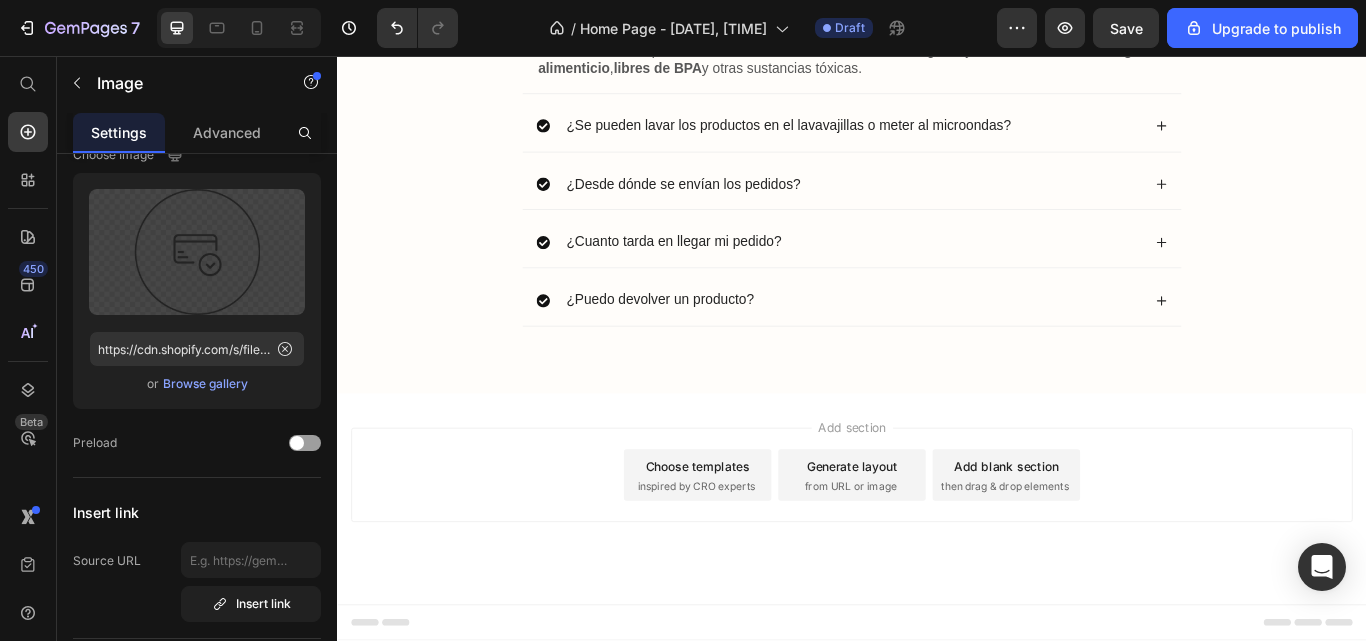 scroll, scrollTop: 3342, scrollLeft: 0, axis: vertical 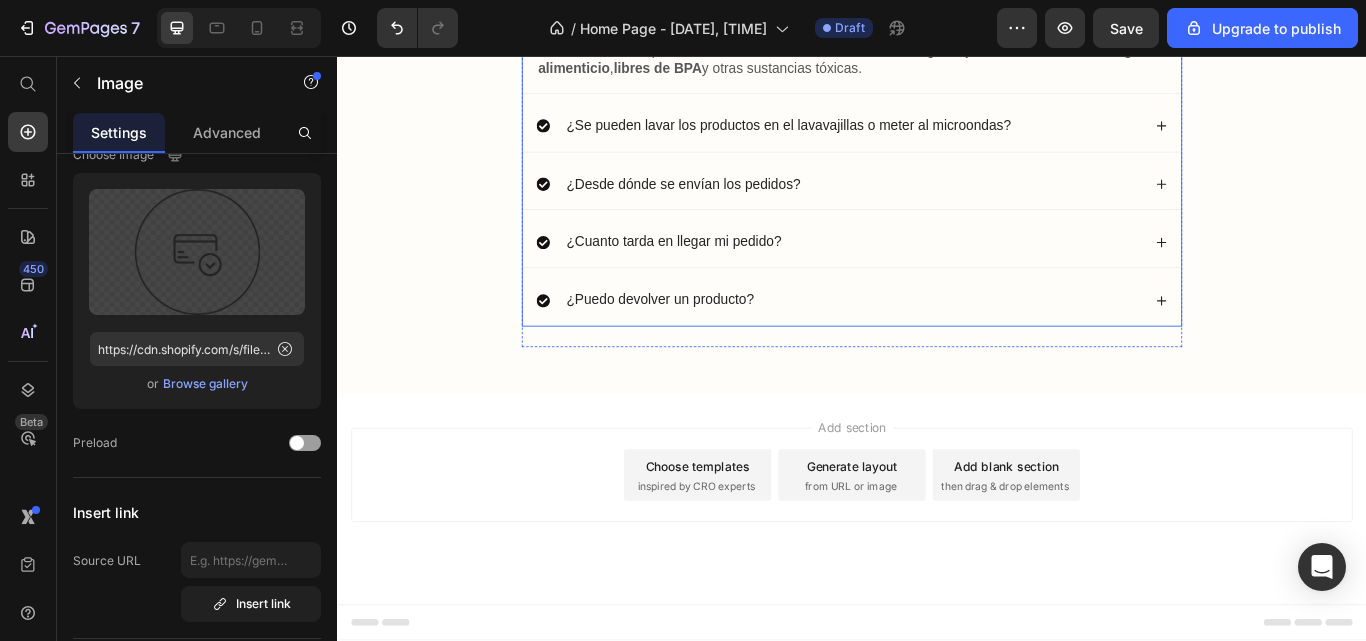 click 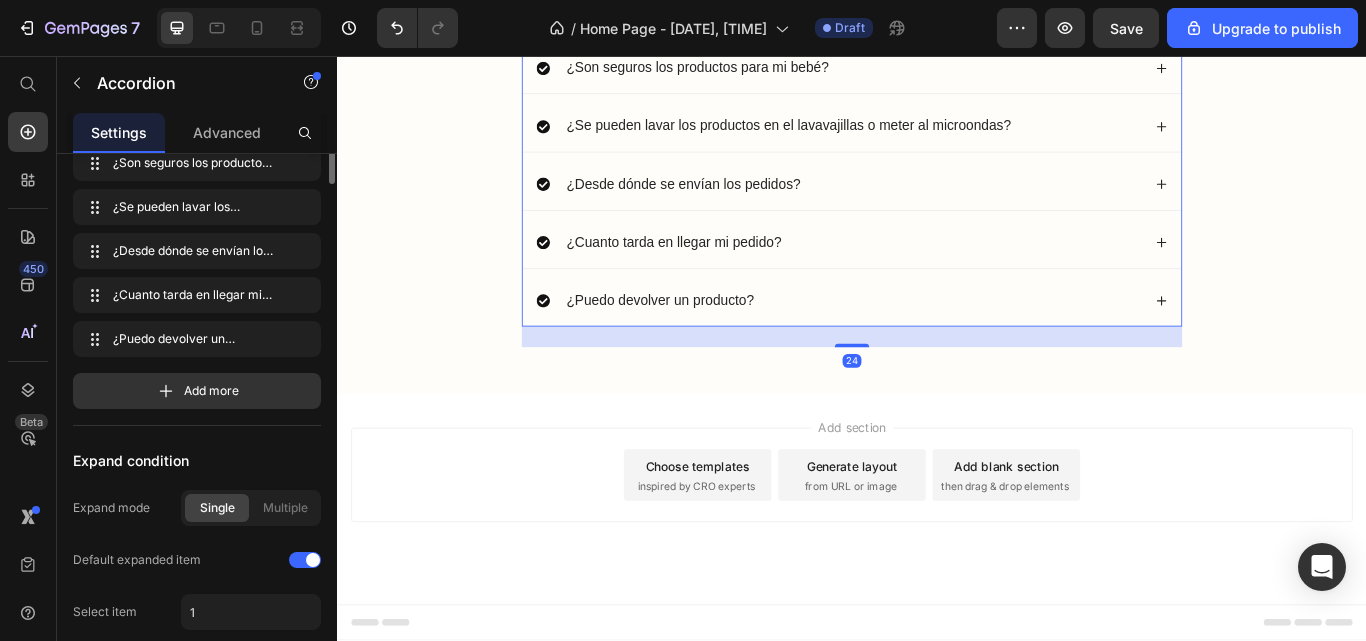 scroll, scrollTop: 0, scrollLeft: 0, axis: both 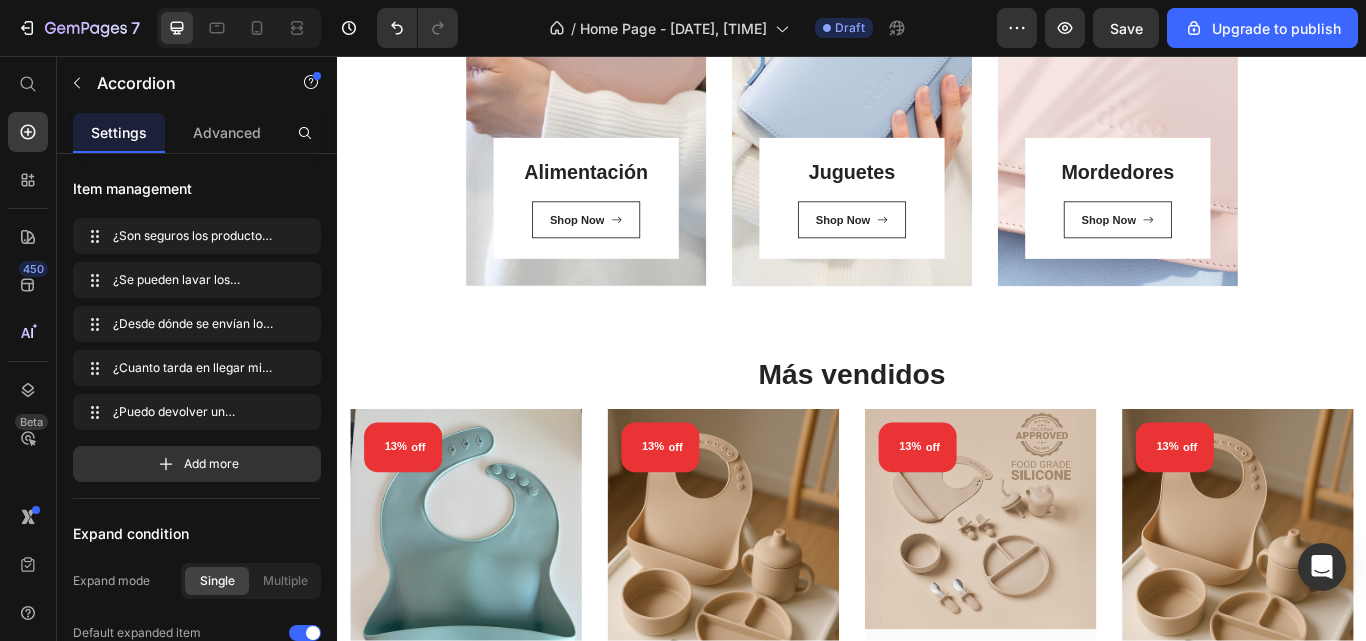 click on "Más vendidos Heading Row 13% off (P) Tag (P) Images Row Set de Alimentación Dusty Blue (P) Title €34,90 (P) Price €39,90 (P) Price Row Icon Icon Icon Icon Icon Row (P) Cart Button Row Row 13% off (P) Tag (P) Images Row Set de Alimentación Olive Green (P) Title €34,90 (P) Price €39,90 (P) Price Row Icon Icon Icon Icon Icon Row (P) Cart Button Row Row 13% off (P) Tag (P) Images Row Set de Alimentación Rose Pink (P) Title €34,90 (P) Price €39,90 (P) Price Row Icon Icon Icon Icon Icon Row (P) Cart Button Row Row 13% off (P) Tag (P) Images Row Set de Alimentación Beige (P) Title €34,90 (P) Price €39,90 (P) Price Row Icon Icon Icon Icon Icon Row (P) Cart Button Row Row Product List Row" at bounding box center [937, 697] 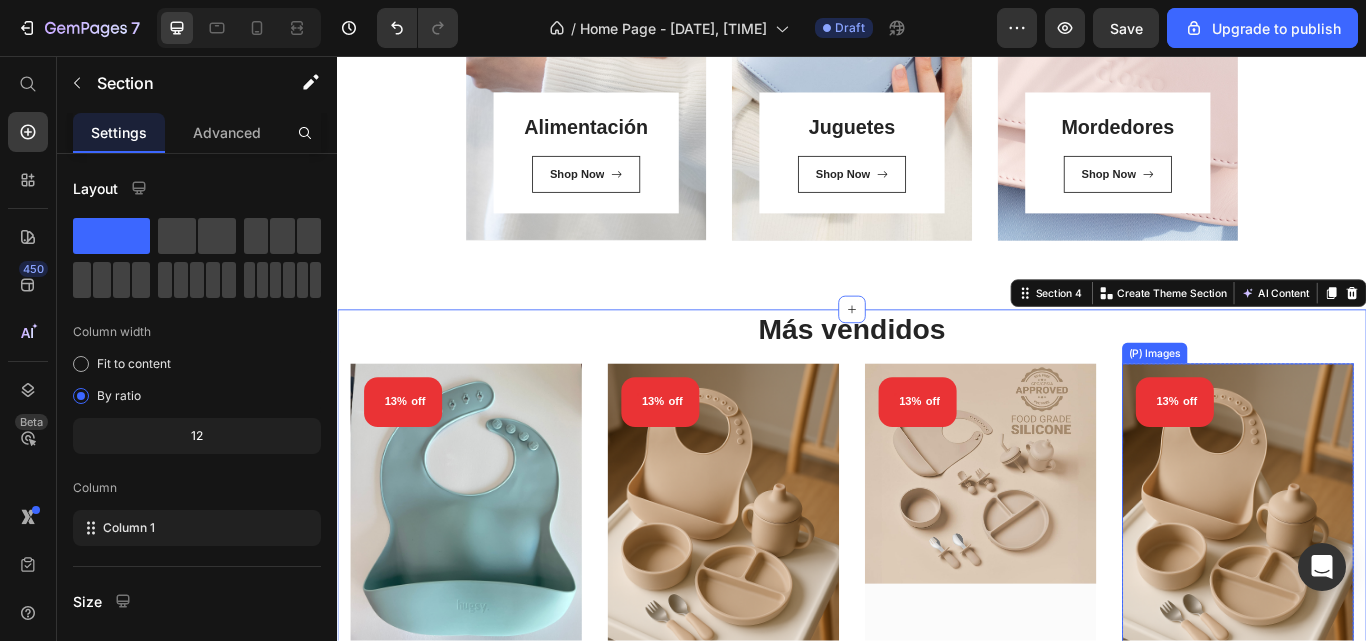 scroll, scrollTop: 1281, scrollLeft: 0, axis: vertical 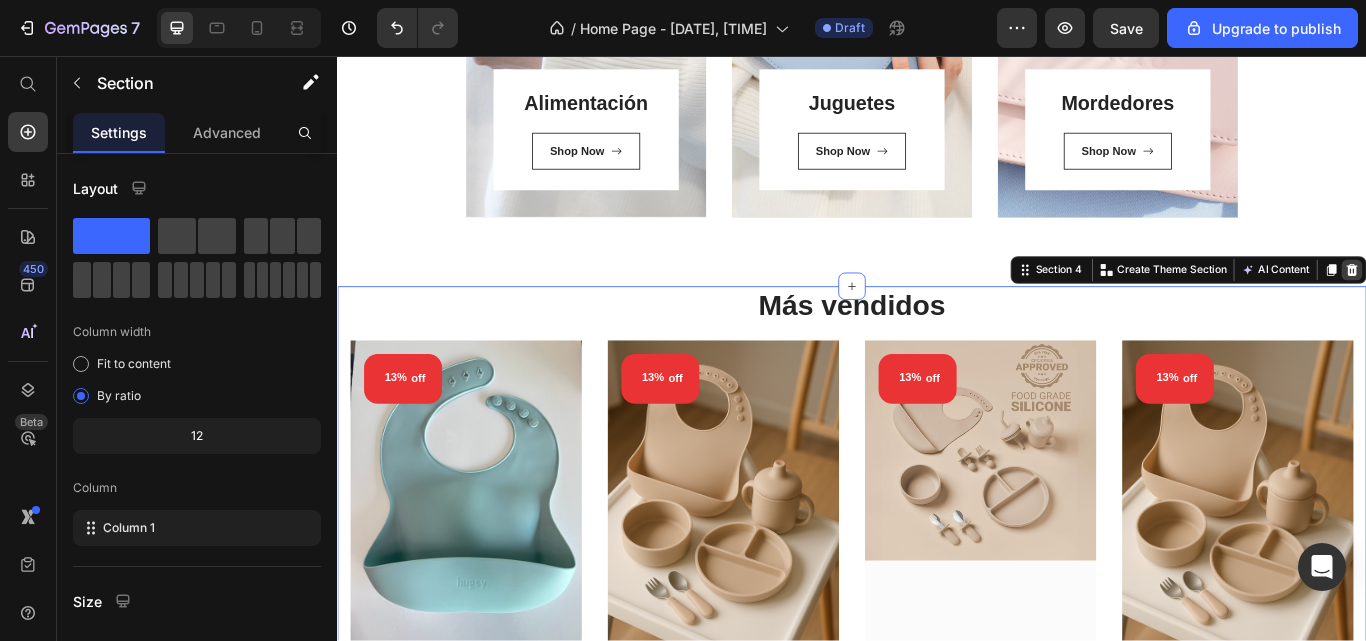 click 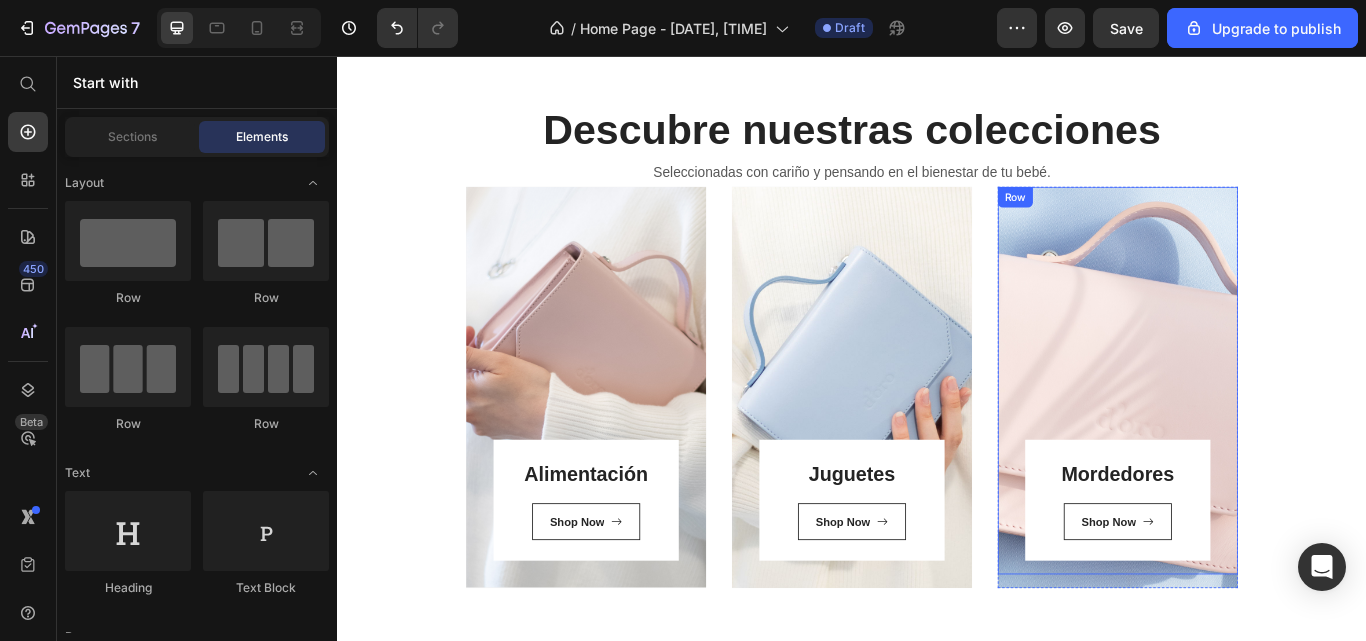 scroll, scrollTop: 848, scrollLeft: 0, axis: vertical 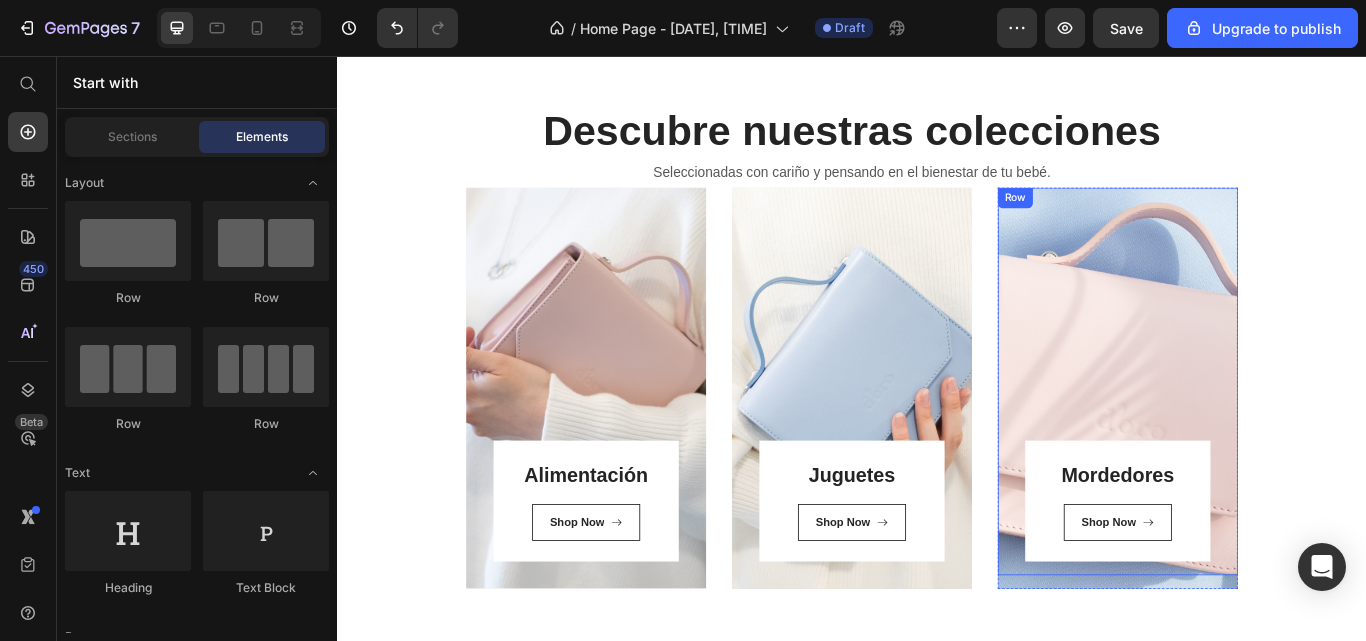 click on "Mordedores Heading
Shop Now Button Row Row" at bounding box center (1247, 436) 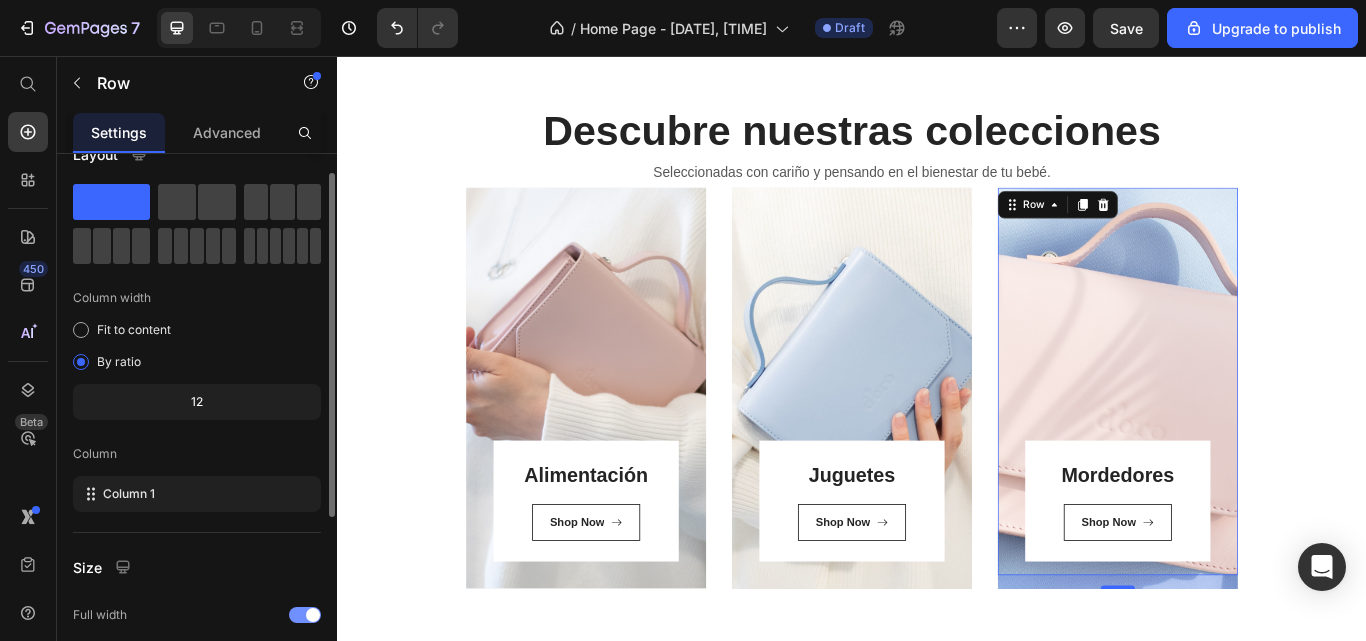scroll, scrollTop: 0, scrollLeft: 0, axis: both 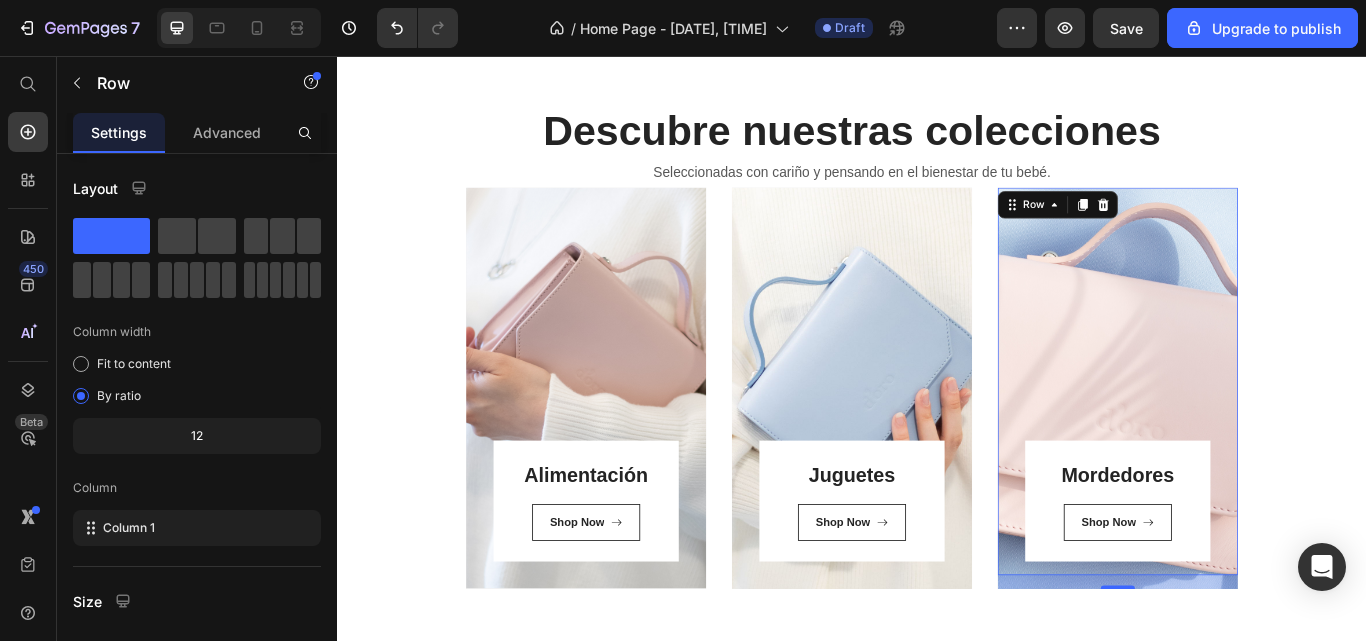 click on "Mordedores Heading
Shop Now Button Row Row   16" at bounding box center (1247, 436) 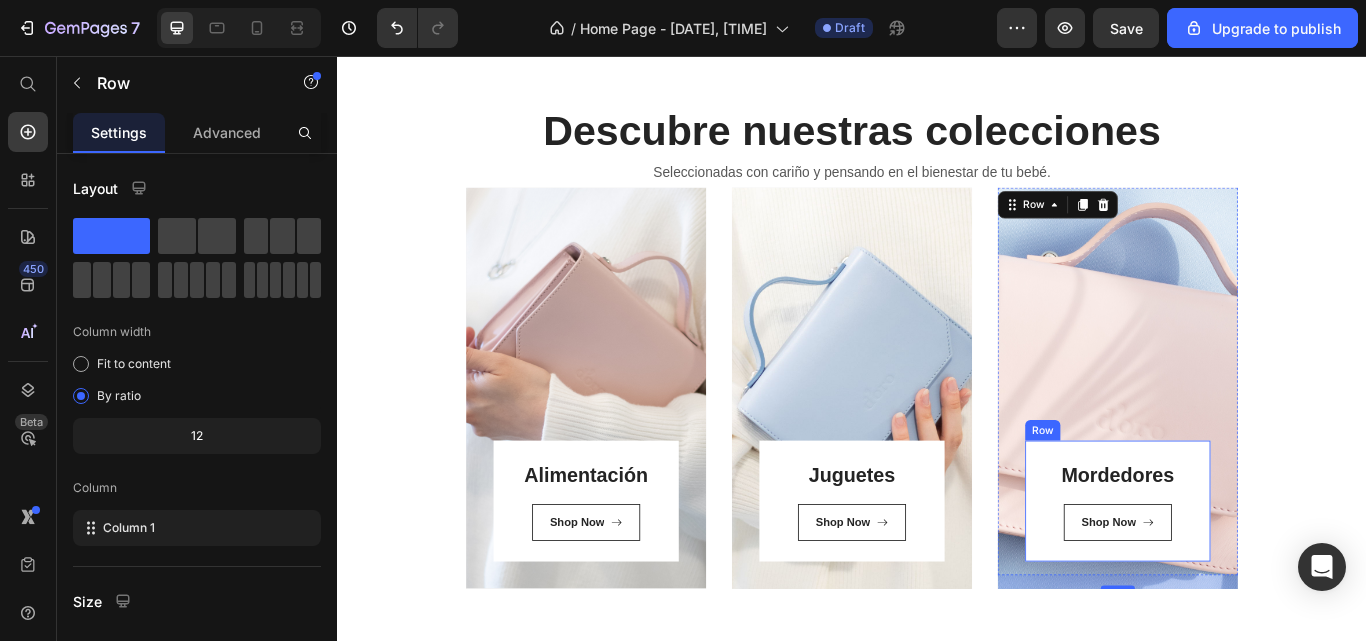click on "Mordedores" at bounding box center (1247, 546) 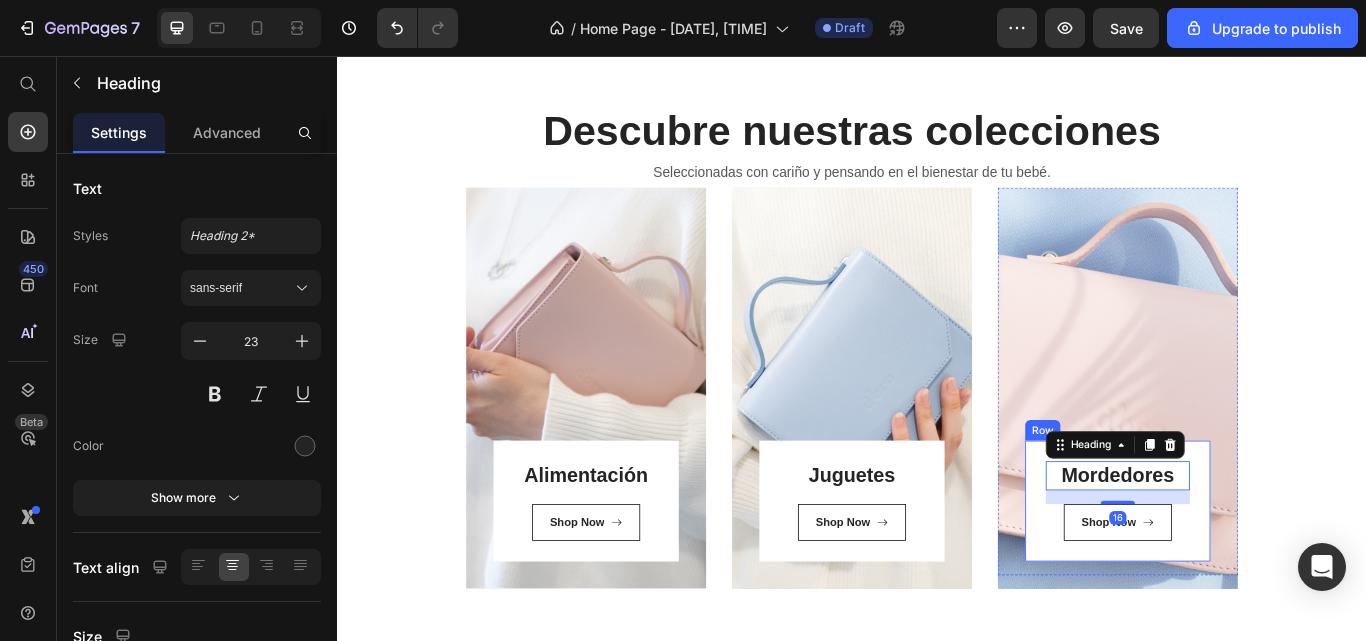 click on "Mordedores Heading   16
Shop Now Button Row" at bounding box center (1247, 575) 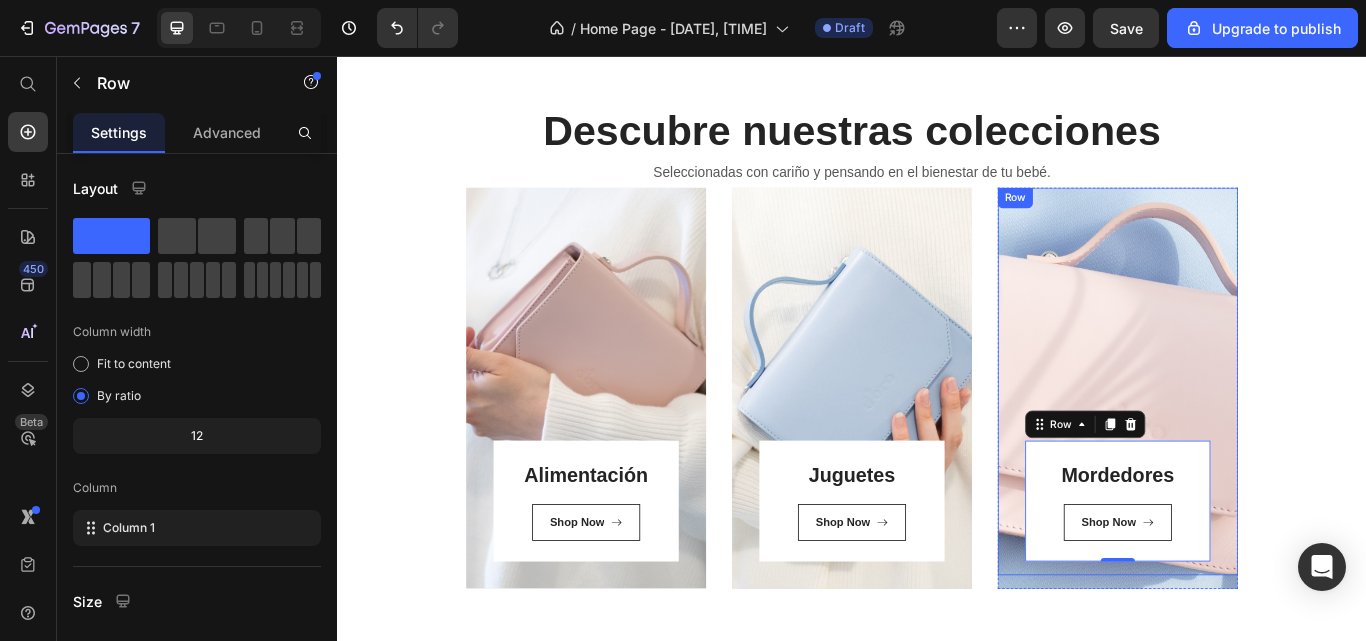 click on "Mordedores Heading
Shop Now Button Row   0 Row" at bounding box center (1247, 436) 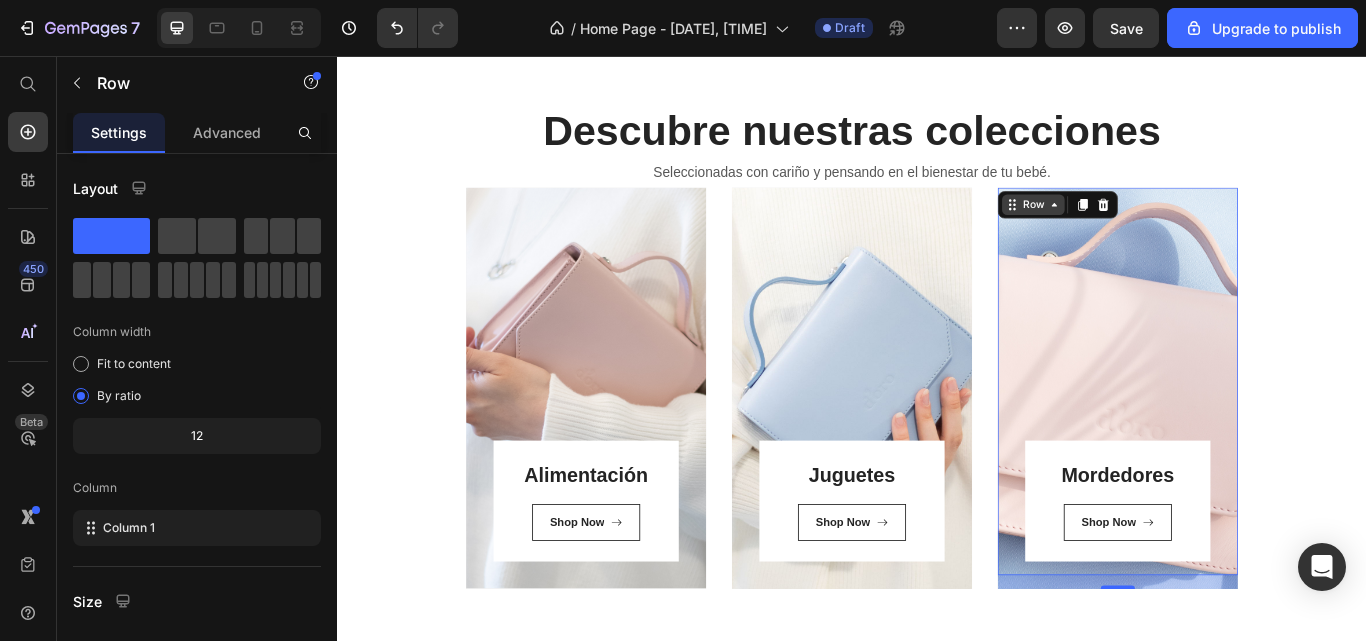 click 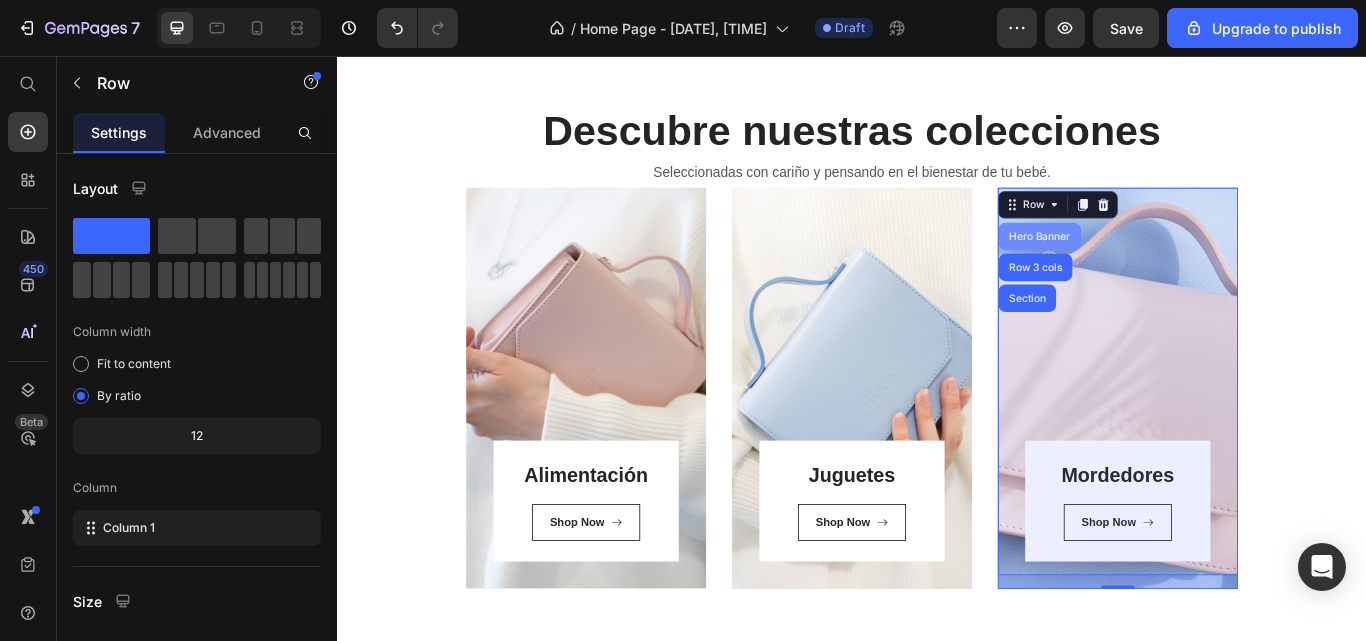 click on "Hero Banner" at bounding box center (1156, 267) 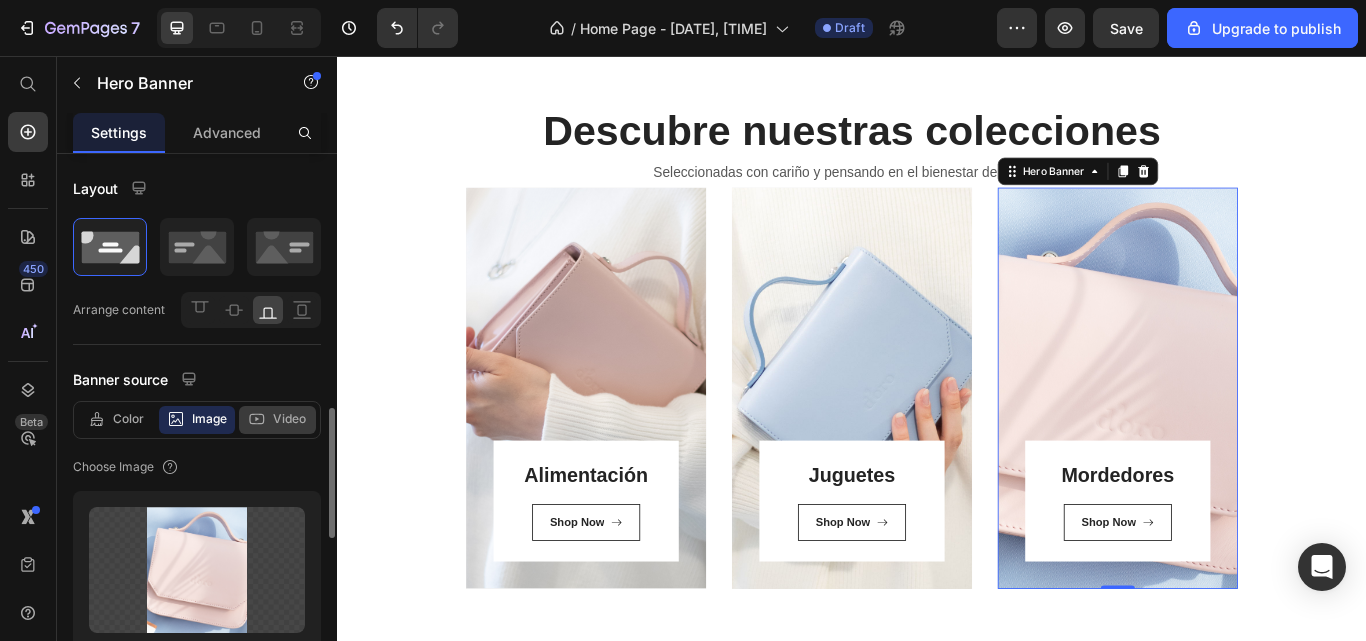 scroll, scrollTop: 206, scrollLeft: 0, axis: vertical 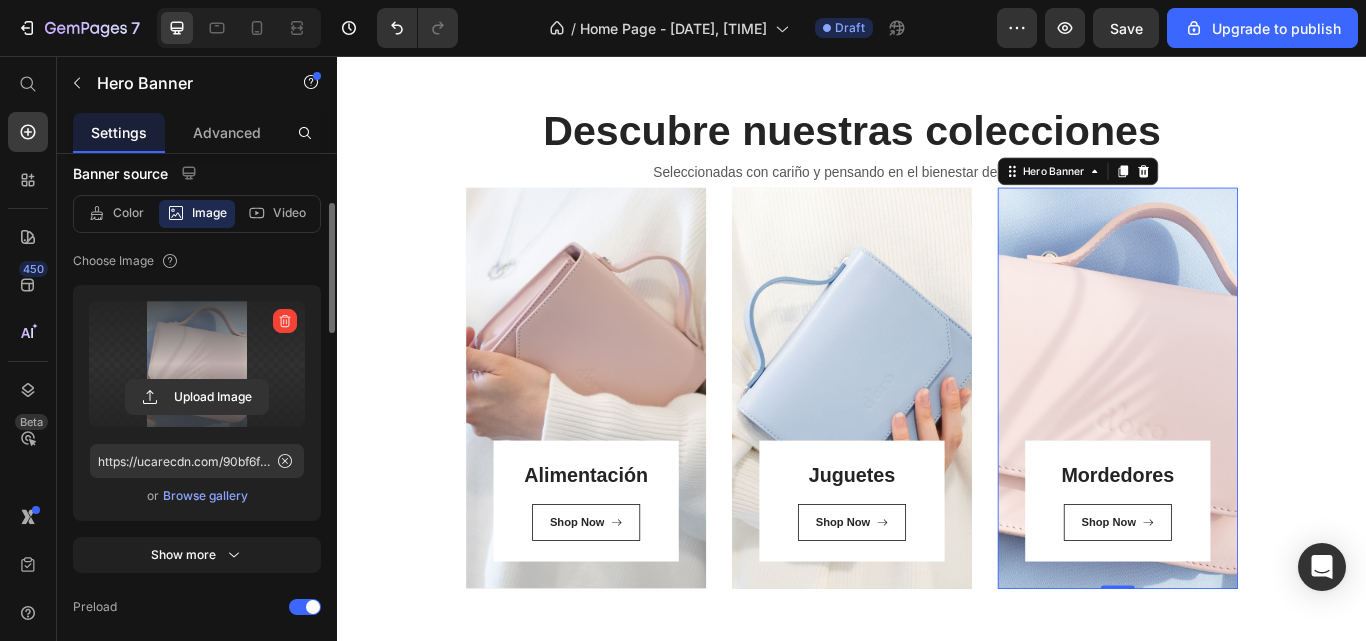click at bounding box center [197, 364] 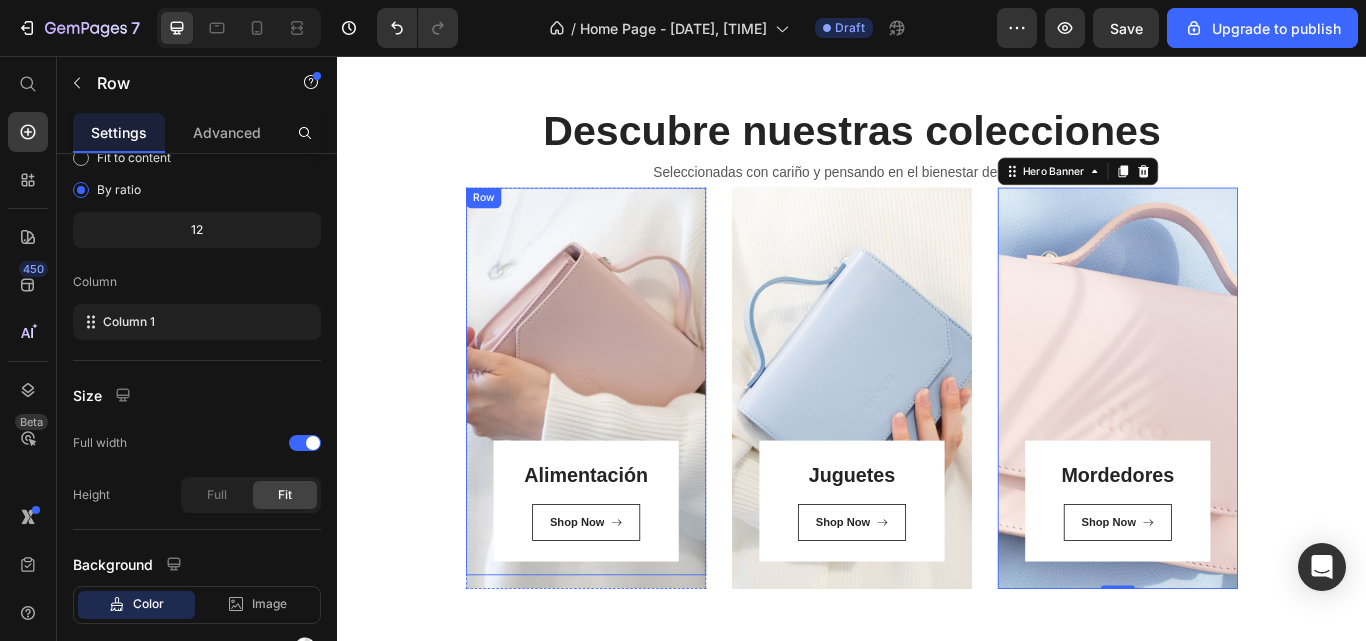 click on "Alimentación Heading
Shop Now Button Row Row" at bounding box center [627, 436] 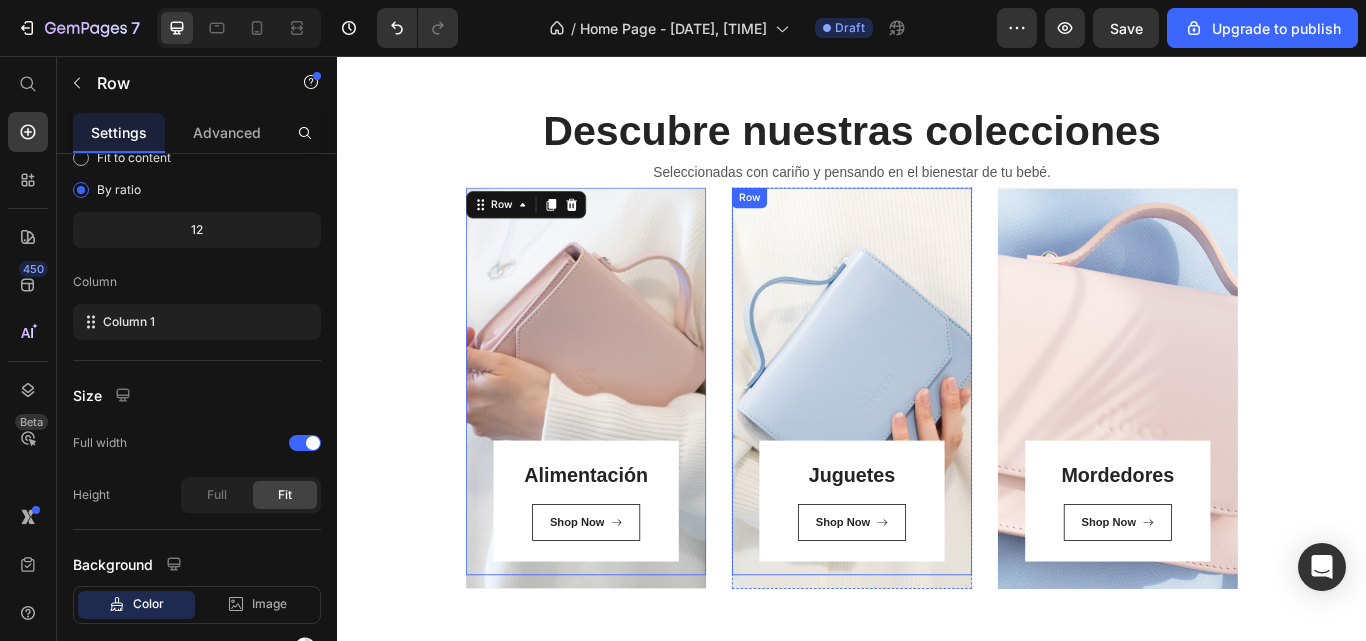scroll, scrollTop: 0, scrollLeft: 0, axis: both 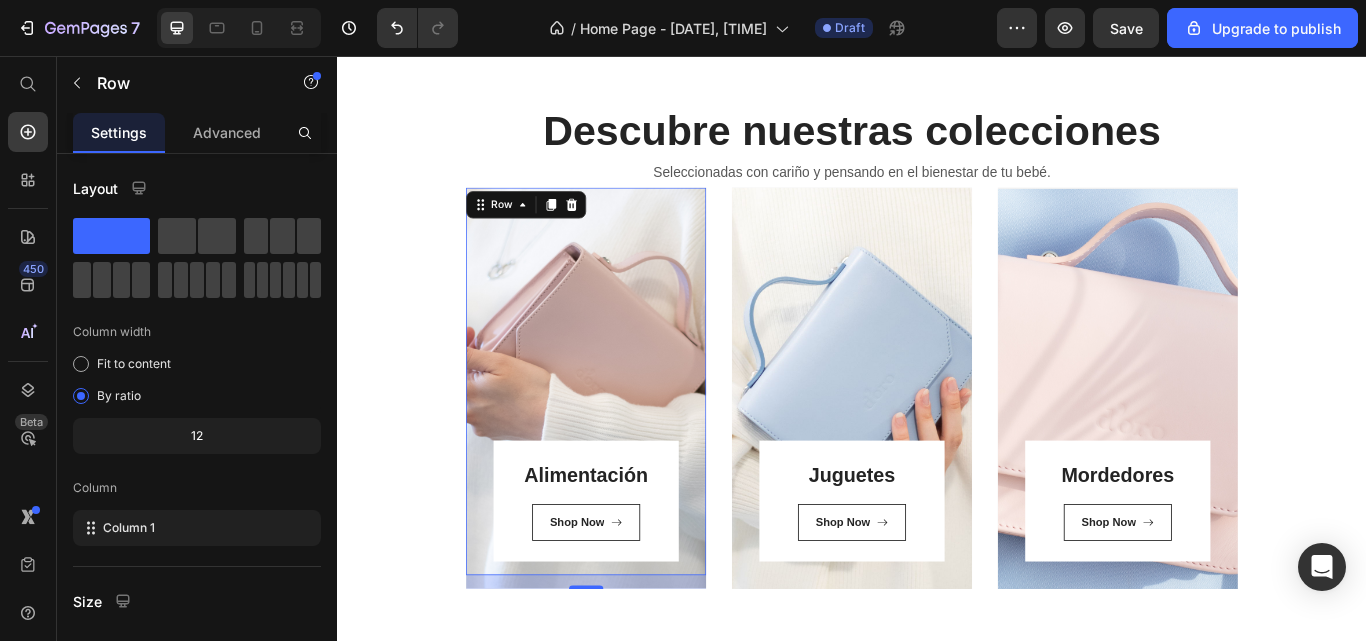 click on "Alimentación Heading
Shop Now Button Row Row   16" at bounding box center (627, 436) 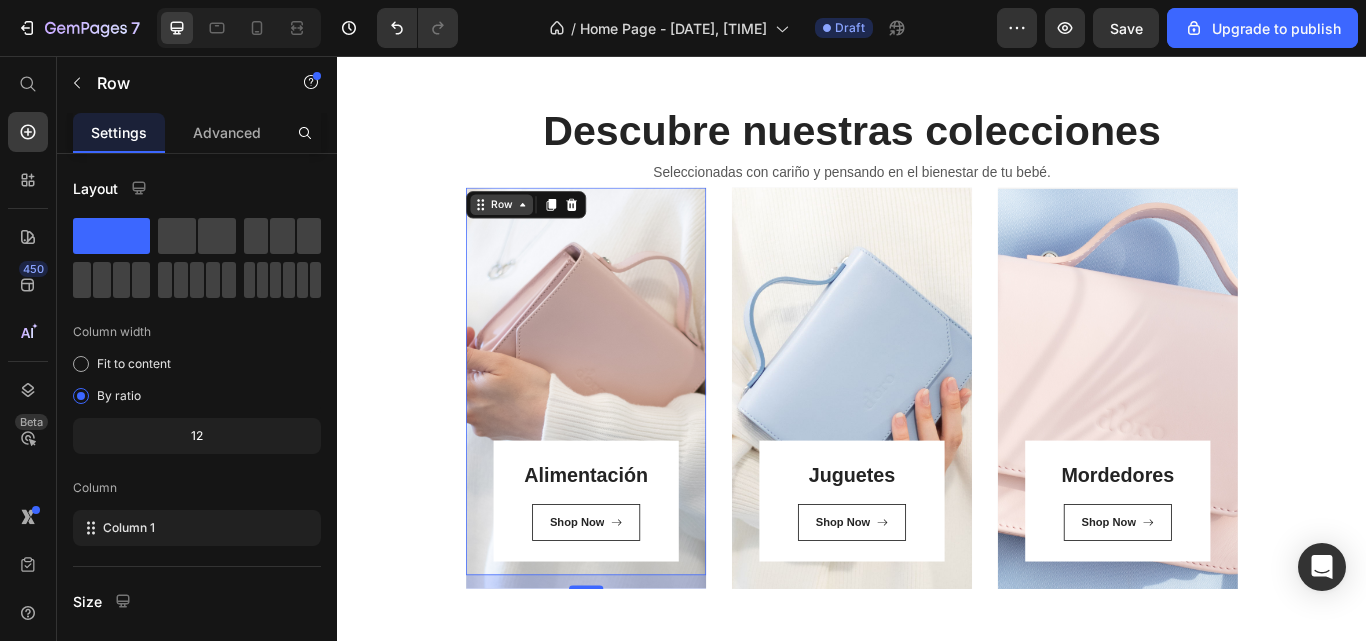 click 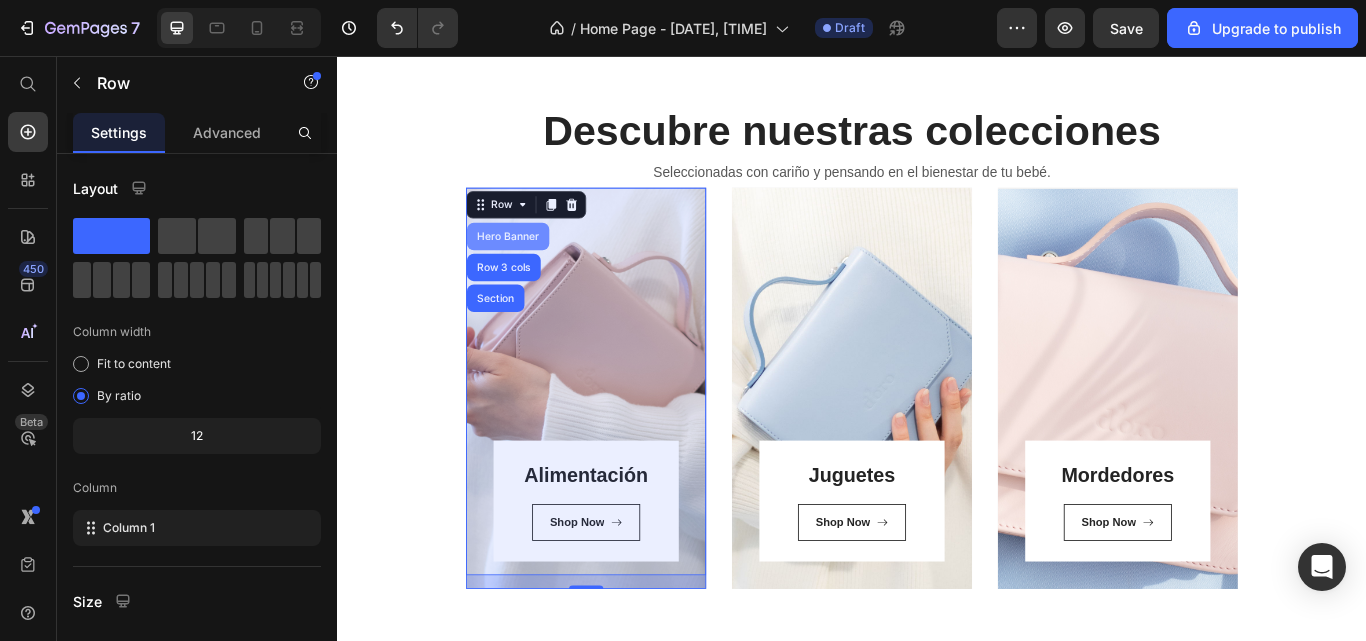 click on "Hero Banner" at bounding box center (536, 267) 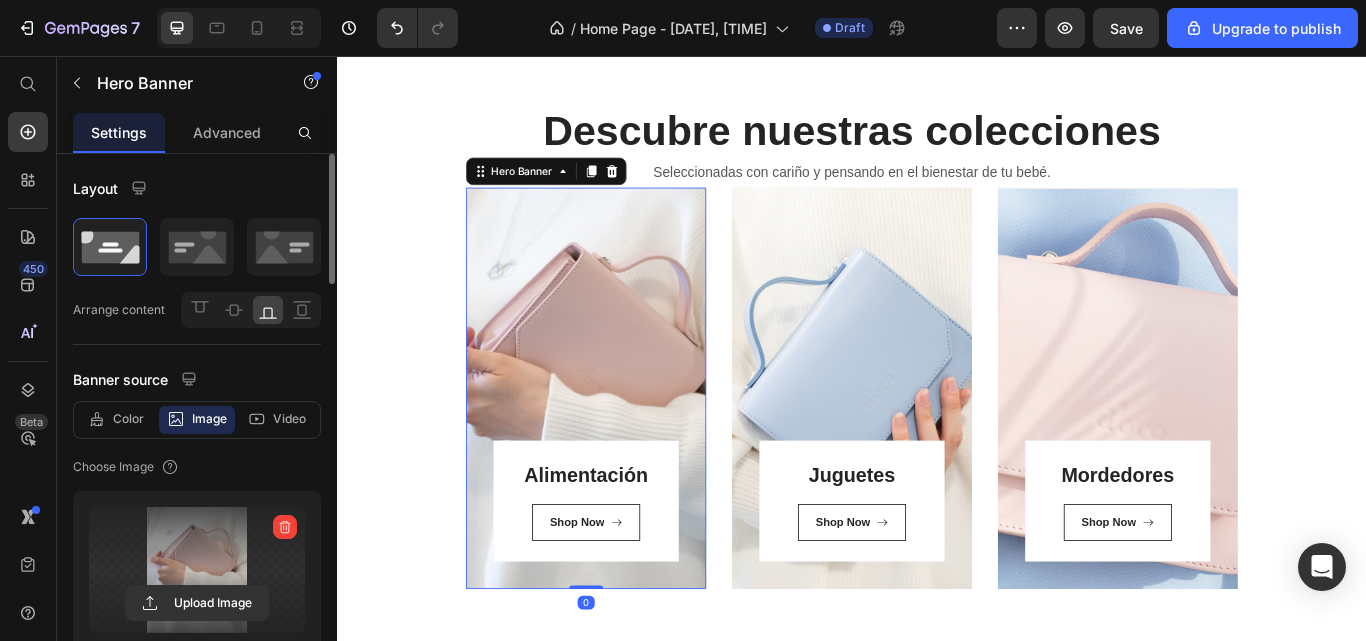 click at bounding box center (197, 570) 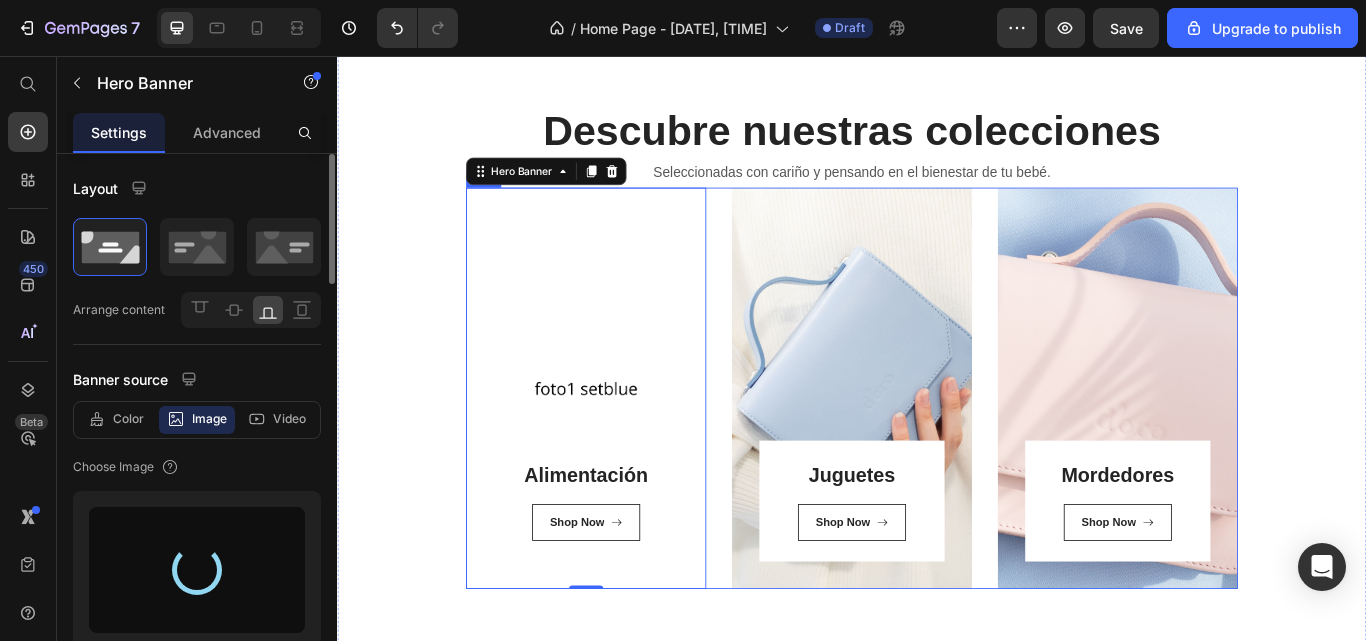 type on "https://cdn.shopify.com/s/files/1/0895/3908/4621/files/gempages_569876002885337927-0ec9c168-599c-409c-bf36-80ca48801e23.png" 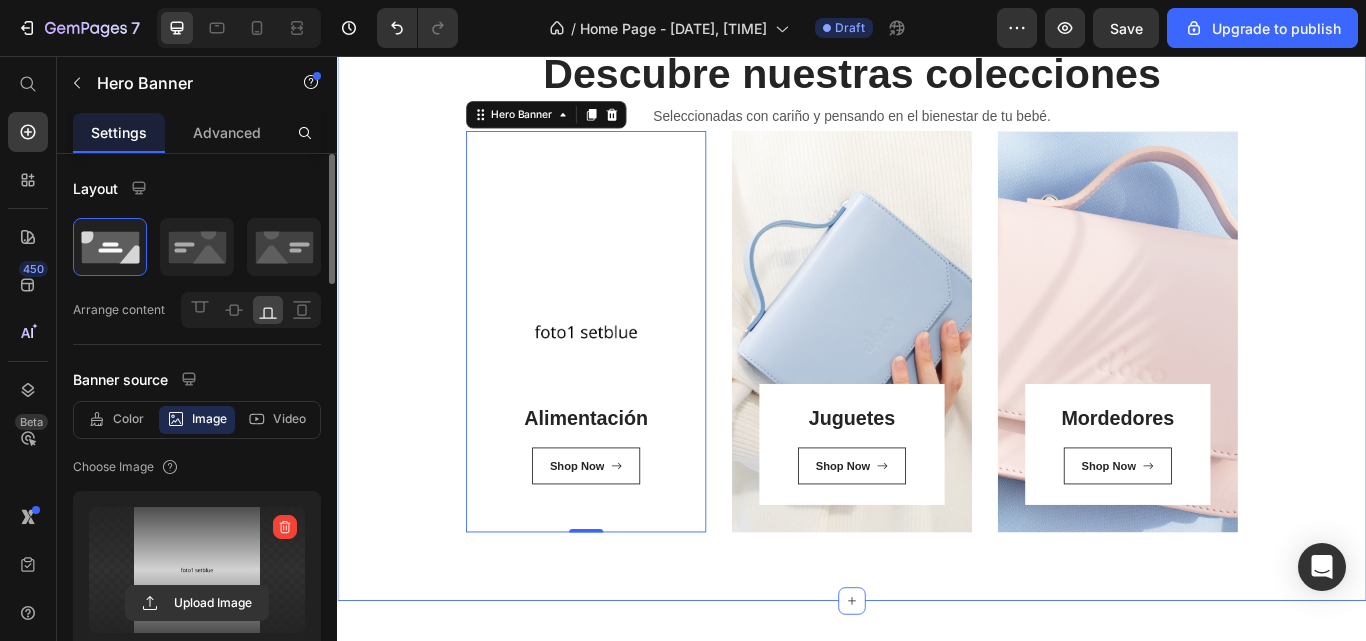 scroll, scrollTop: 913, scrollLeft: 0, axis: vertical 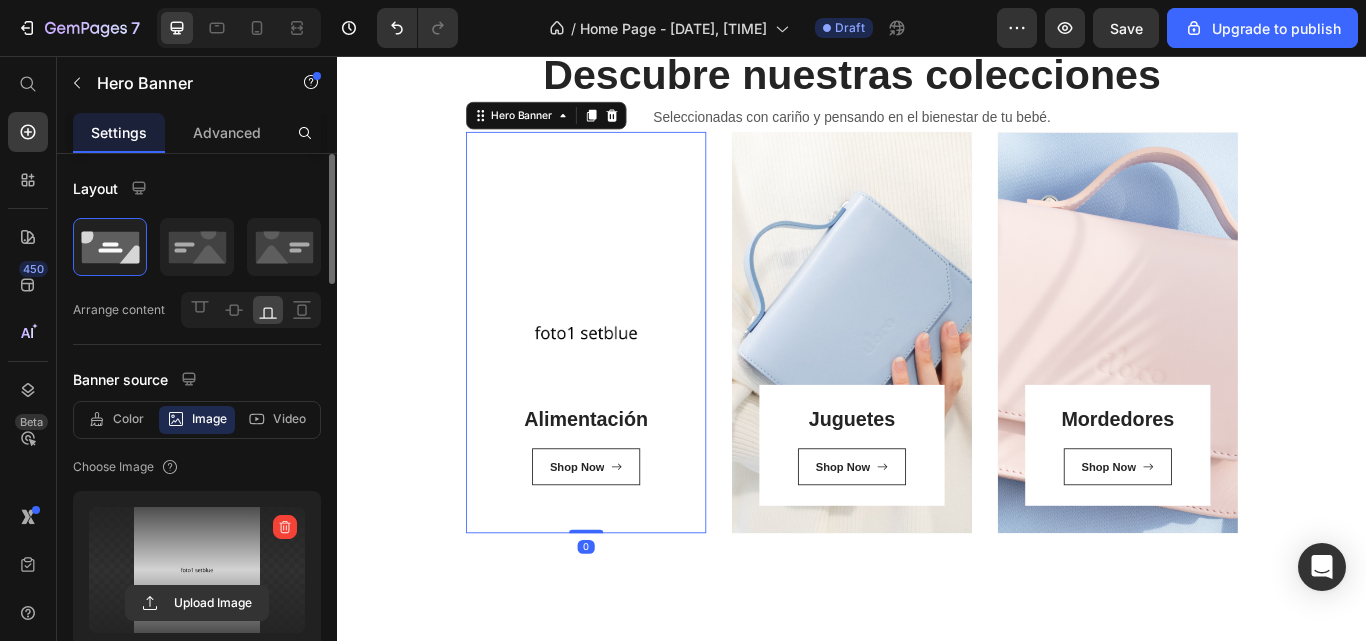 drag, startPoint x: 633, startPoint y: 608, endPoint x: 644, endPoint y: 439, distance: 169.3576 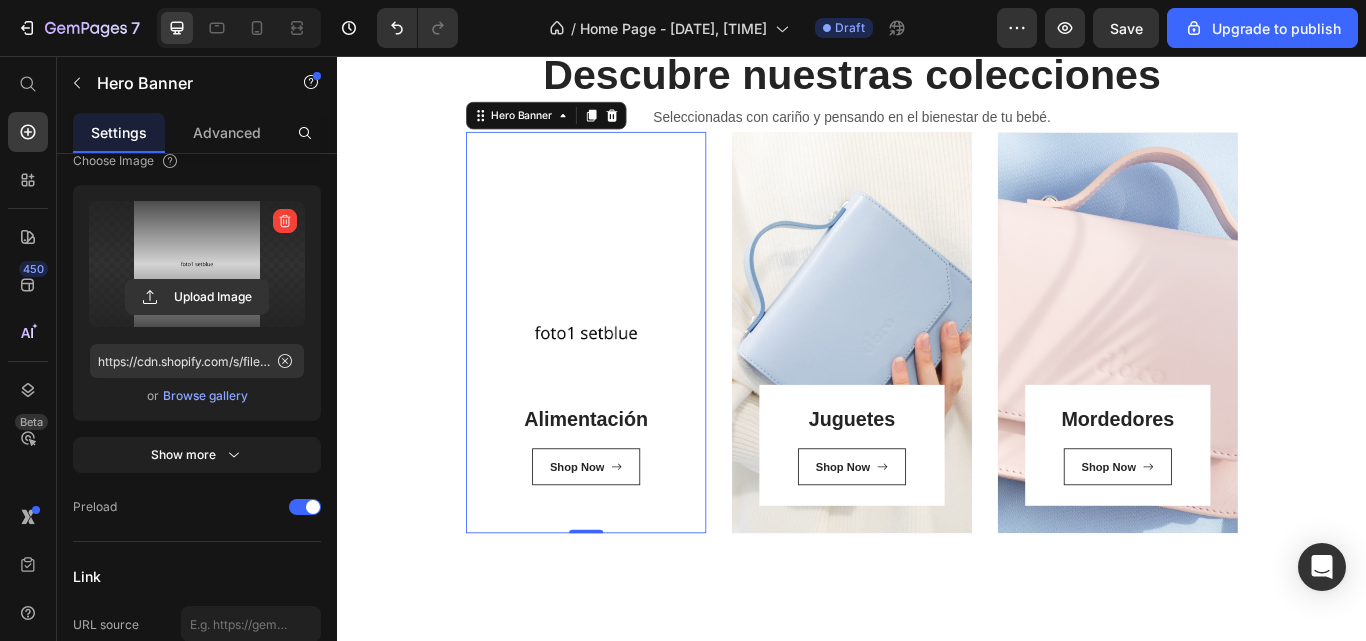 scroll, scrollTop: 17, scrollLeft: 0, axis: vertical 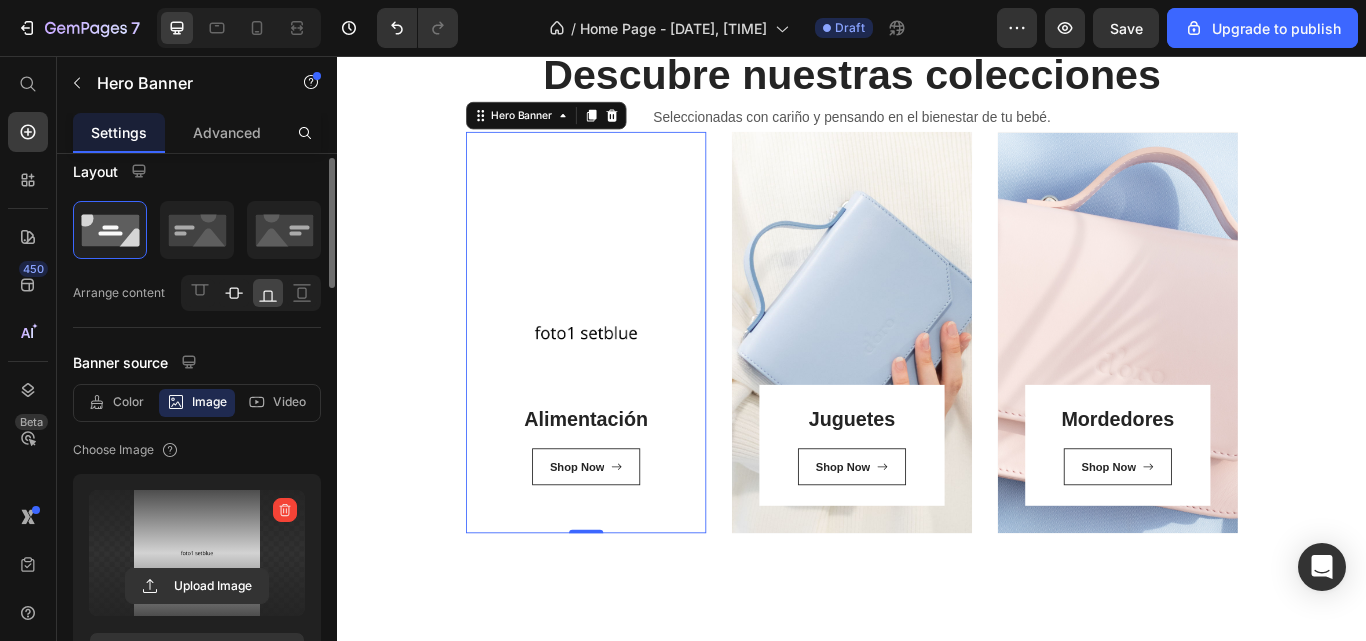 click 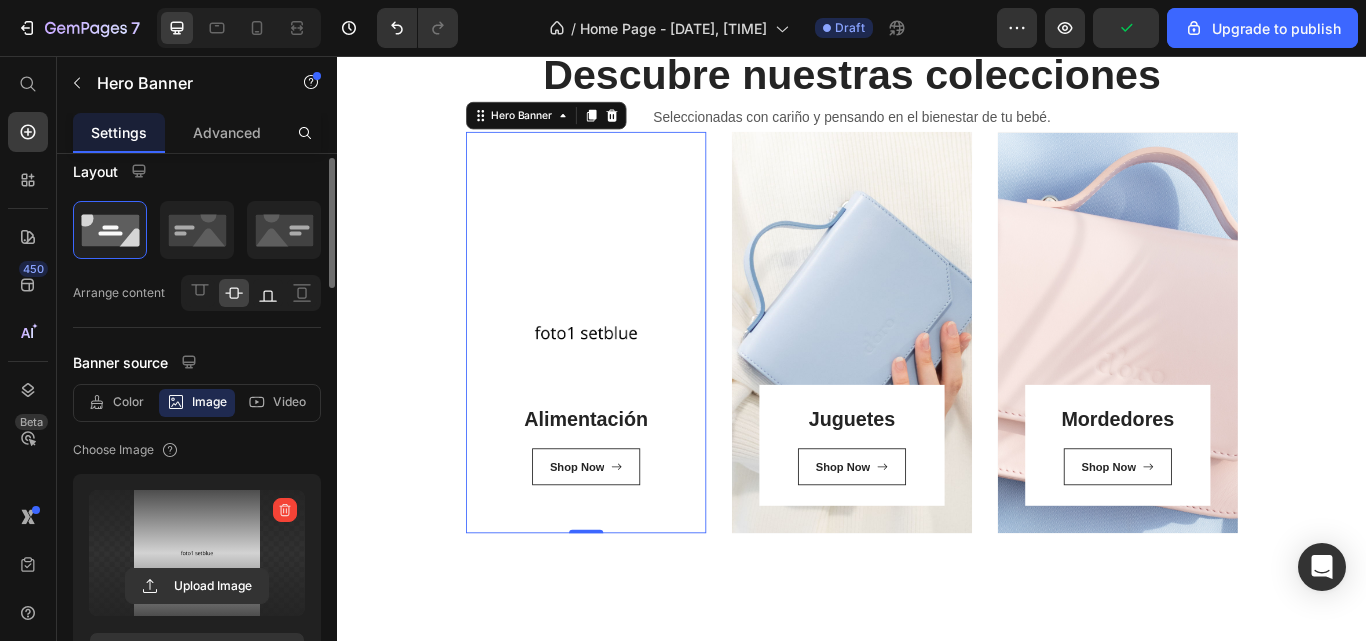 click 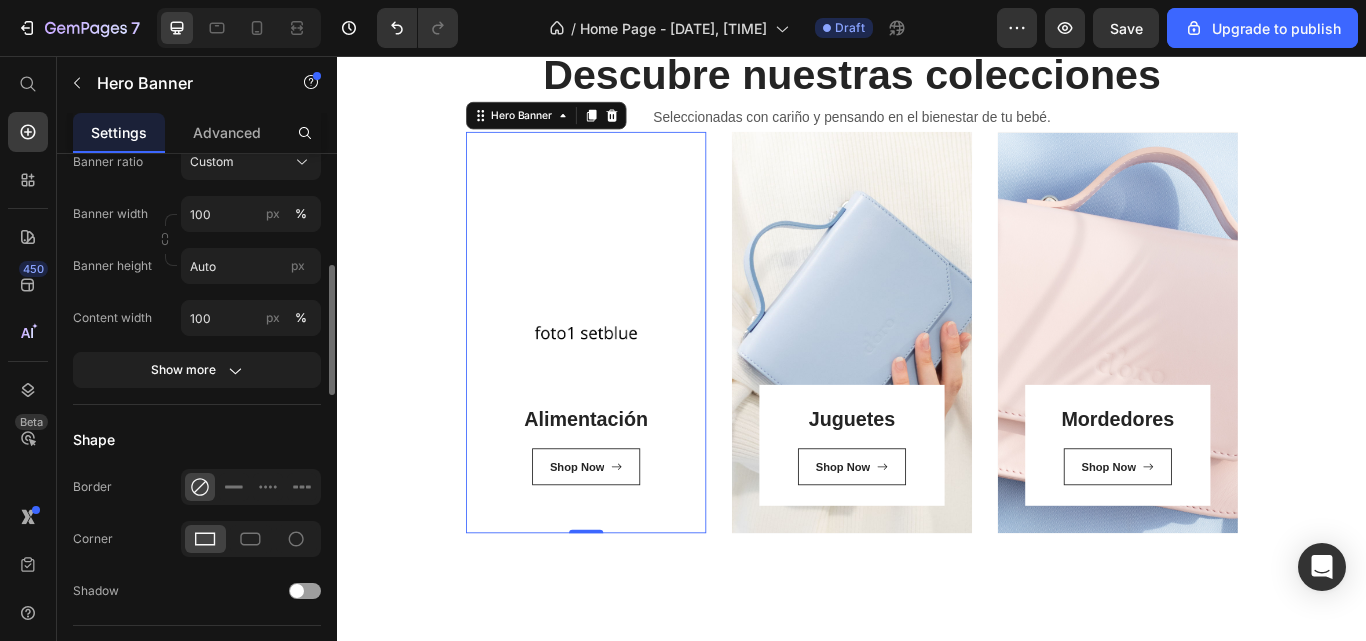 scroll, scrollTop: 834, scrollLeft: 0, axis: vertical 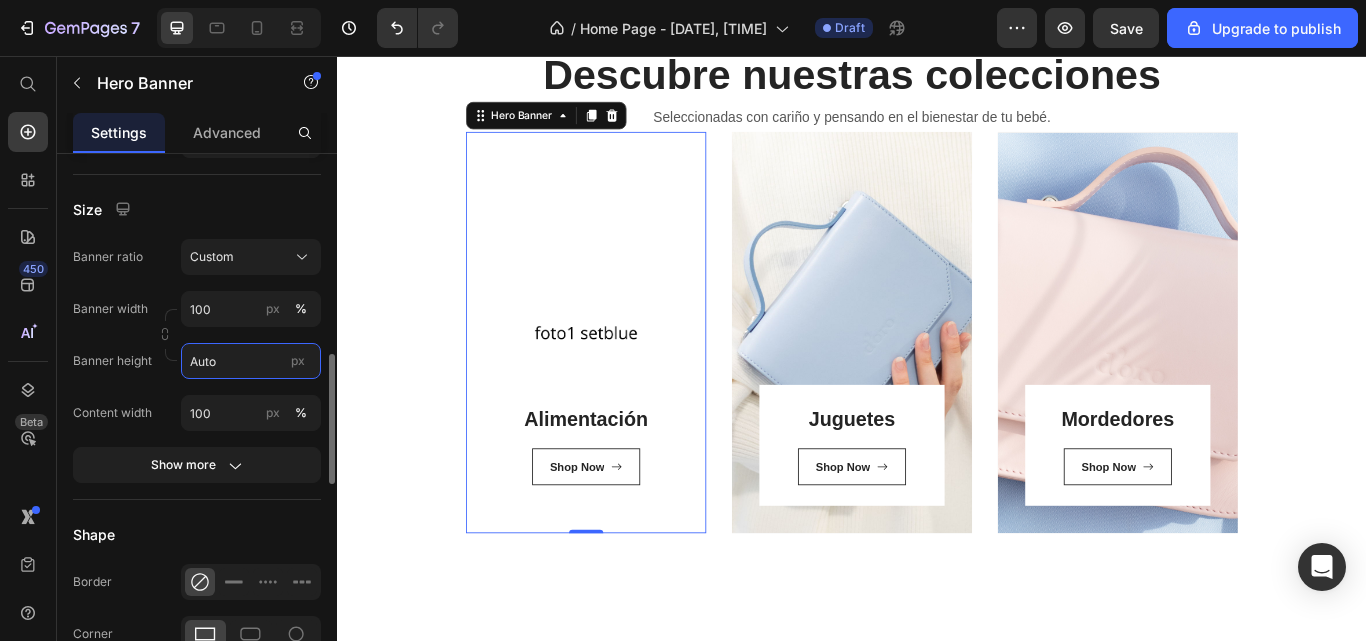 click on "Auto" at bounding box center [251, 361] 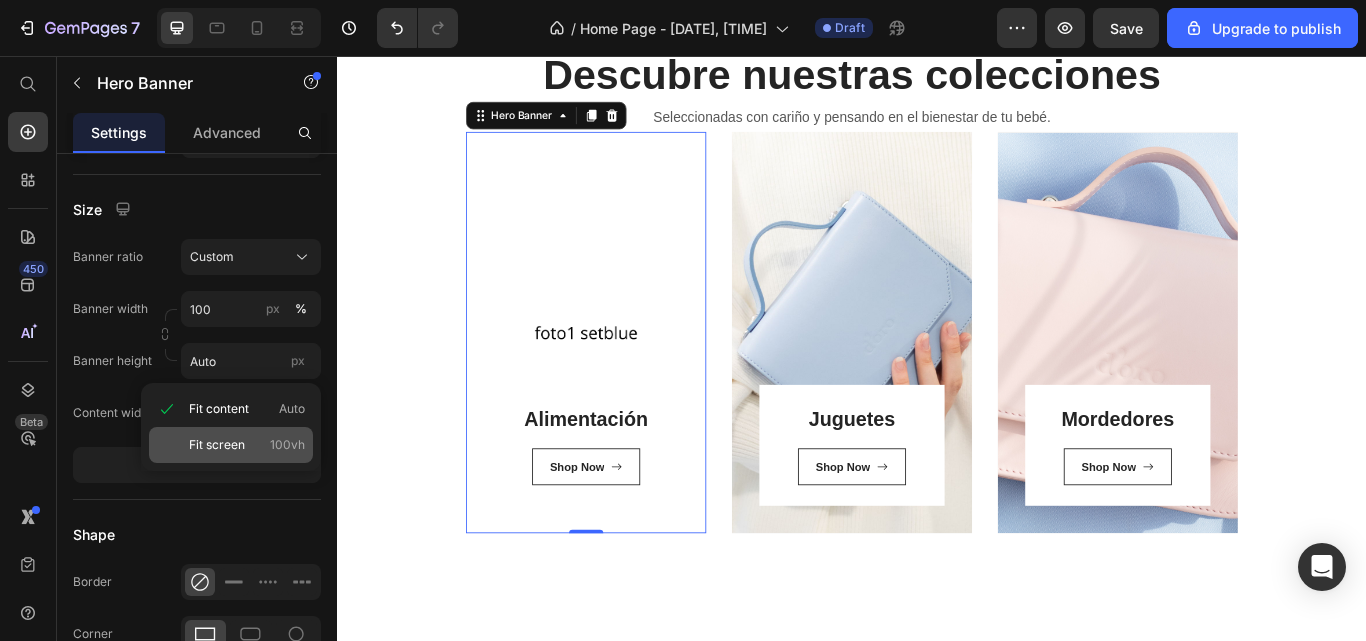 click on "Fit screen" at bounding box center [217, 445] 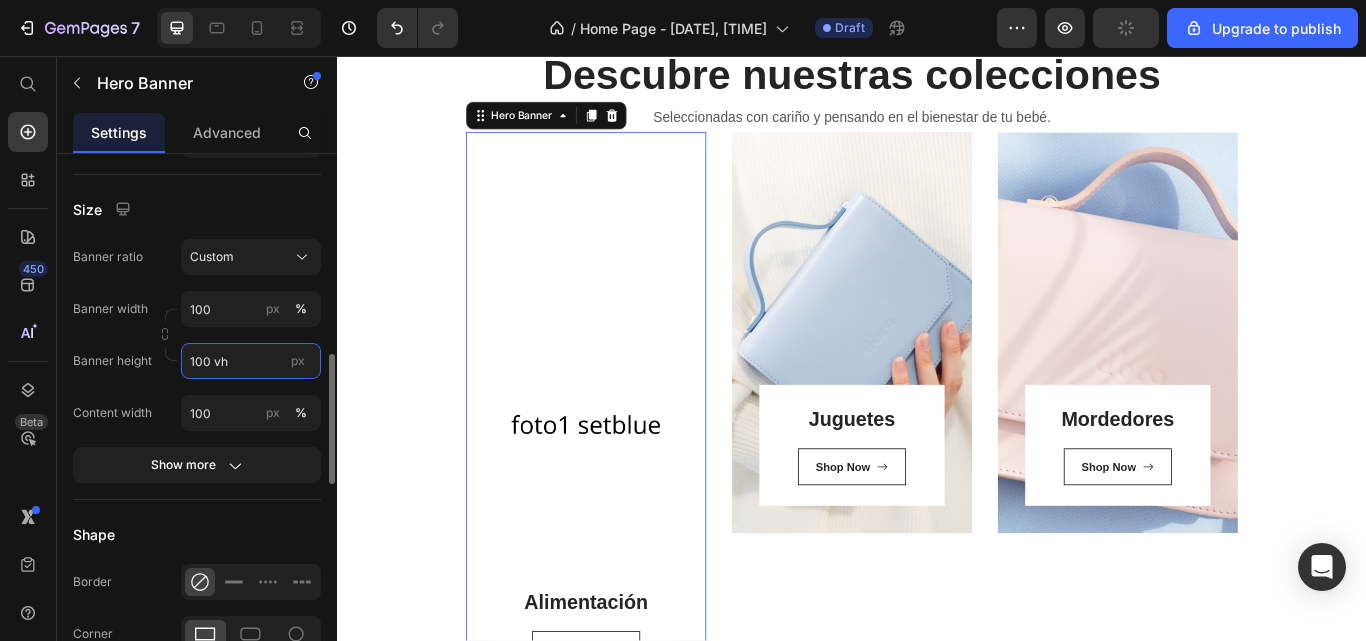 click on "100 vh" at bounding box center (251, 361) 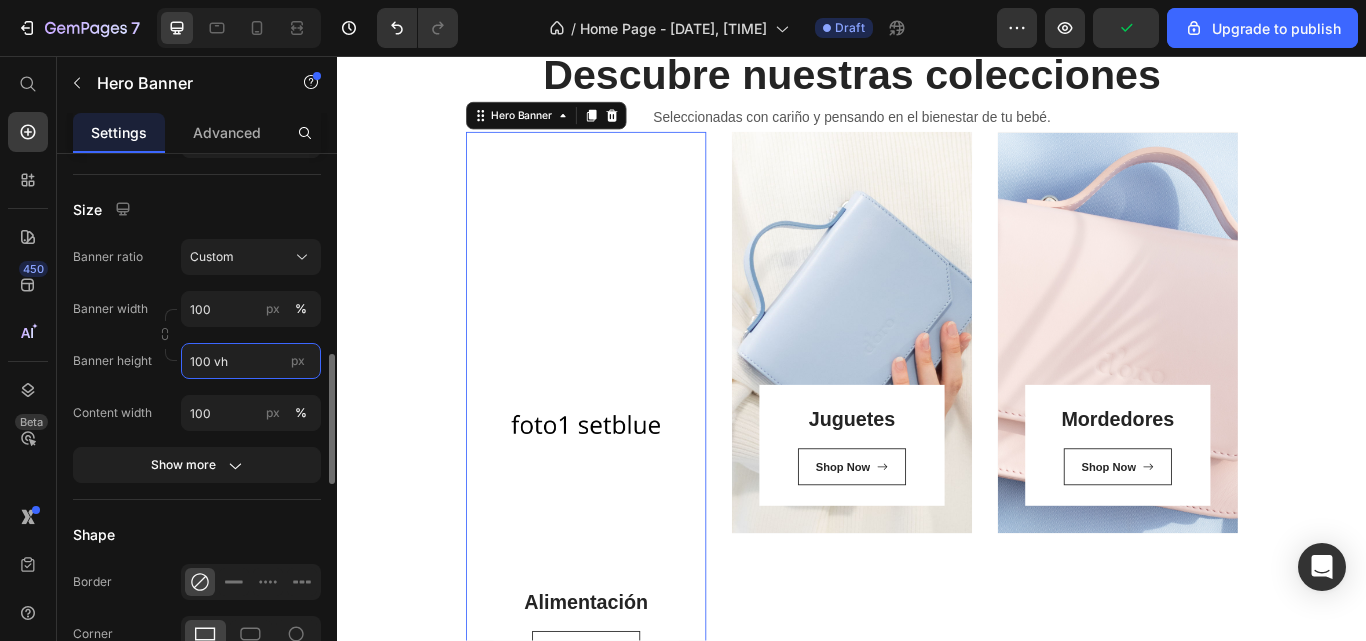 click on "100 vh" at bounding box center (251, 361) 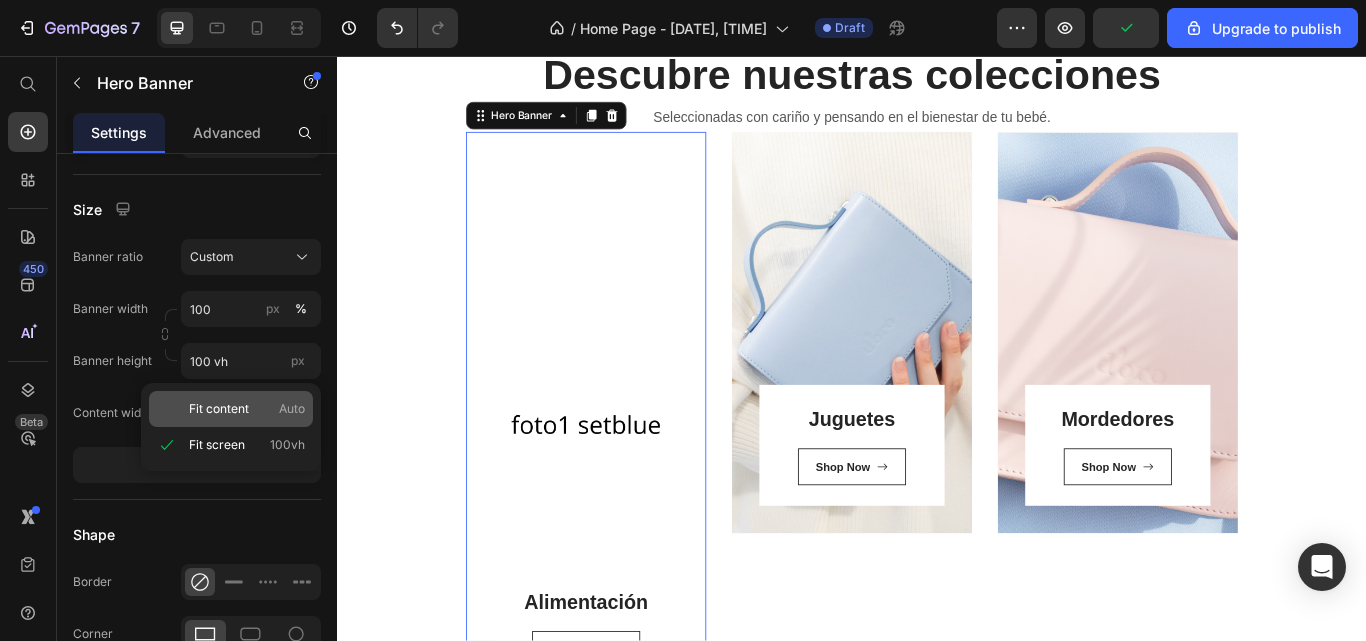 click on "Fit content" at bounding box center [219, 409] 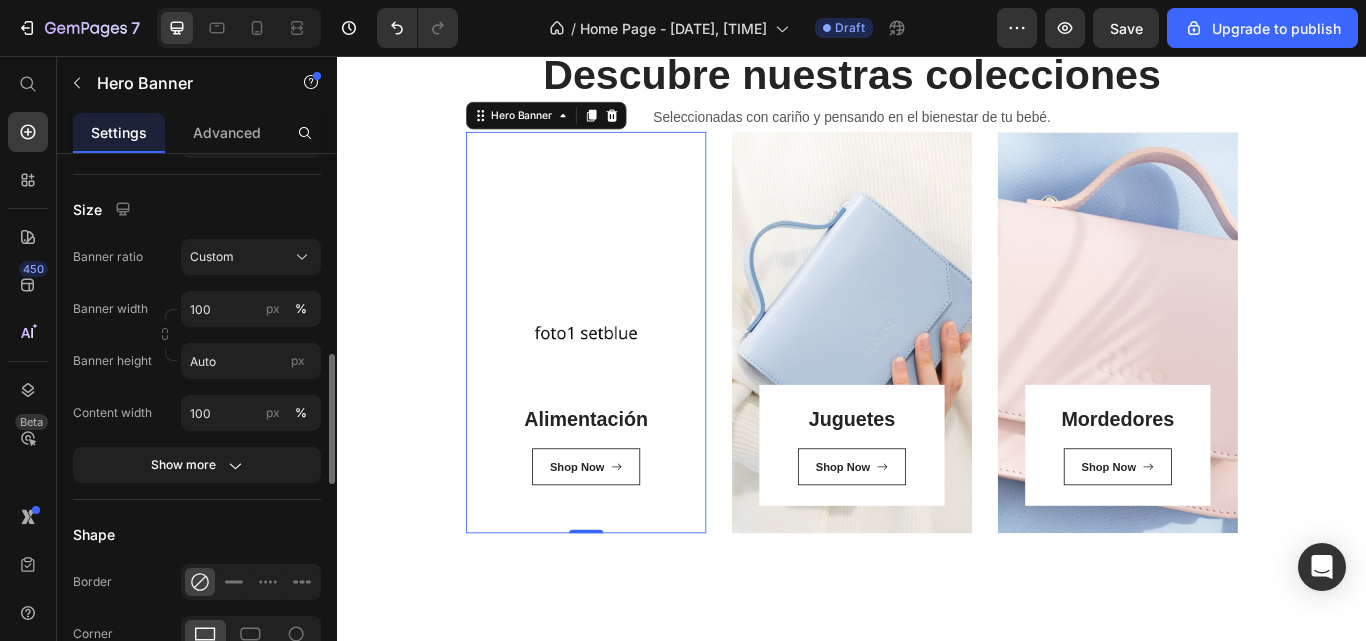 click on "Size Banner ratio Custom Banner width 100 px % Banner height Auto px Content width 100 px % Show more" 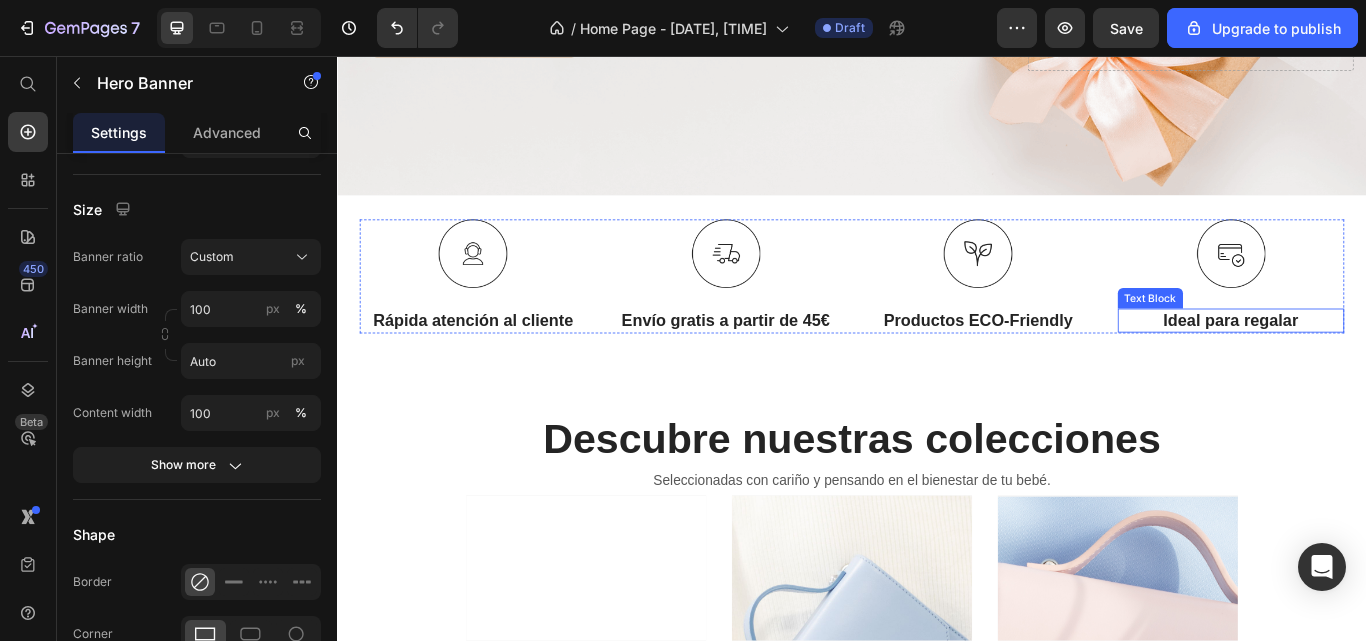 scroll, scrollTop: 490, scrollLeft: 0, axis: vertical 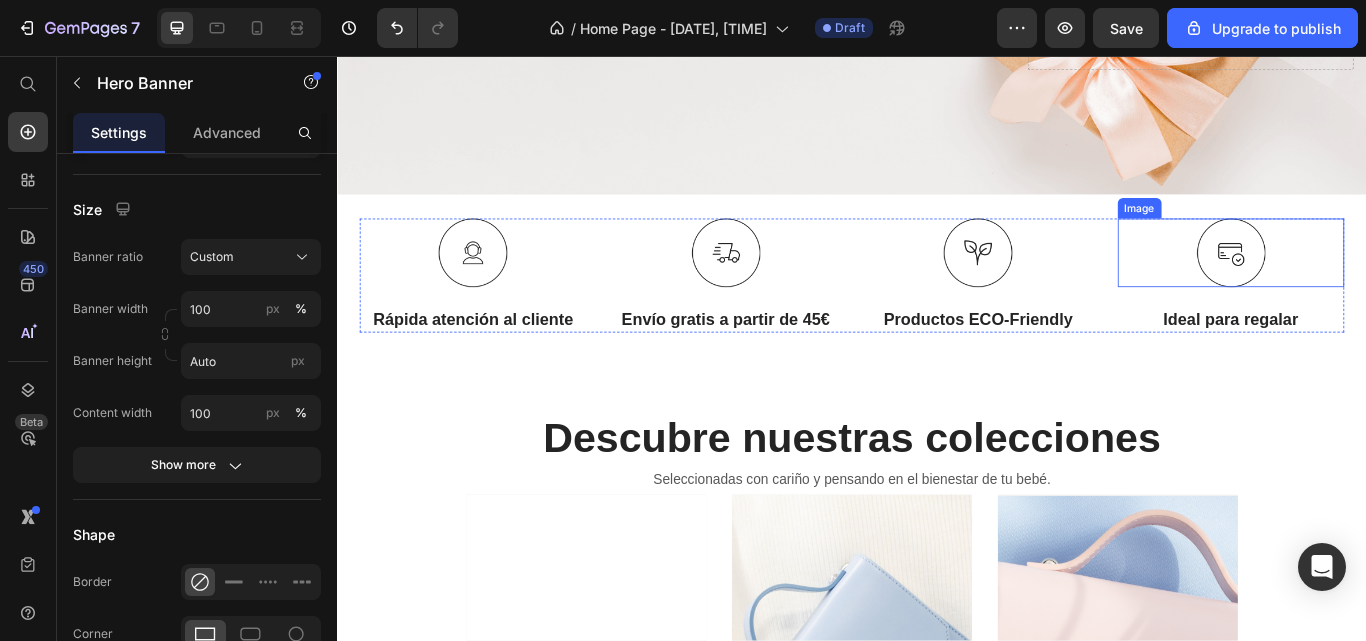 click at bounding box center [1379, 286] 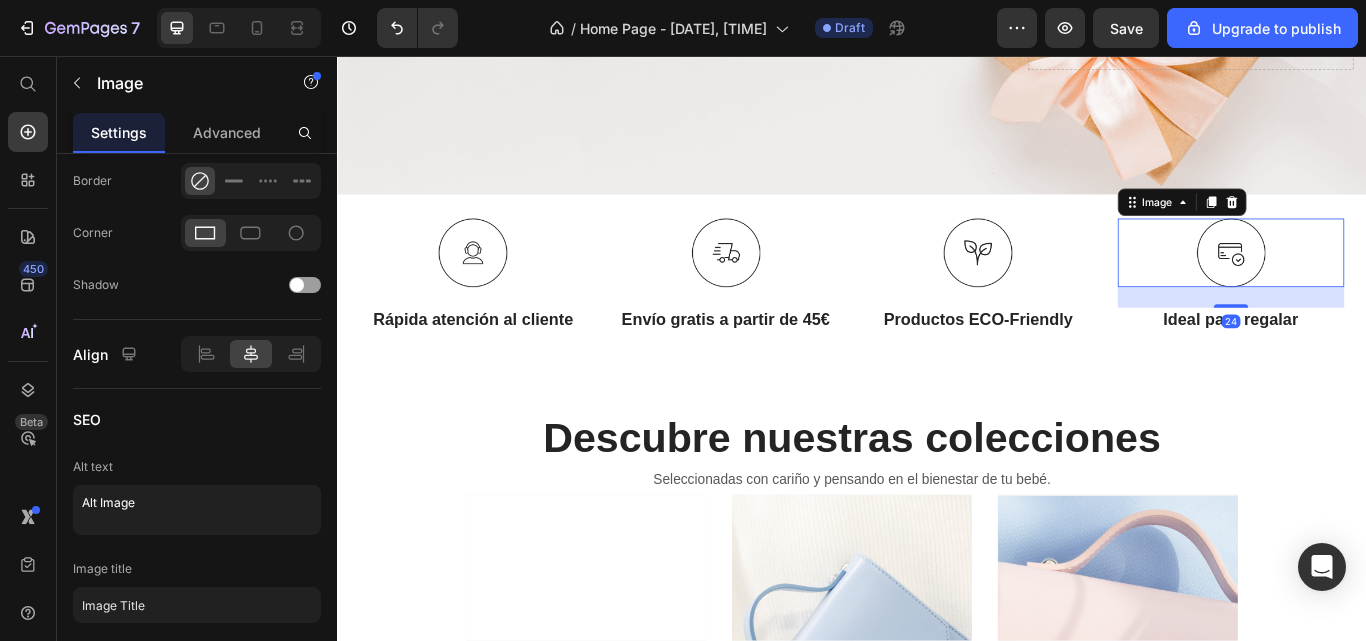 scroll, scrollTop: 0, scrollLeft: 0, axis: both 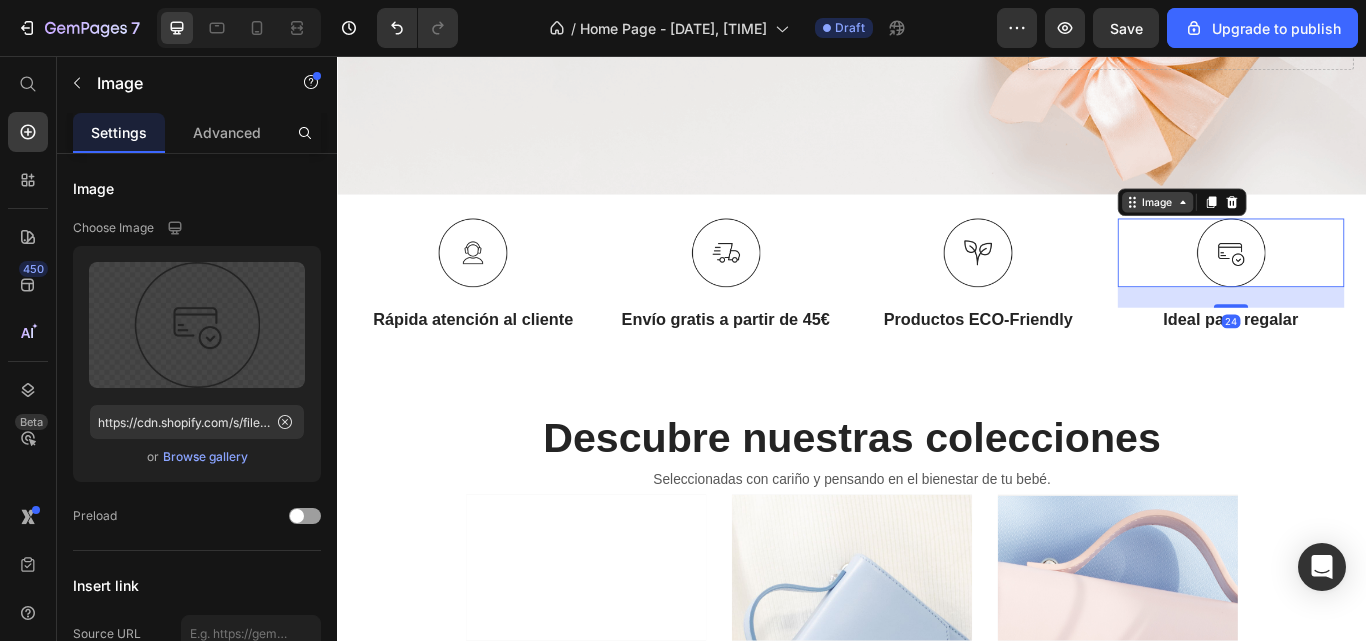 click on "Image" at bounding box center [1293, 227] 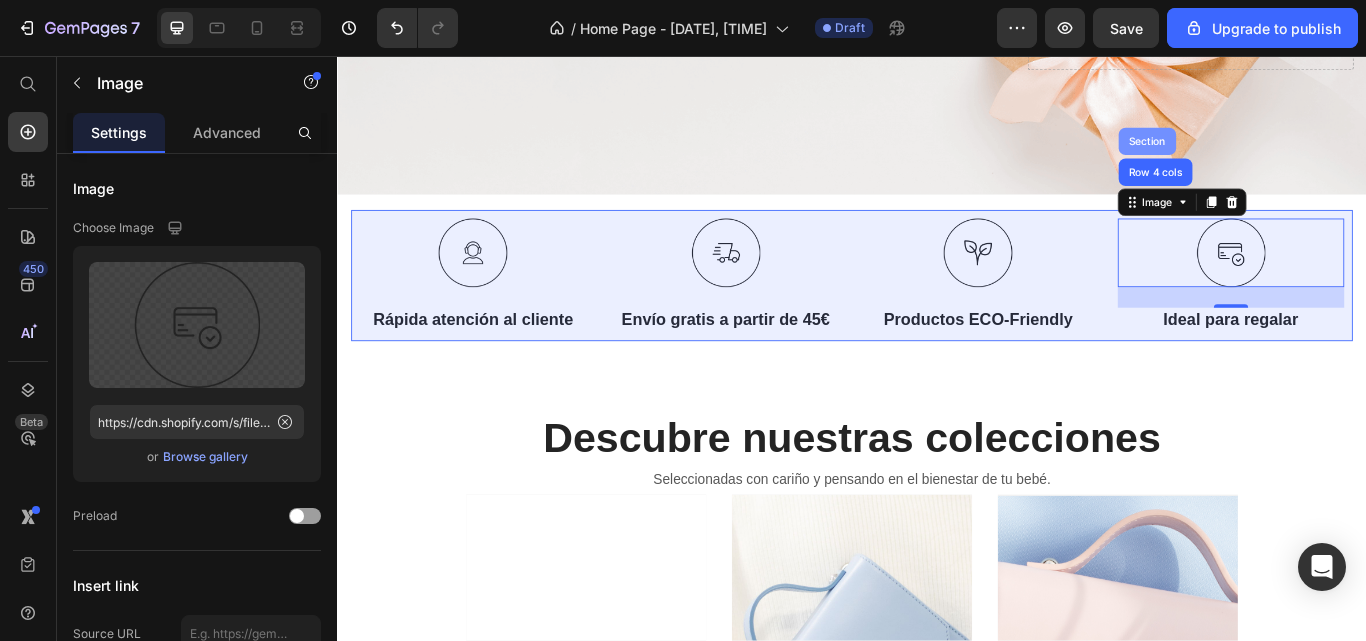 click on "Section" at bounding box center (1281, 156) 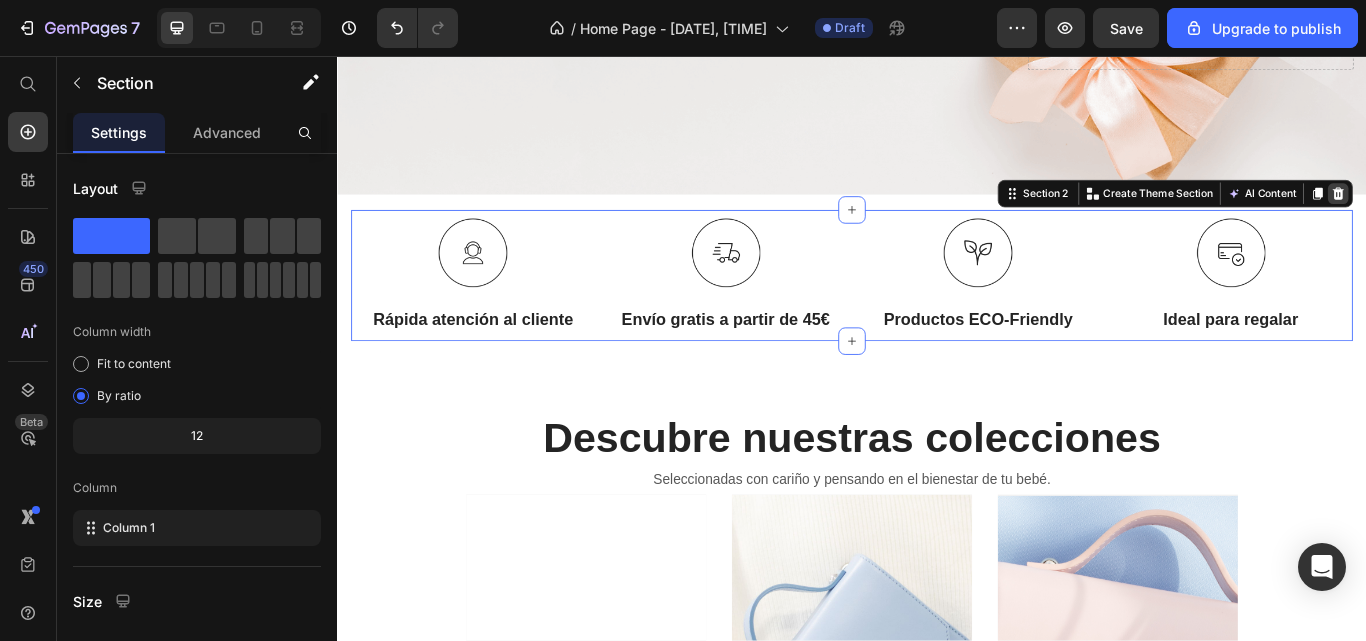 click 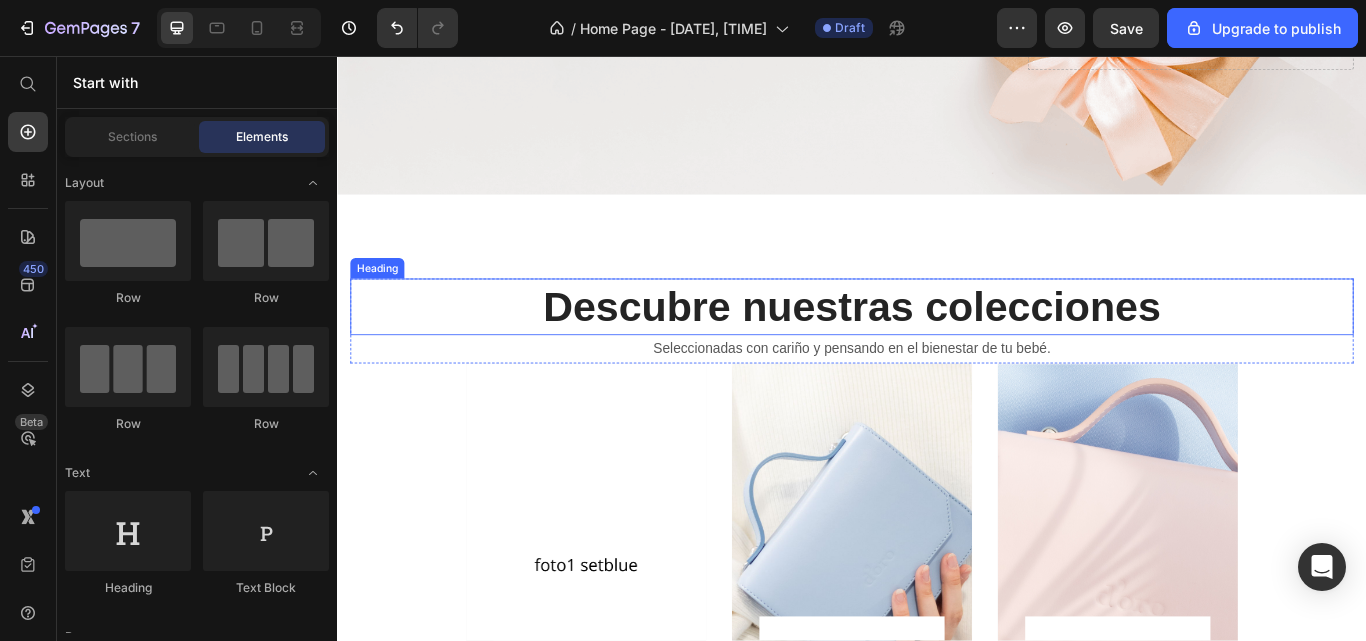 click on "Descubre nuestras colecciones" at bounding box center [937, 349] 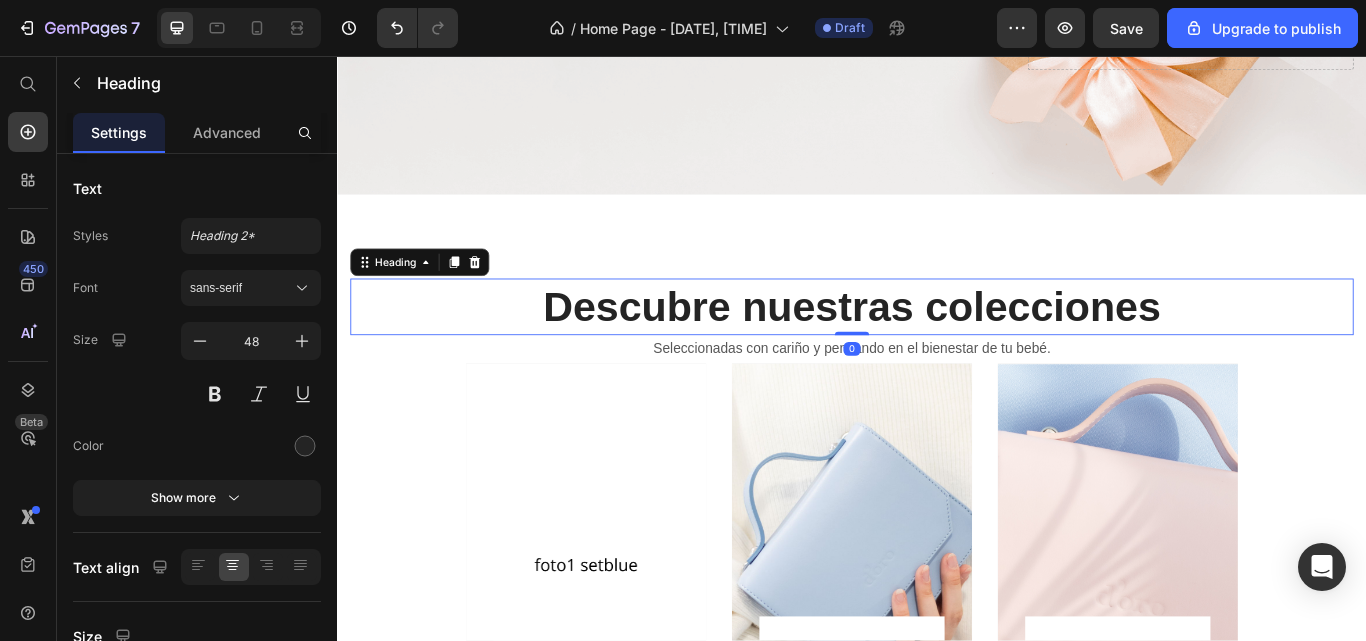 click on "Heading" at bounding box center (433, 297) 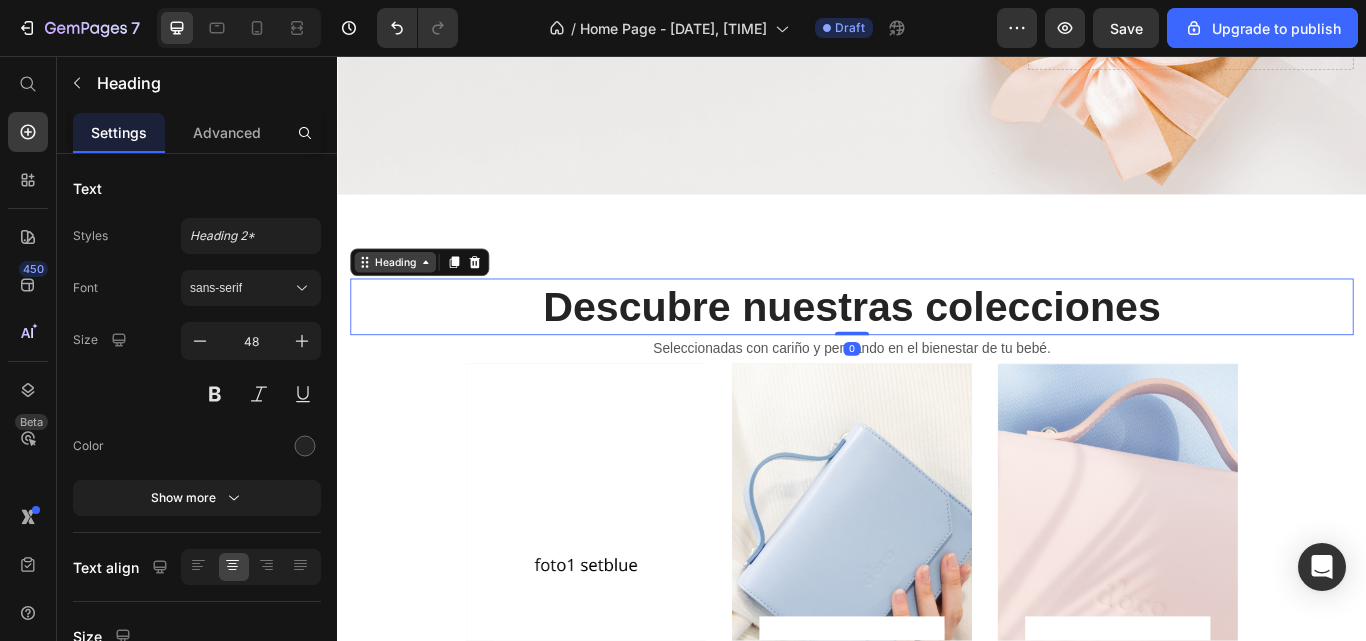 click 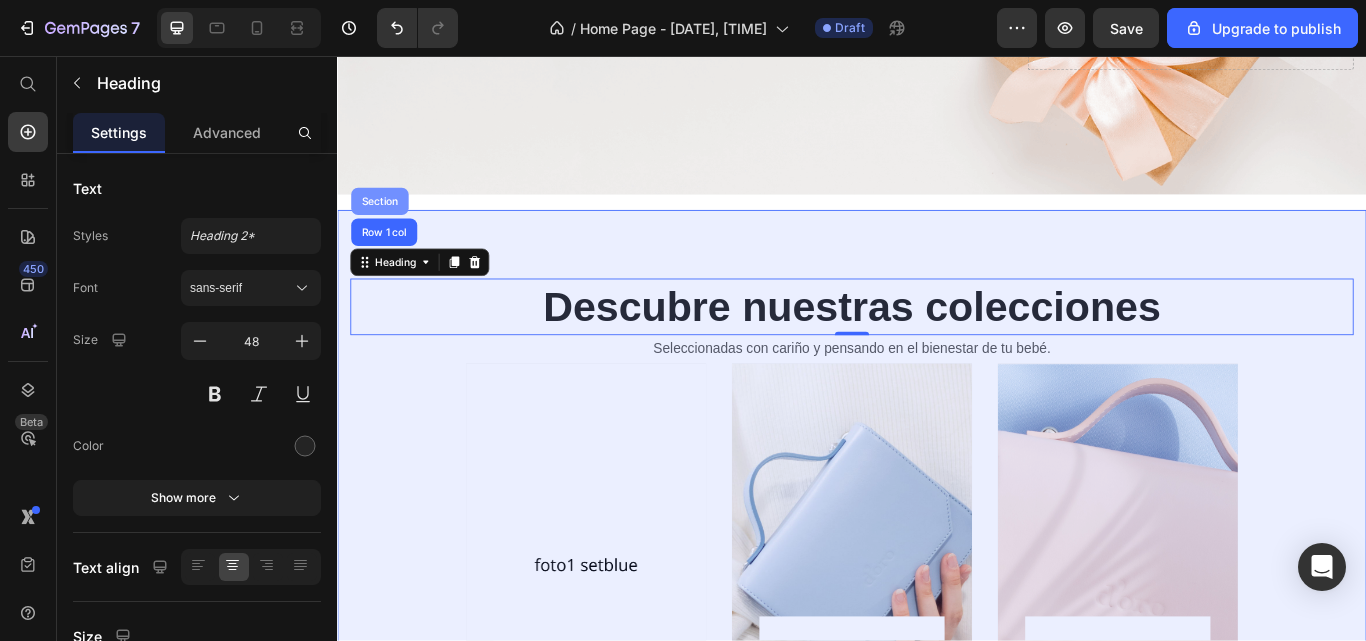 click on "Section" at bounding box center (386, 226) 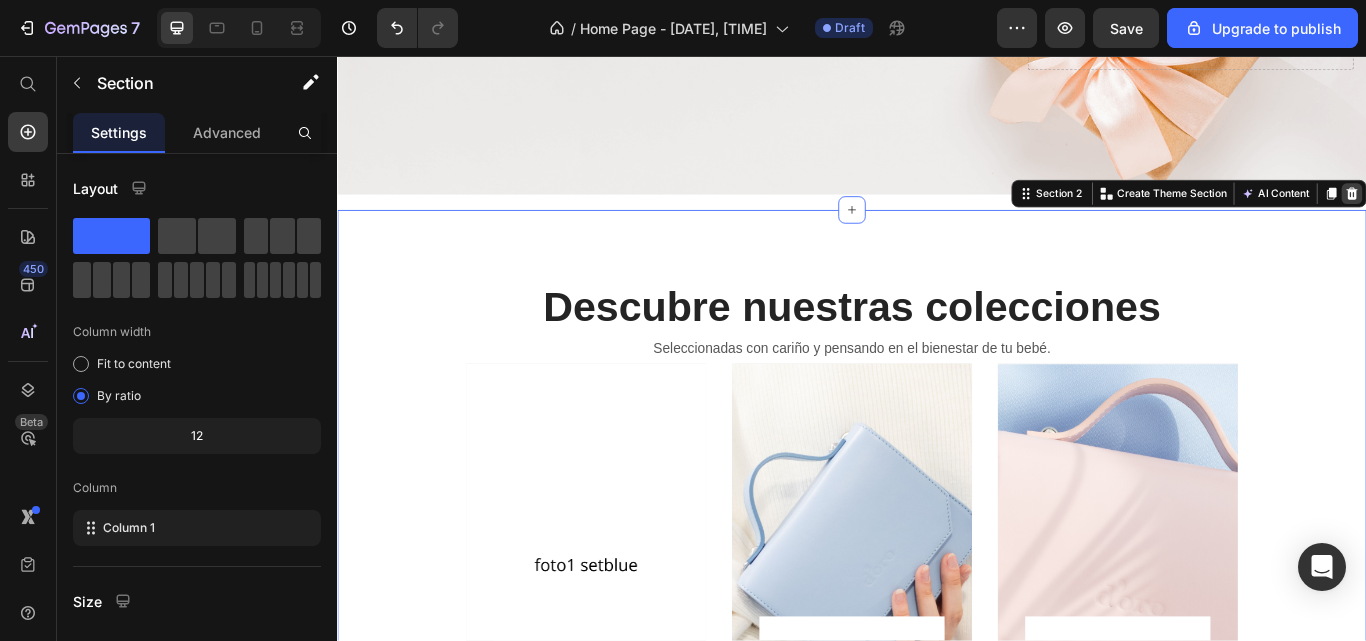 click at bounding box center [1520, 217] 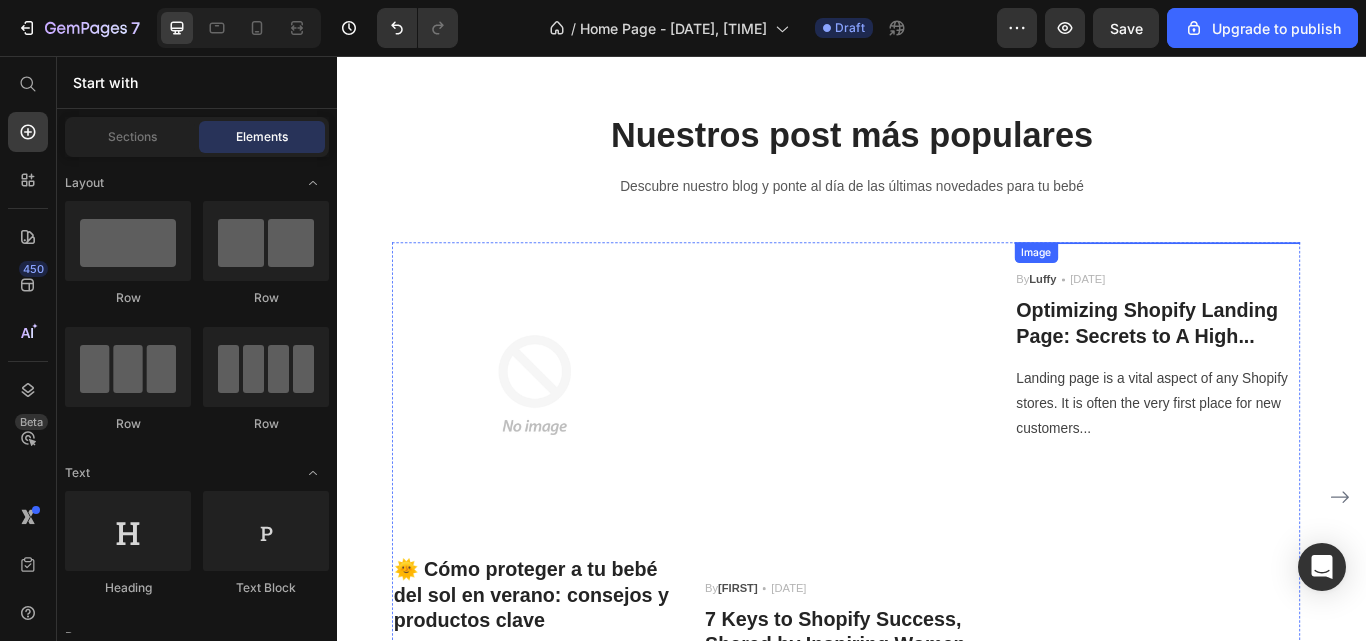 scroll, scrollTop: 687, scrollLeft: 0, axis: vertical 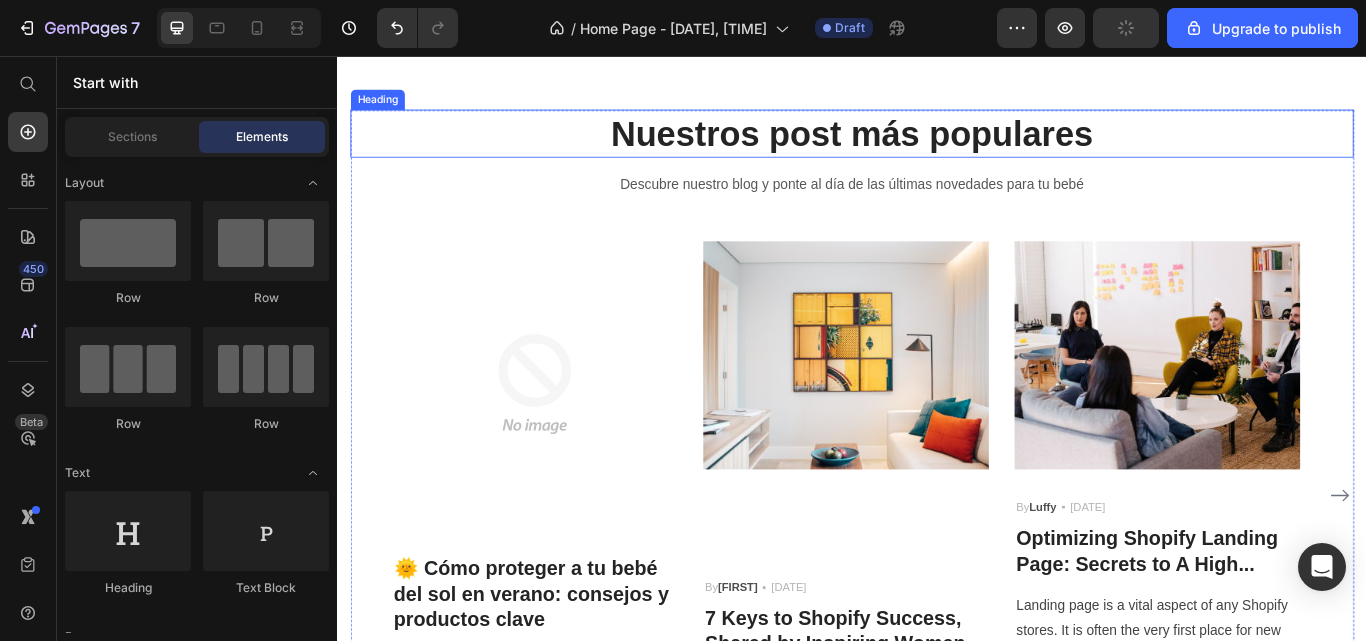 click on "Nuestros post más populares" at bounding box center (937, 147) 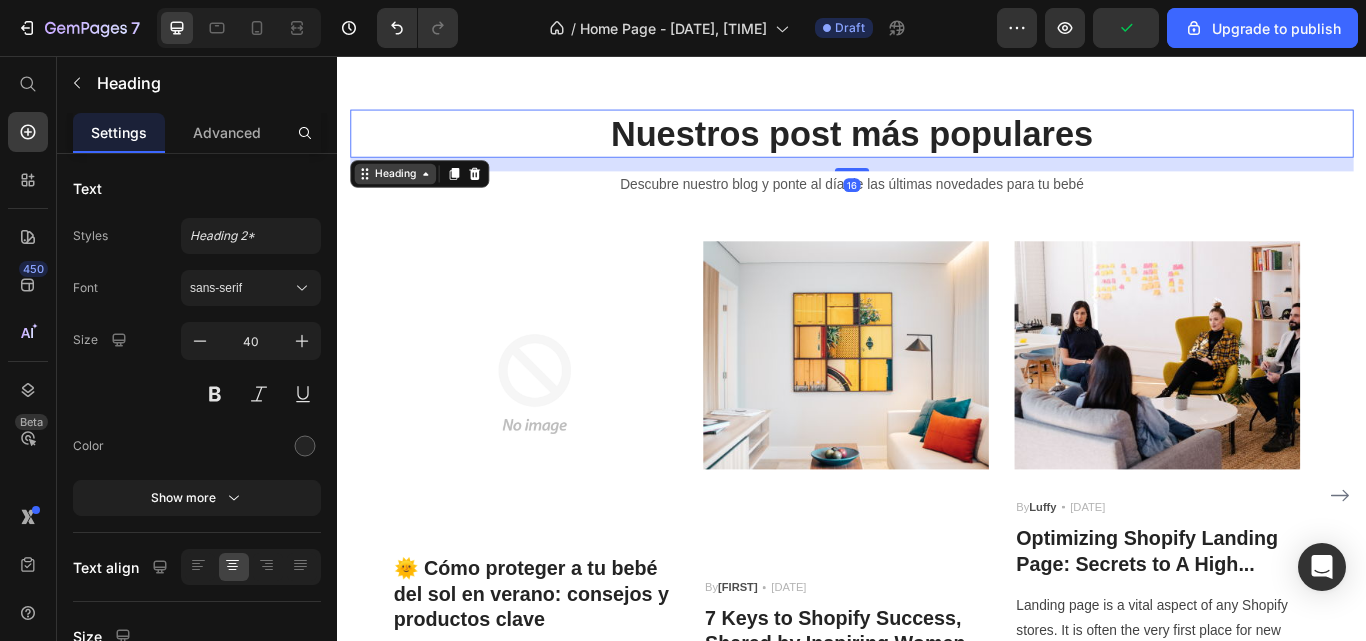 click on "Heading" at bounding box center (404, 194) 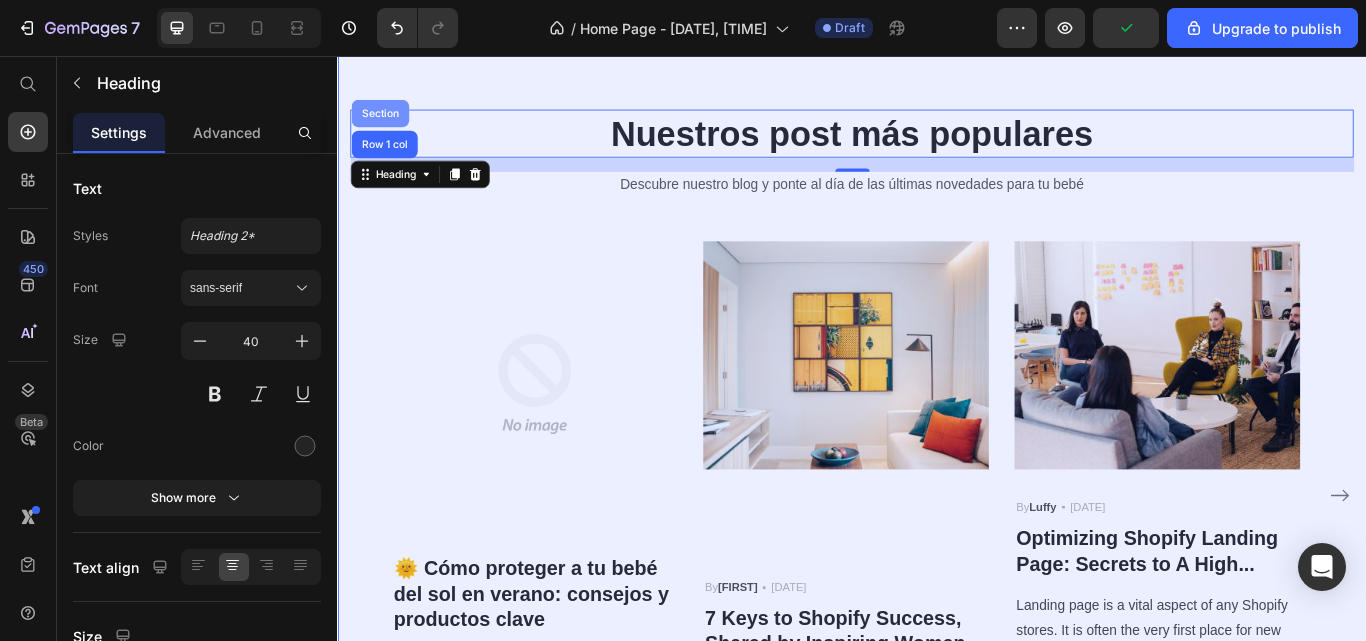 click on "Section" at bounding box center [386, 123] 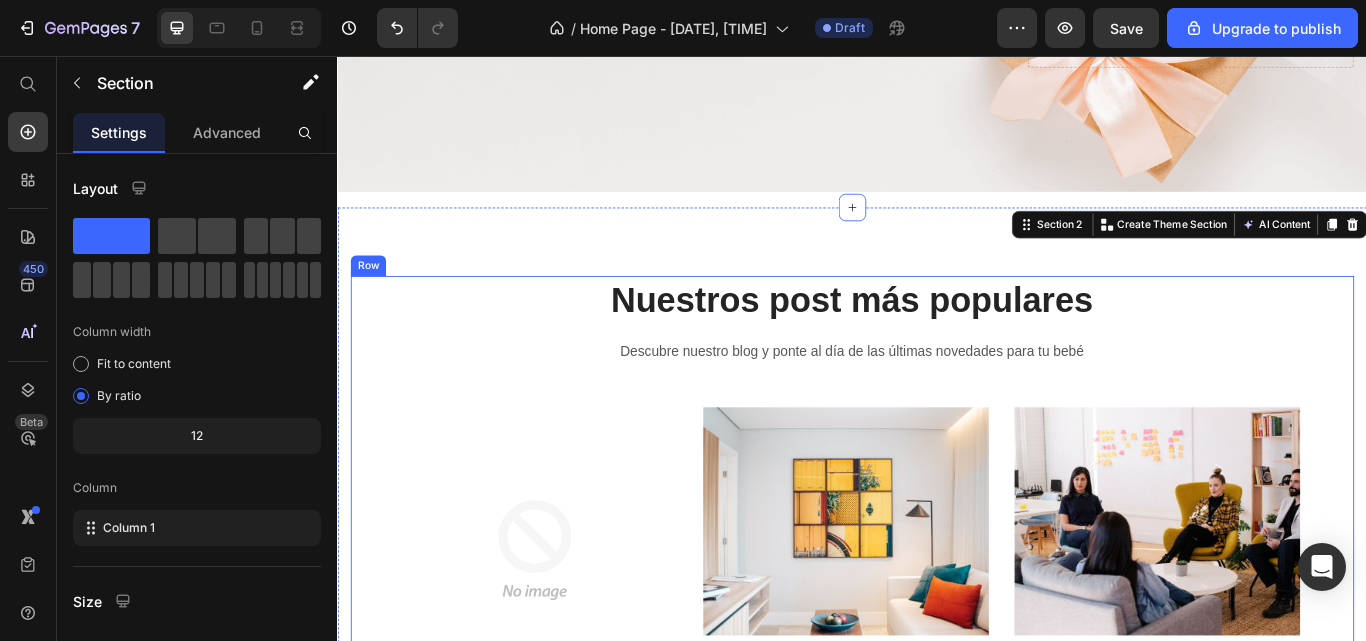 scroll, scrollTop: 510, scrollLeft: 0, axis: vertical 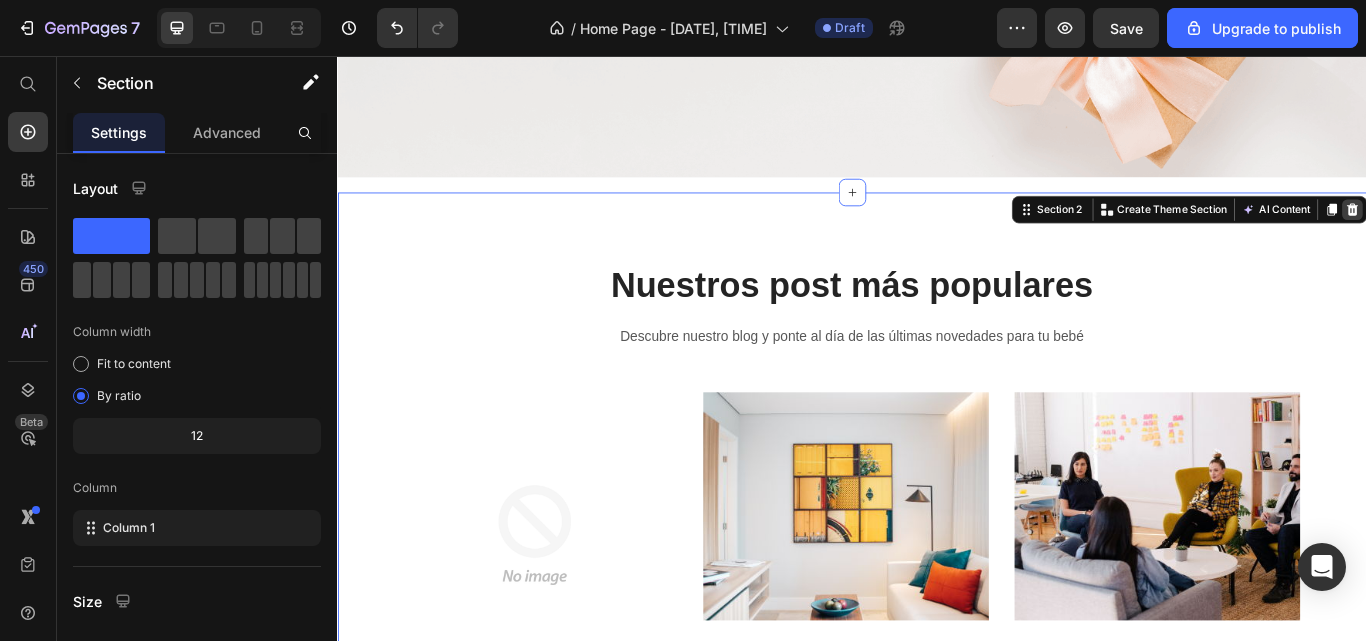 click 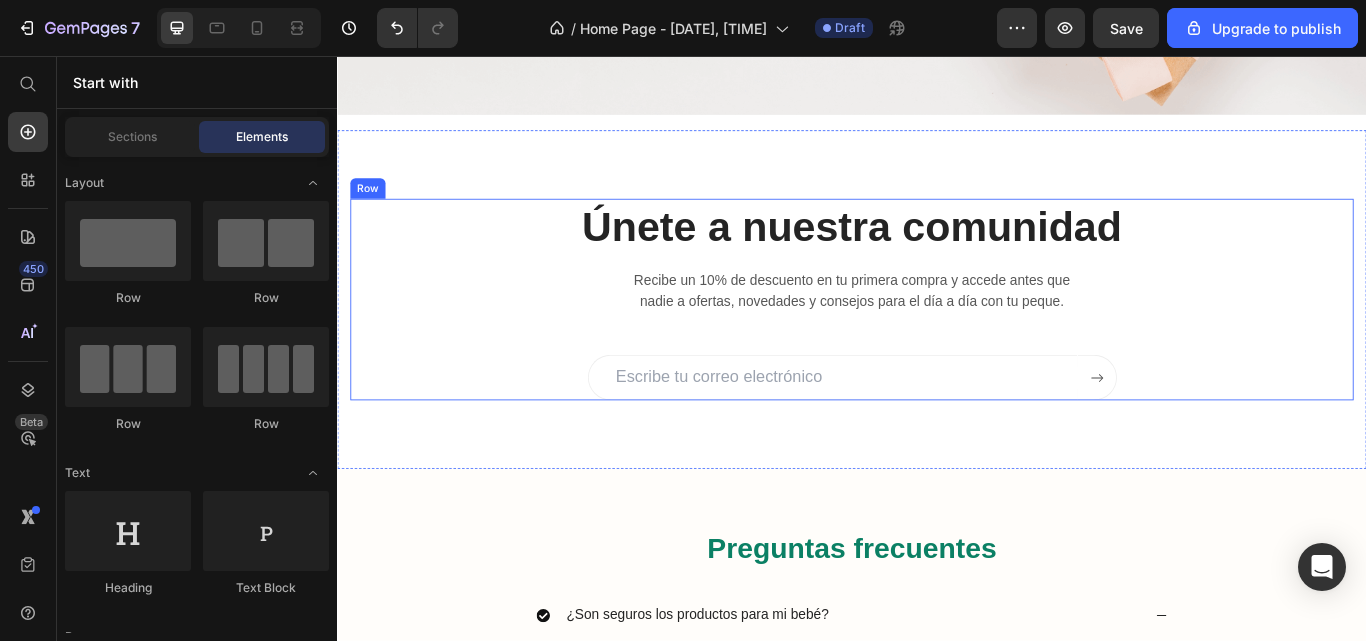 scroll, scrollTop: 585, scrollLeft: 0, axis: vertical 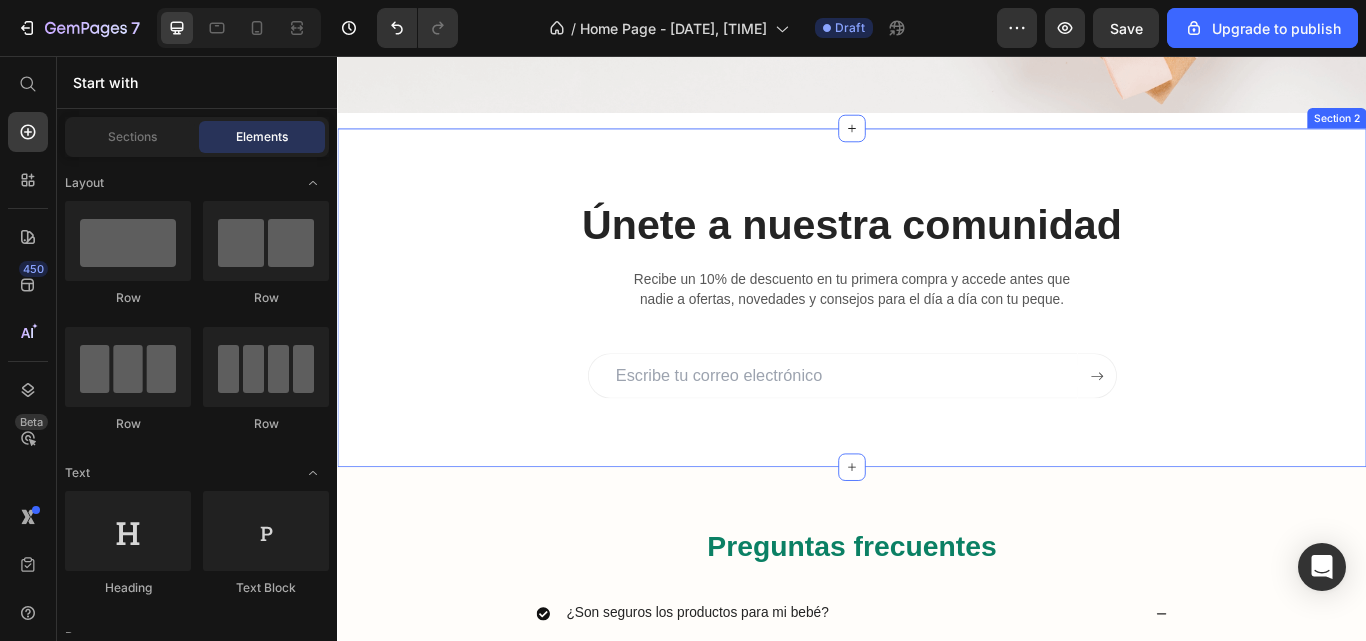 click on "Únete a nuestra comunidad Heading Recibe un 10% de descuento en tu primera compra y accede antes que nadie a ofertas, novedades y consejos para el día a día con tu peque. Text block Email Field Submit Button Row Newsletter Row Section 2" at bounding box center (937, 338) 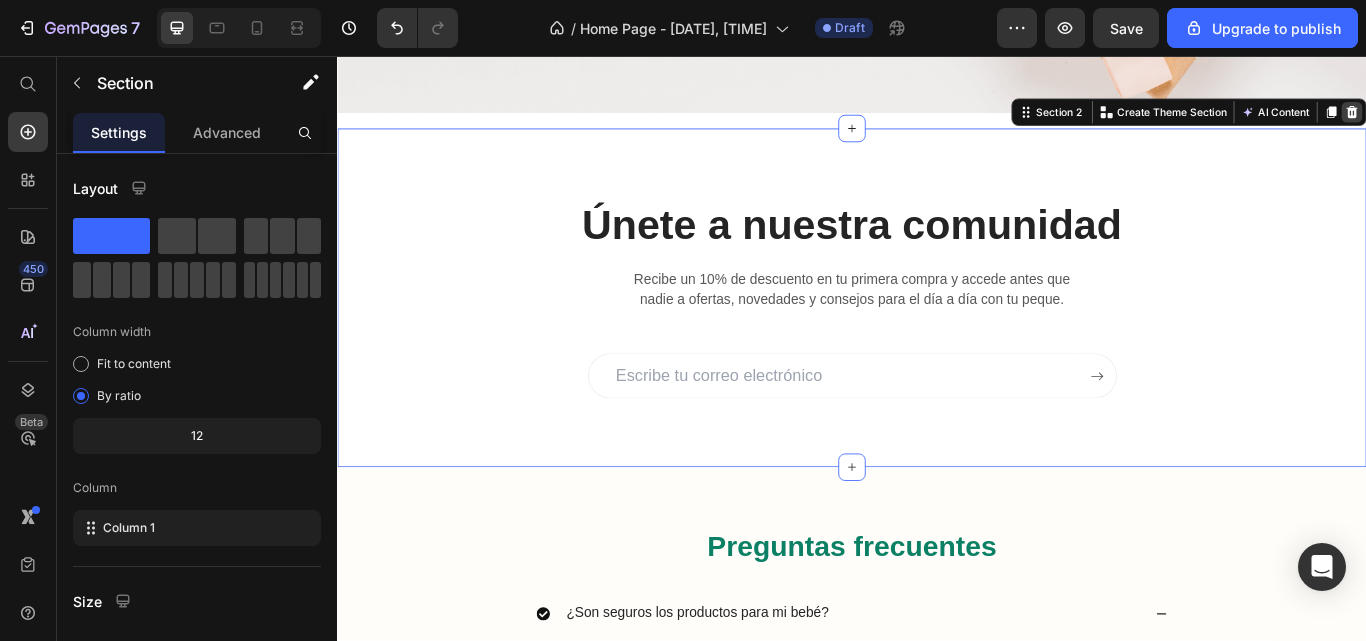 click 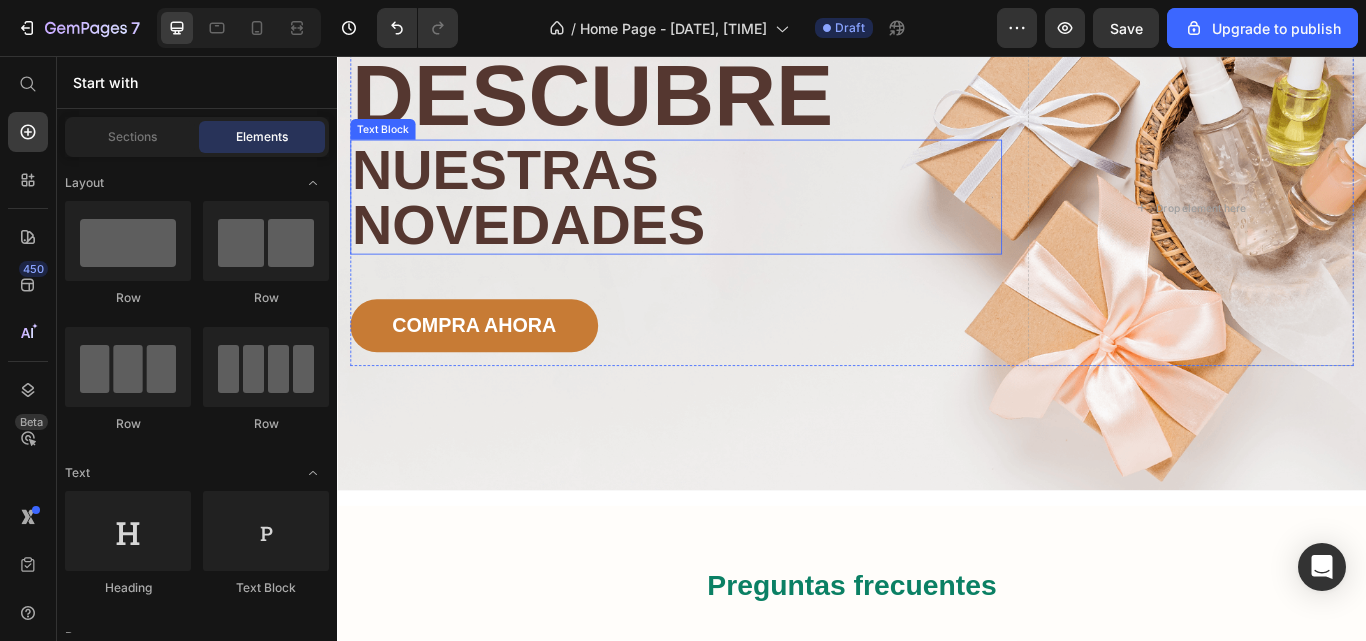 scroll, scrollTop: 147, scrollLeft: 0, axis: vertical 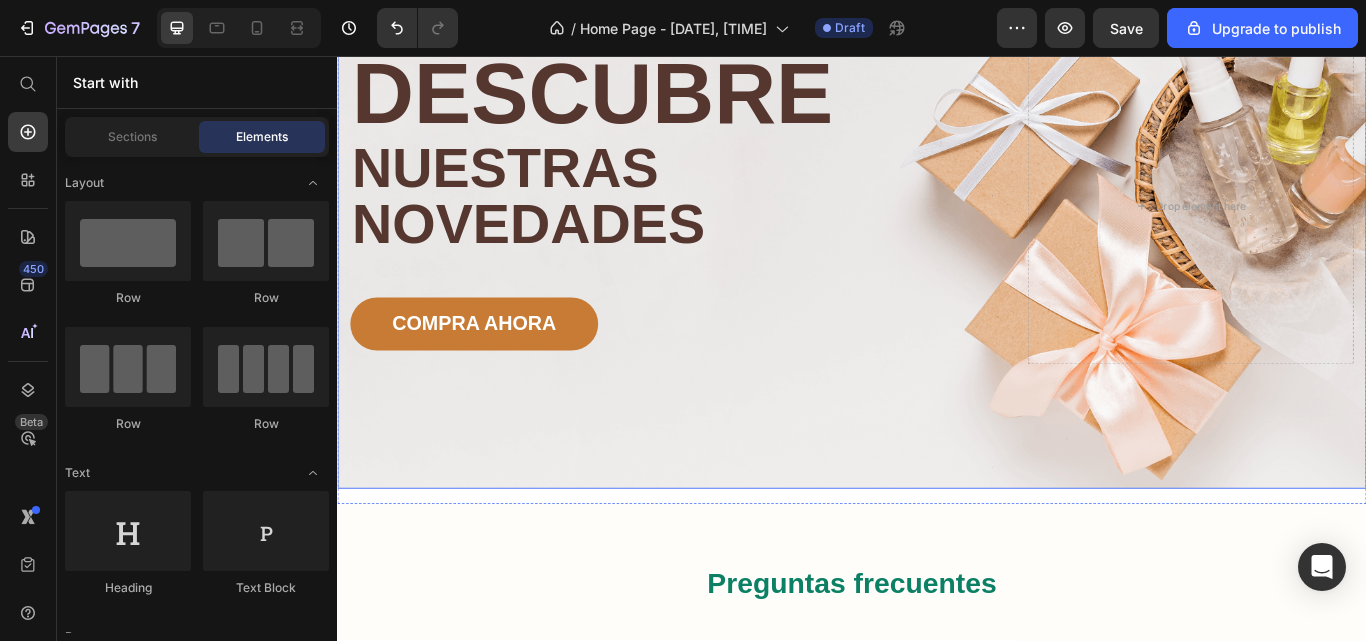 click on "Image Image Free shipping Text Block from [STATE] Text Block Advanced List Image 30-Day FREE returns Text Block & Exchange Text Block Advanced List Row Image More than 60.000 Text Block Happy “Cattomers” Text Block Advanced List Image Secured Checkout Text Block using SSL Technology Text Block Advanced List Row Title Line DESCUBRE Heading NUESTRAS NOVEDADES Text Block Text Block COMPRA AHORA Button Drop element here Row Row" at bounding box center (937, 255) 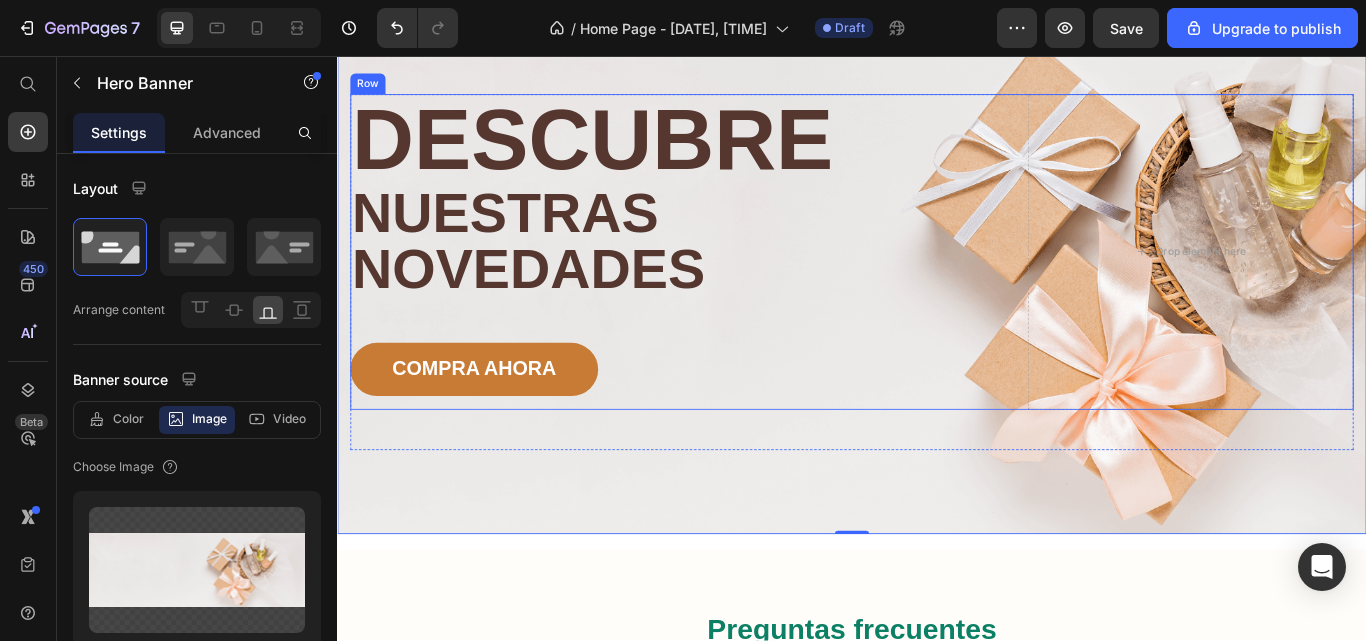 scroll, scrollTop: 95, scrollLeft: 0, axis: vertical 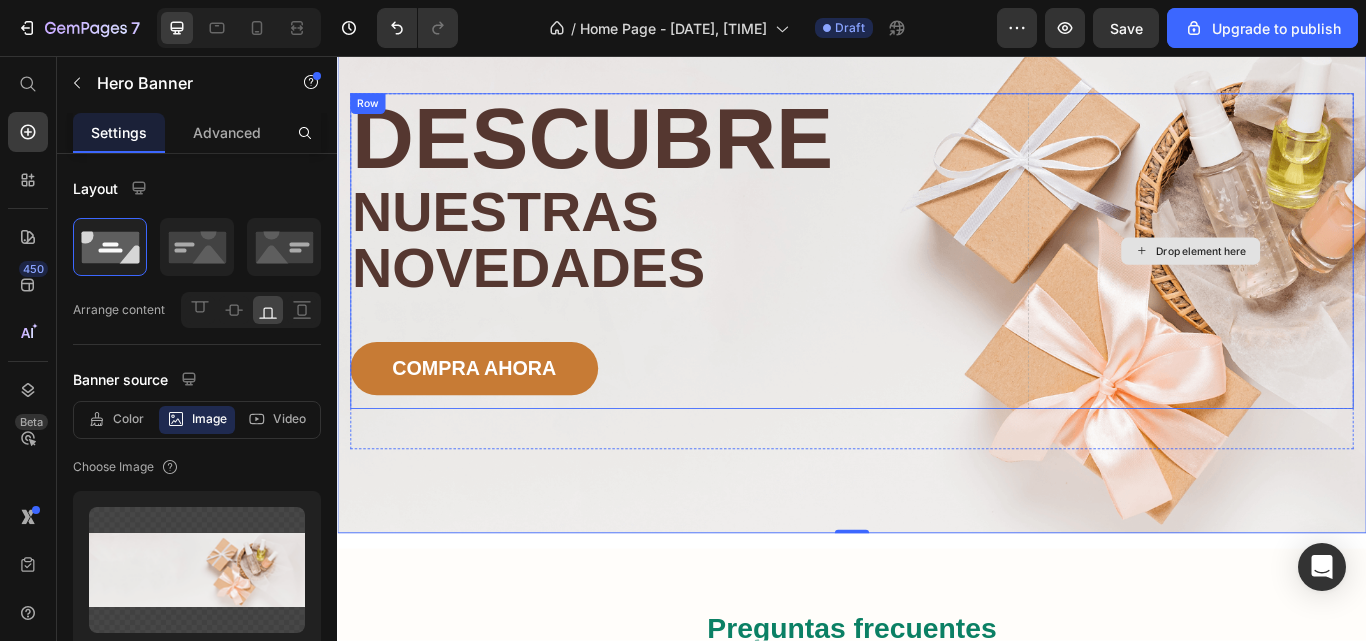 click on "Drop element here" at bounding box center [1332, 284] 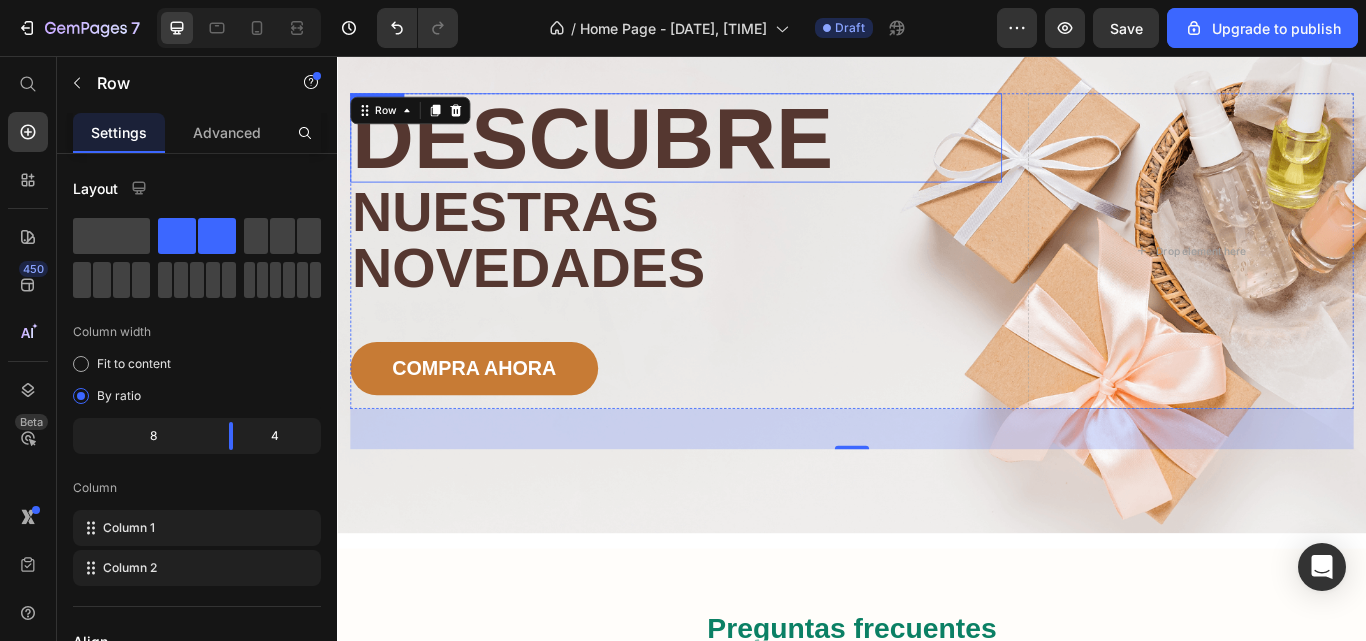 click on "DESCUBRE" at bounding box center (732, 152) 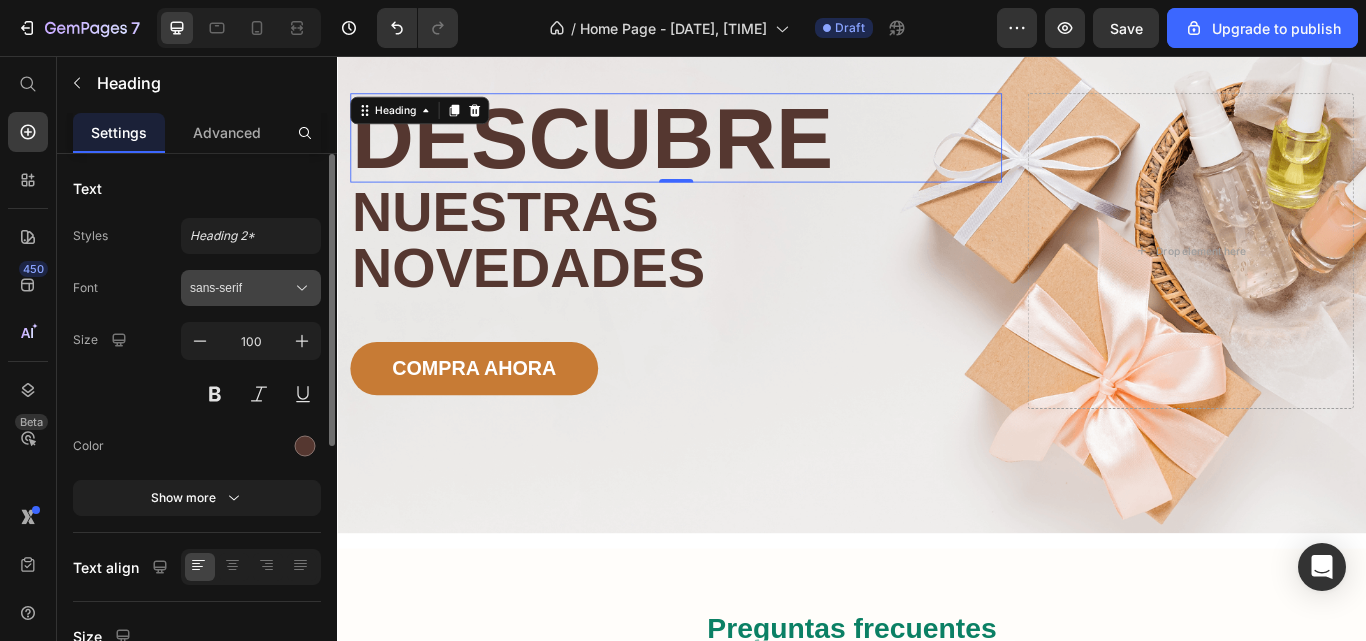 click on "sans-serif" at bounding box center (241, 288) 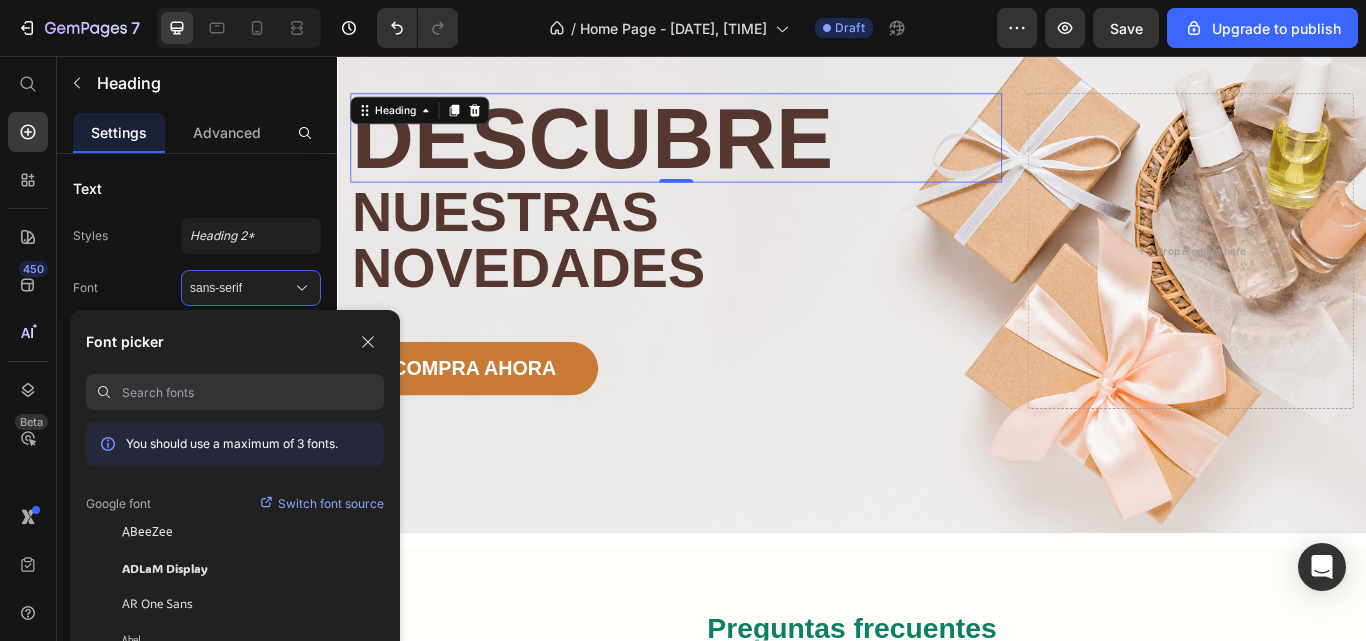 click at bounding box center (253, 392) 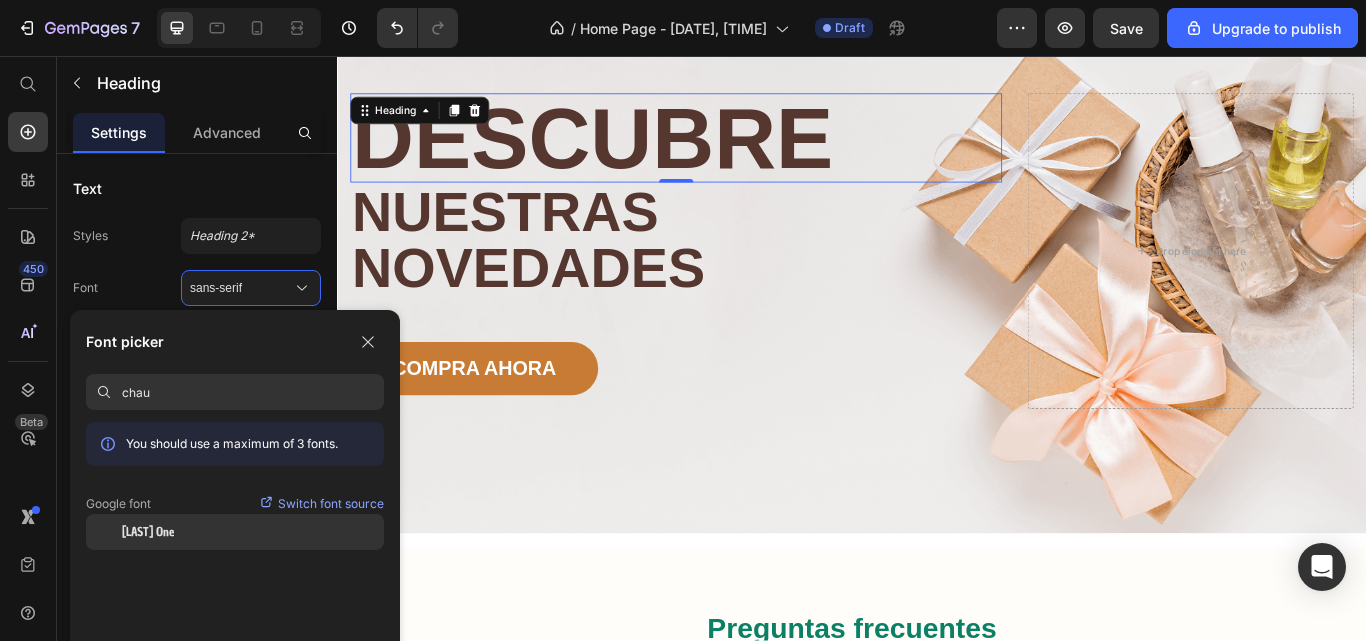 type on "chau" 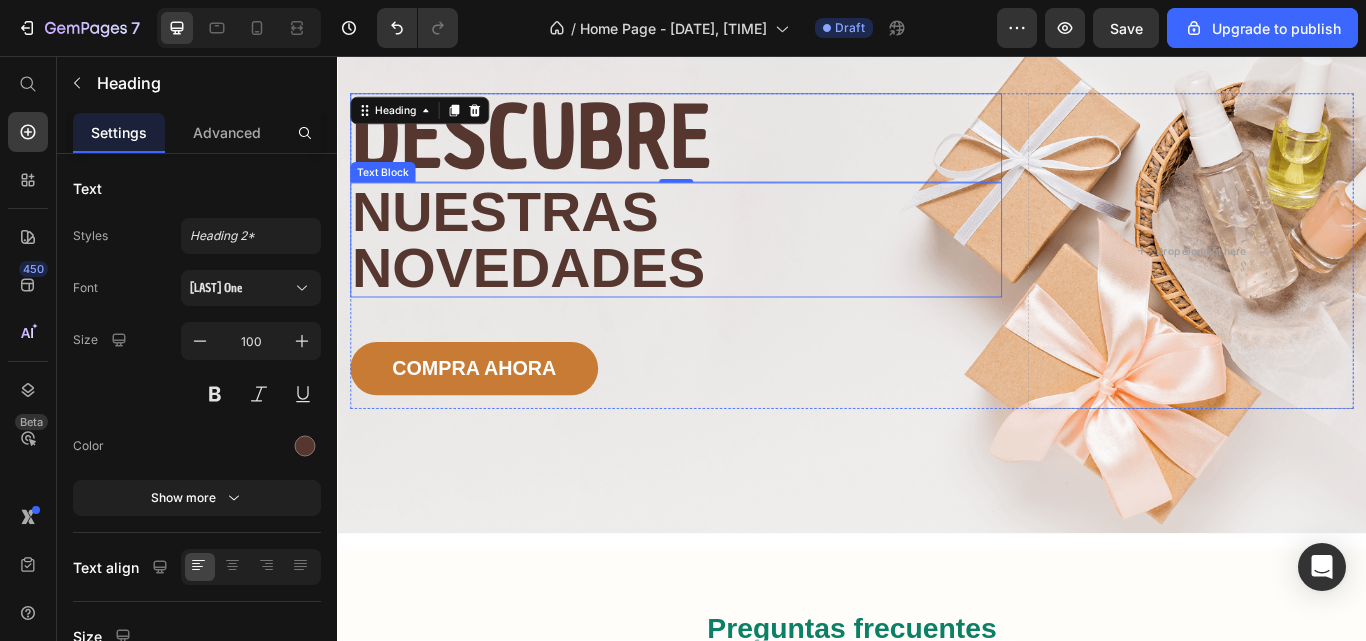 click on "NUESTRAS NOVEDADES" at bounding box center [732, 271] 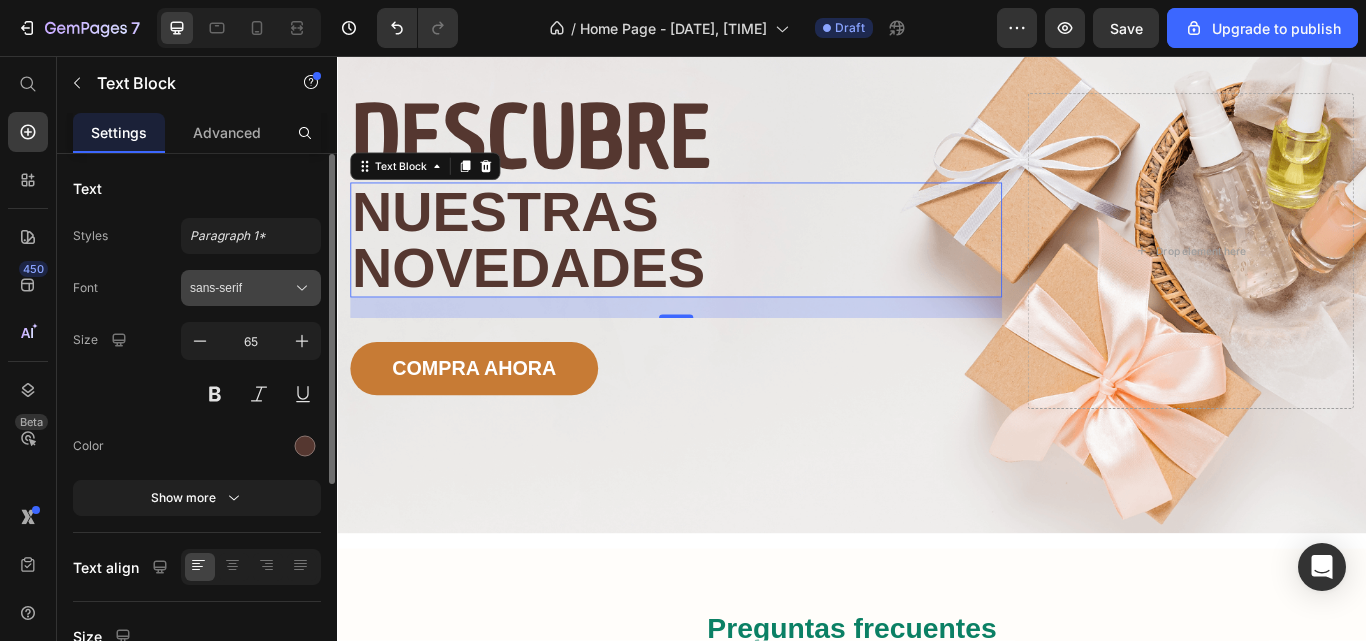 click on "sans-serif" at bounding box center [241, 288] 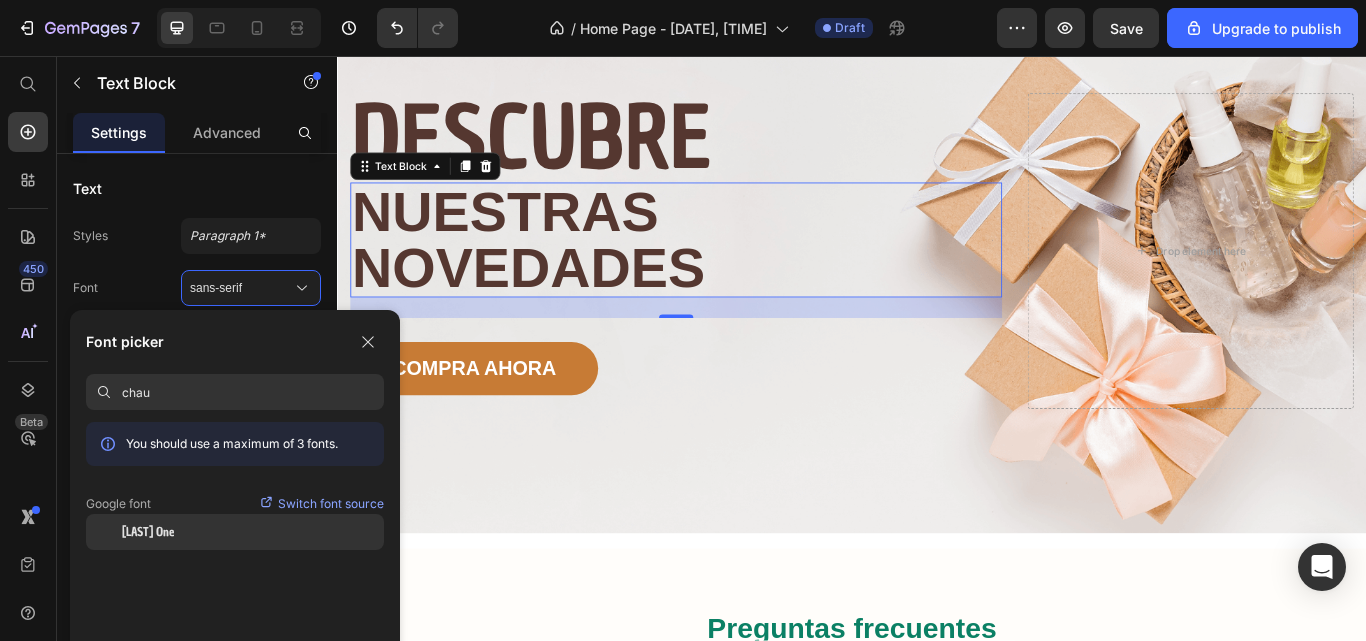type on "chau" 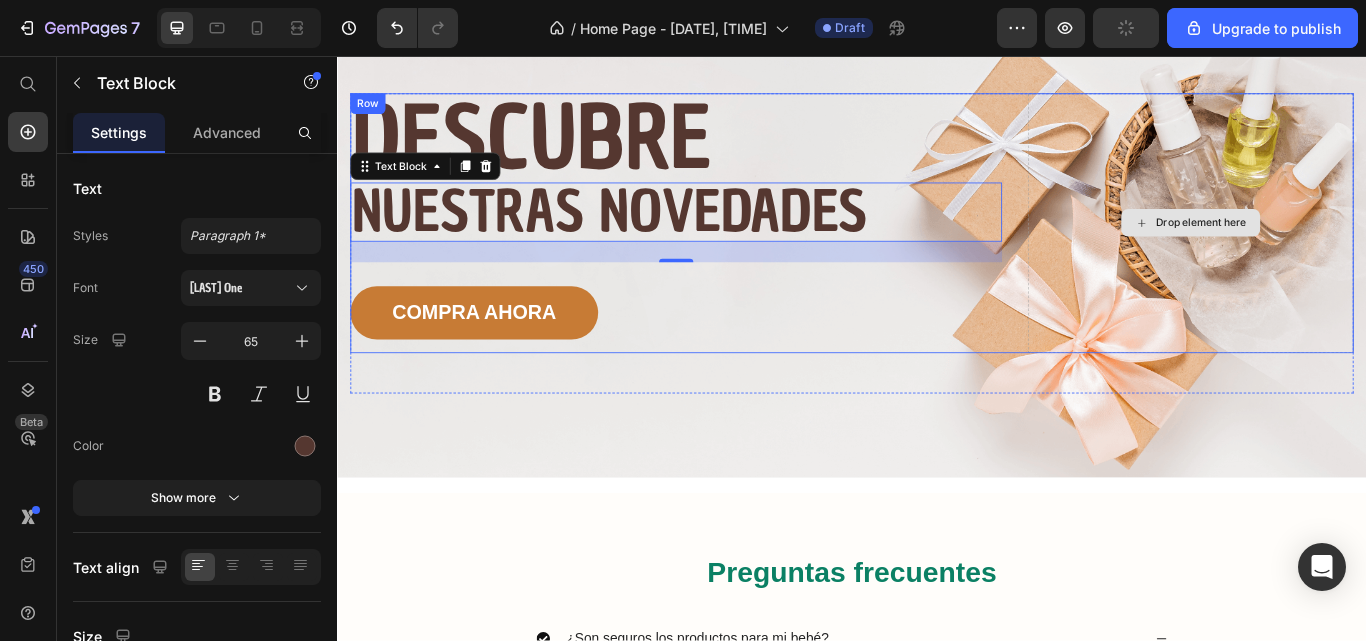 click on "Drop element here" at bounding box center [1332, 251] 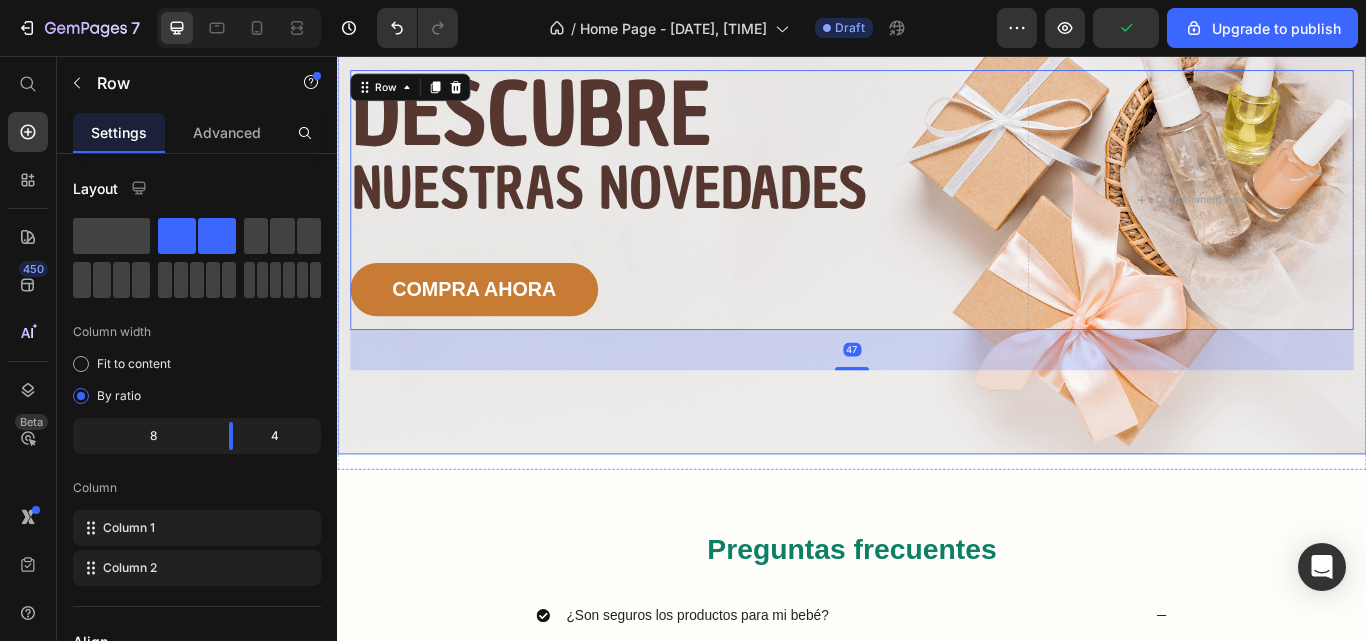 scroll, scrollTop: 133, scrollLeft: 0, axis: vertical 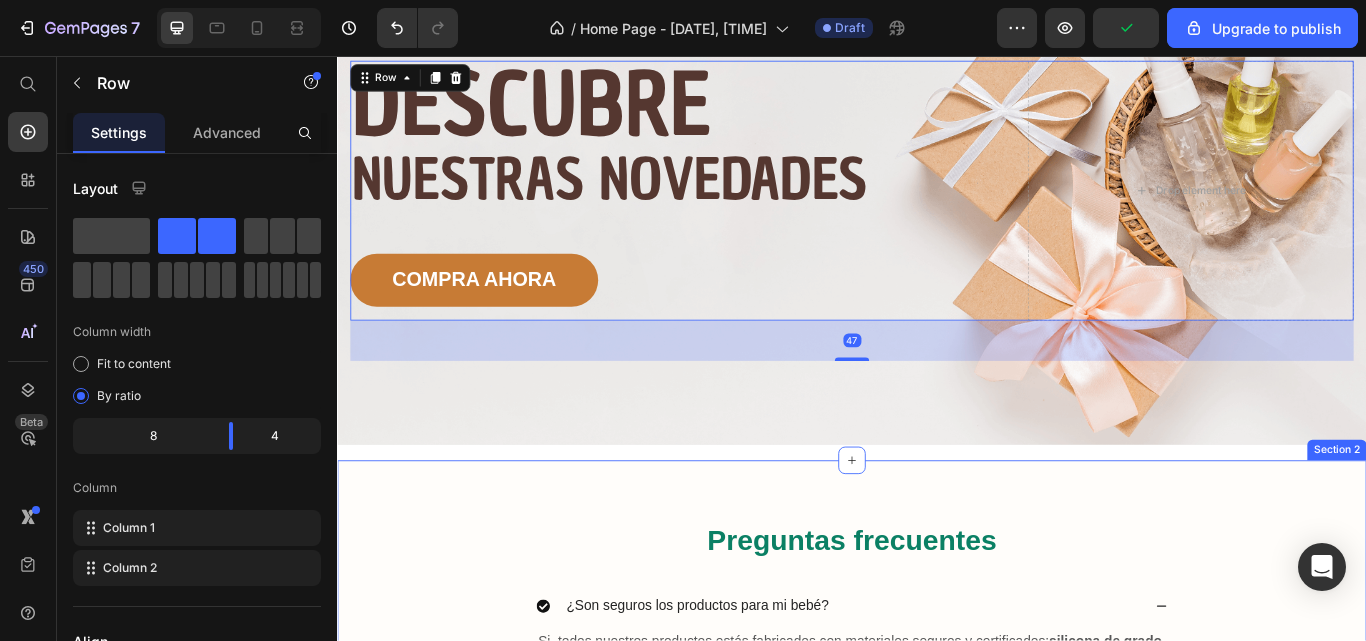 click on "Preguntas frecuentes Heading ¿Son seguros los productos para mi bebé? Si, todos nuestros productos estás fabricados con materiales seguros y certificados: silicona de grado alimenticio , libres de BPA y otras sustancias tóxicas. Text Block ¿Se pueden lavar los productos en el lavavajillas o meter al microondas? ¿Desde dónde se envían los pedidos? ¿Cuanto tarda en llegar mi pedido? ¿Puedo devolver un producto? Accordion Row Section 2" at bounding box center (937, 833) 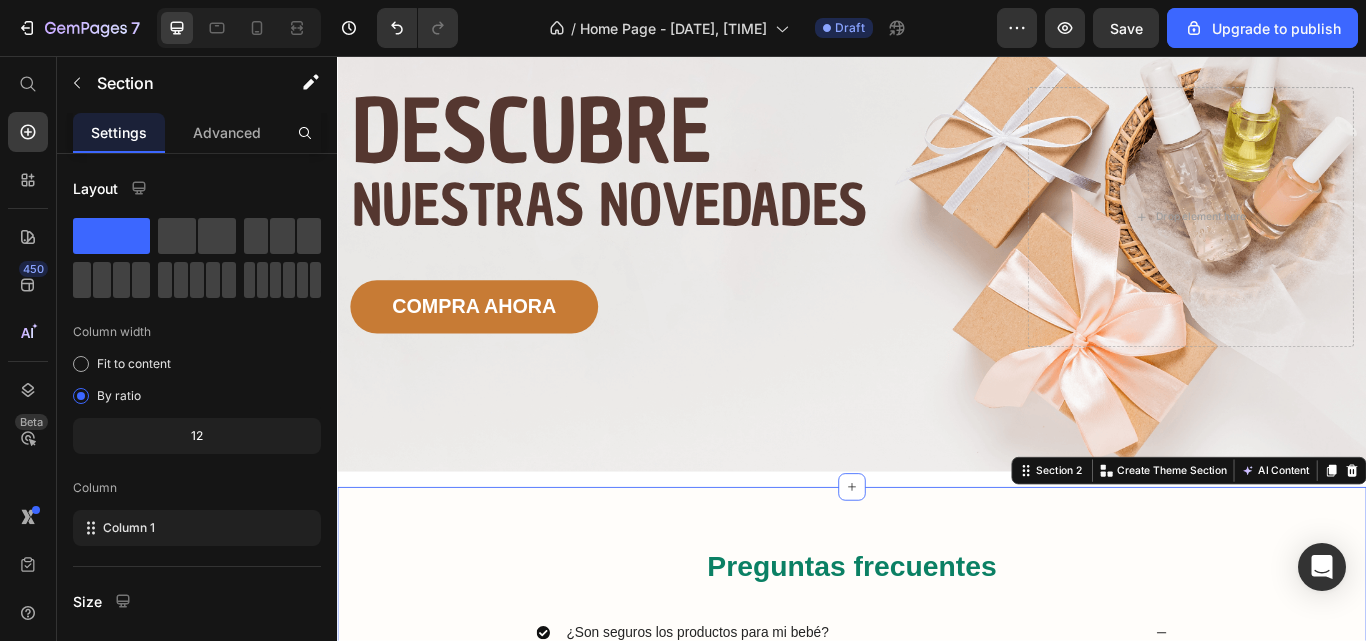 scroll, scrollTop: 101, scrollLeft: 0, axis: vertical 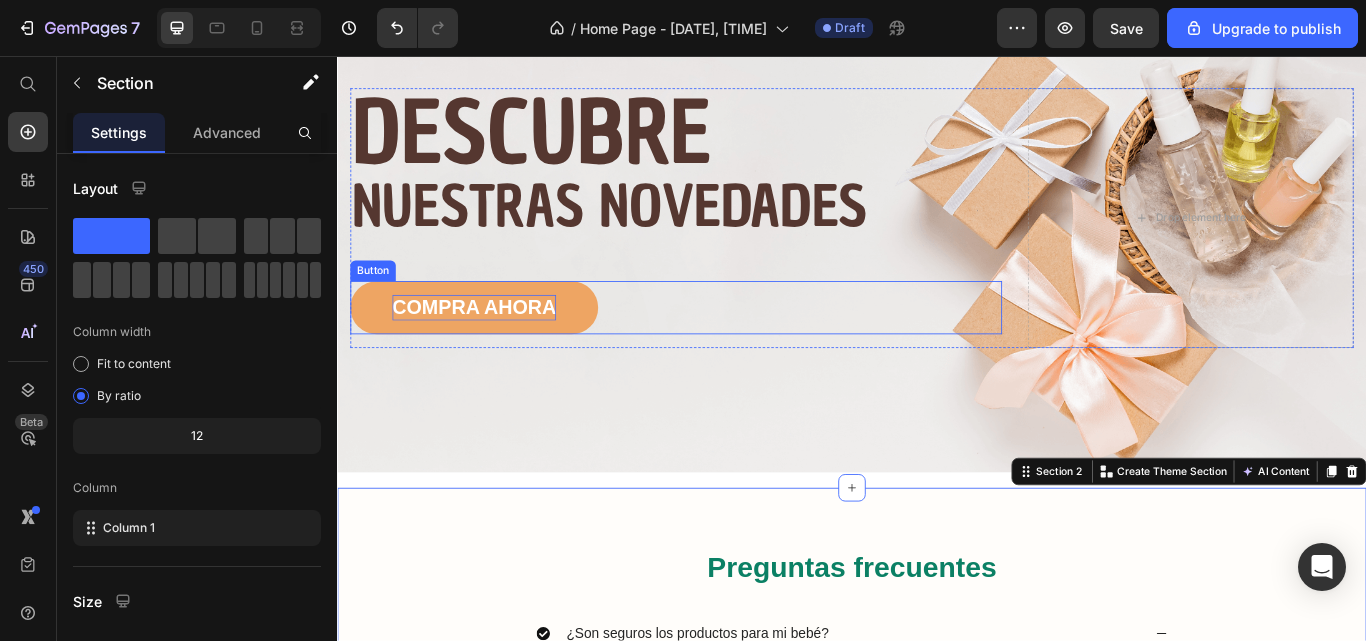 click on "COMPRA AHORA" at bounding box center (496, 350) 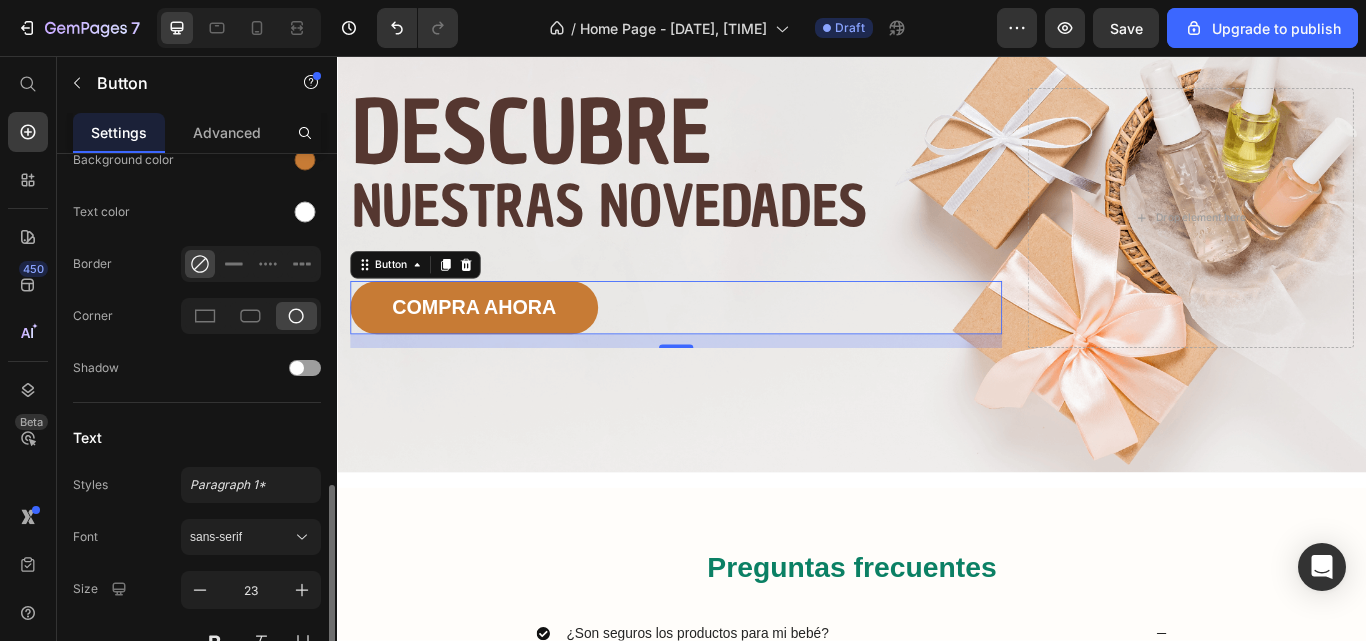 scroll, scrollTop: 640, scrollLeft: 0, axis: vertical 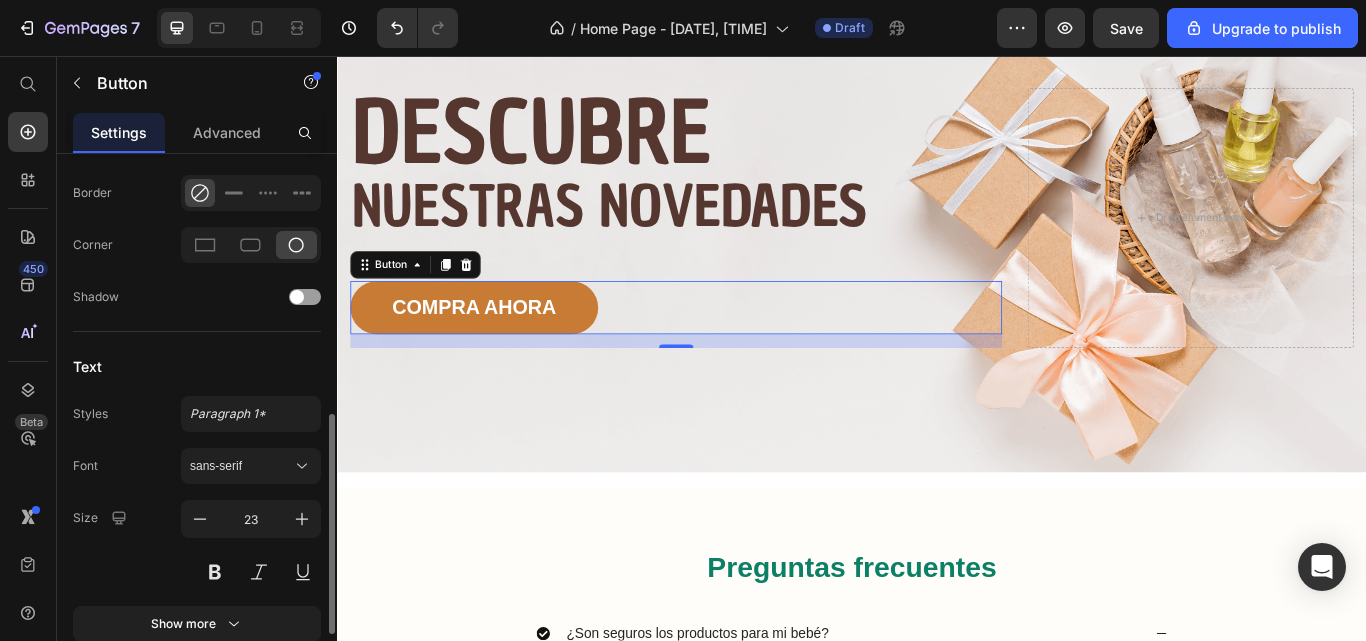 click on "sans-serif" at bounding box center [251, 466] 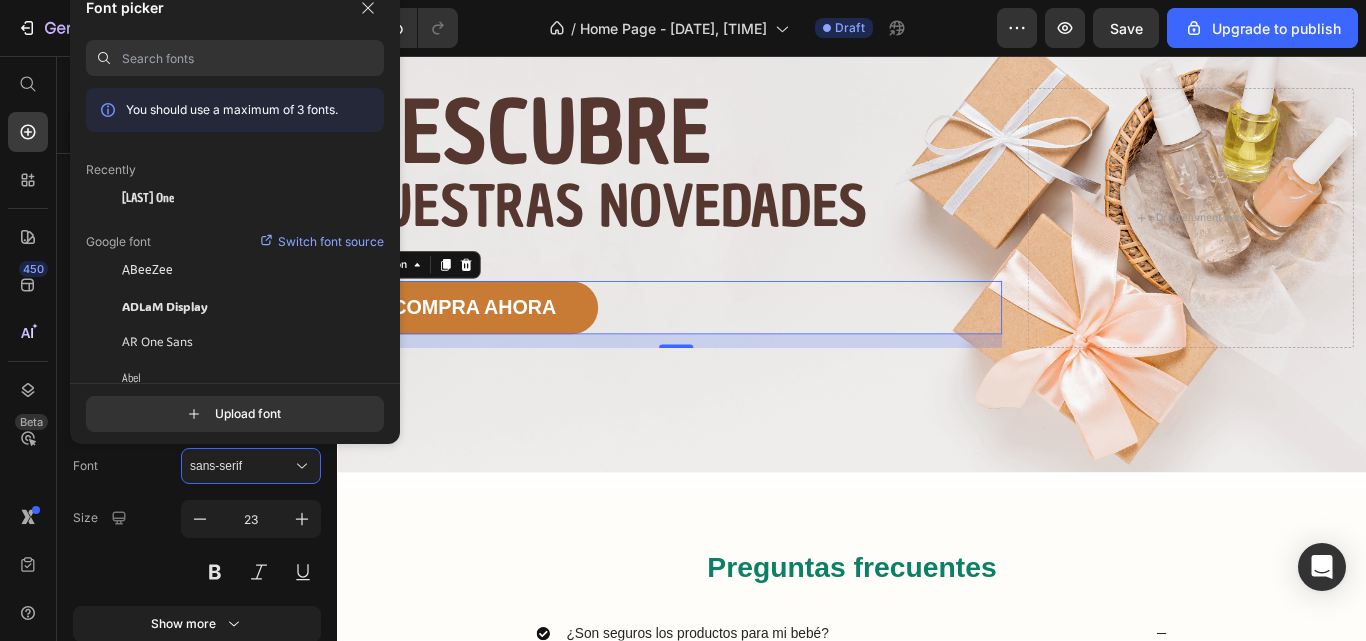 click at bounding box center (253, 58) 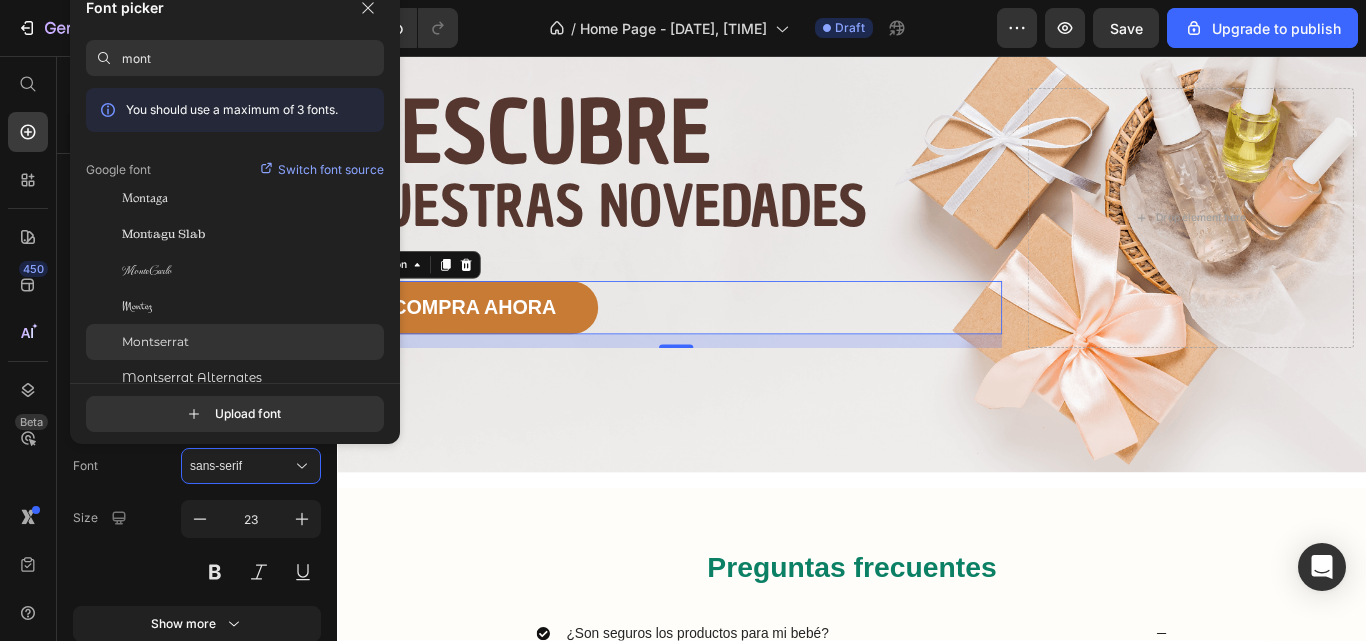 type on "mont" 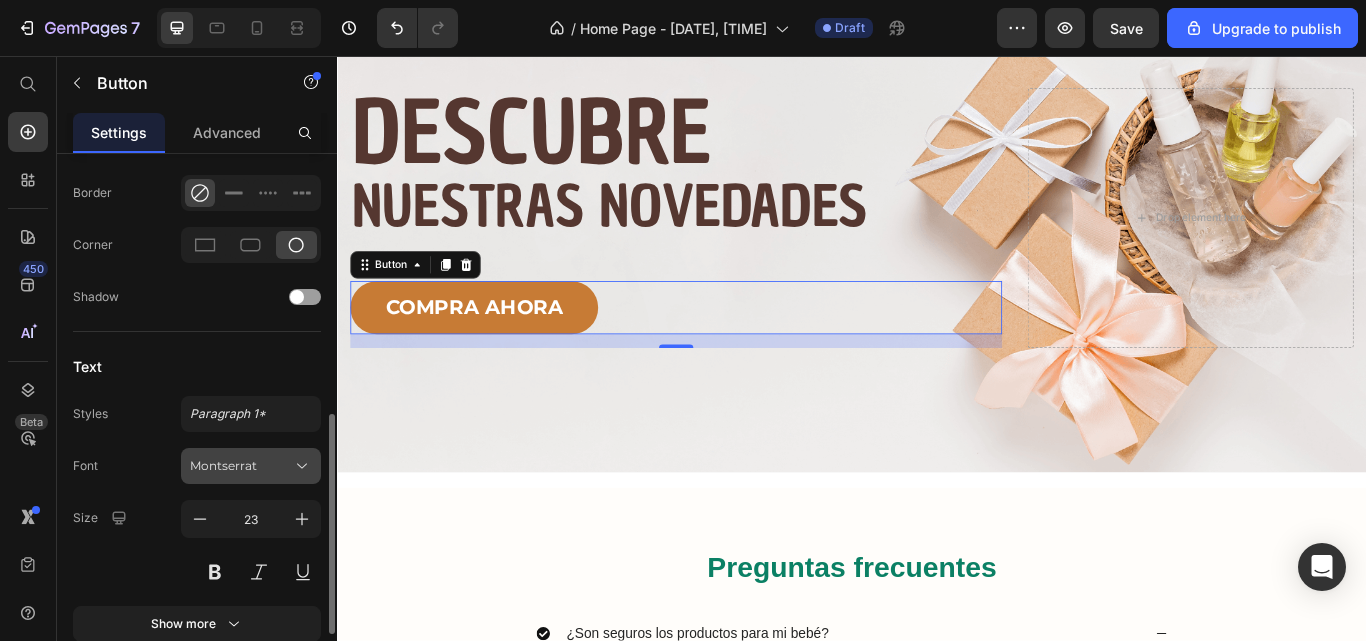 click 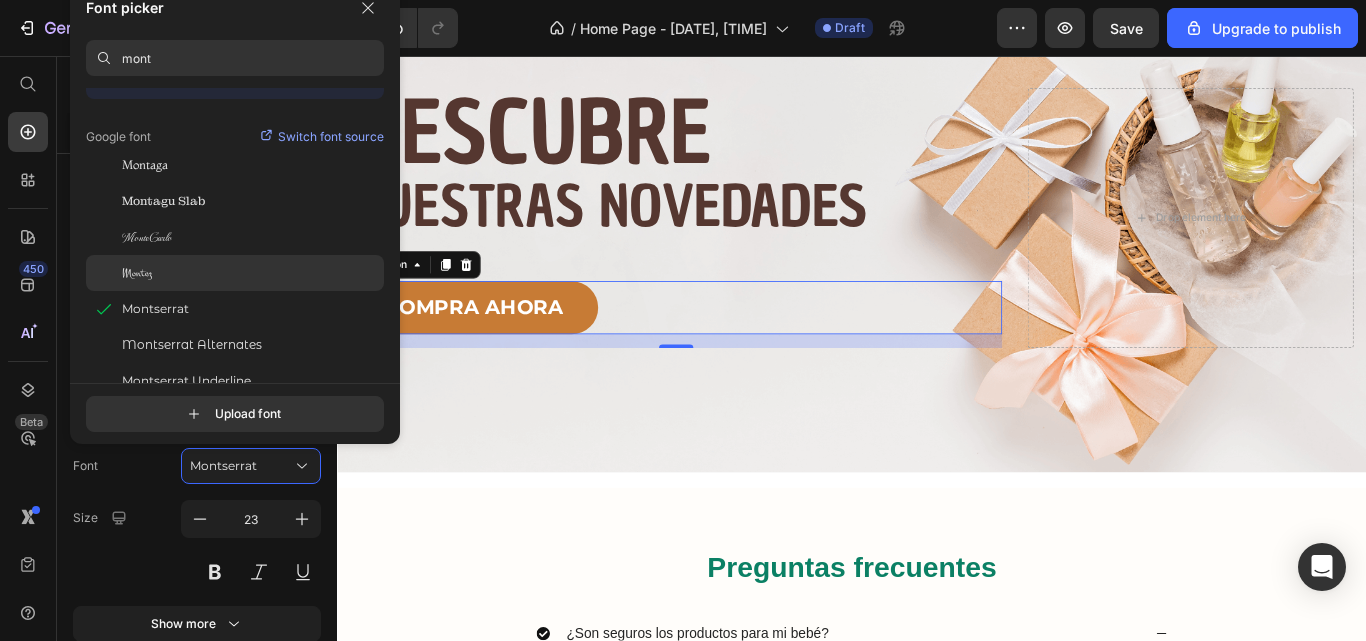 scroll, scrollTop: 49, scrollLeft: 0, axis: vertical 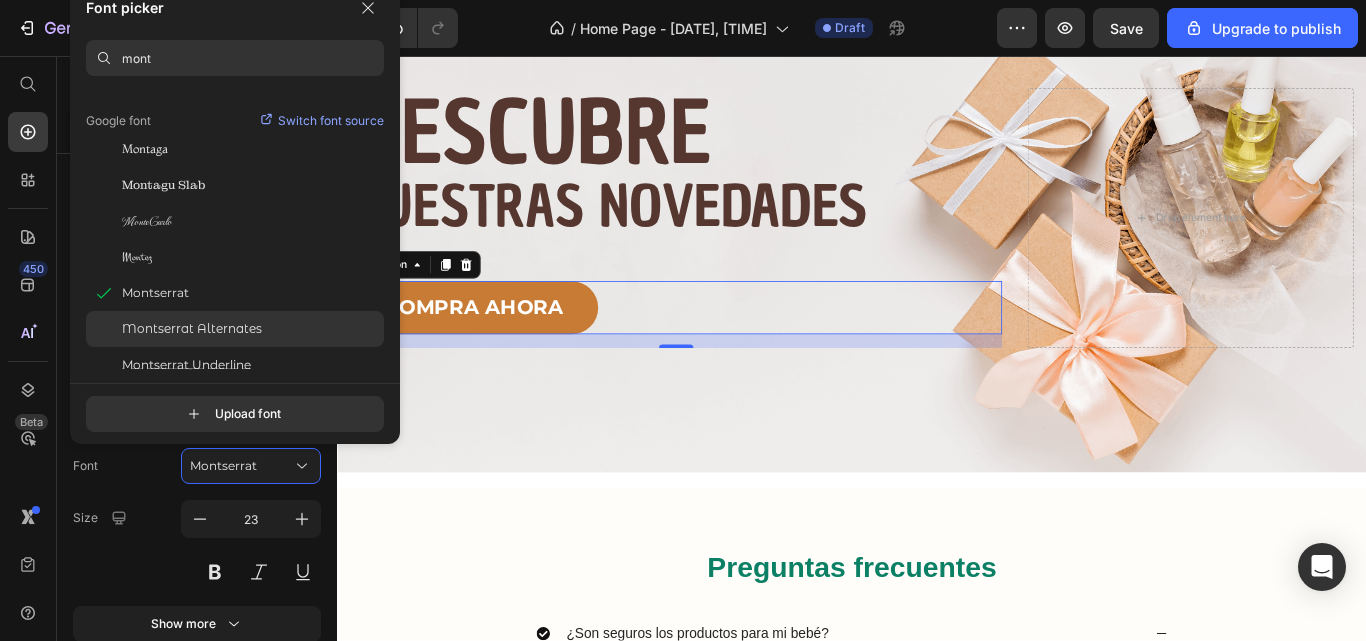click on "Montserrat Alternates" at bounding box center [192, 329] 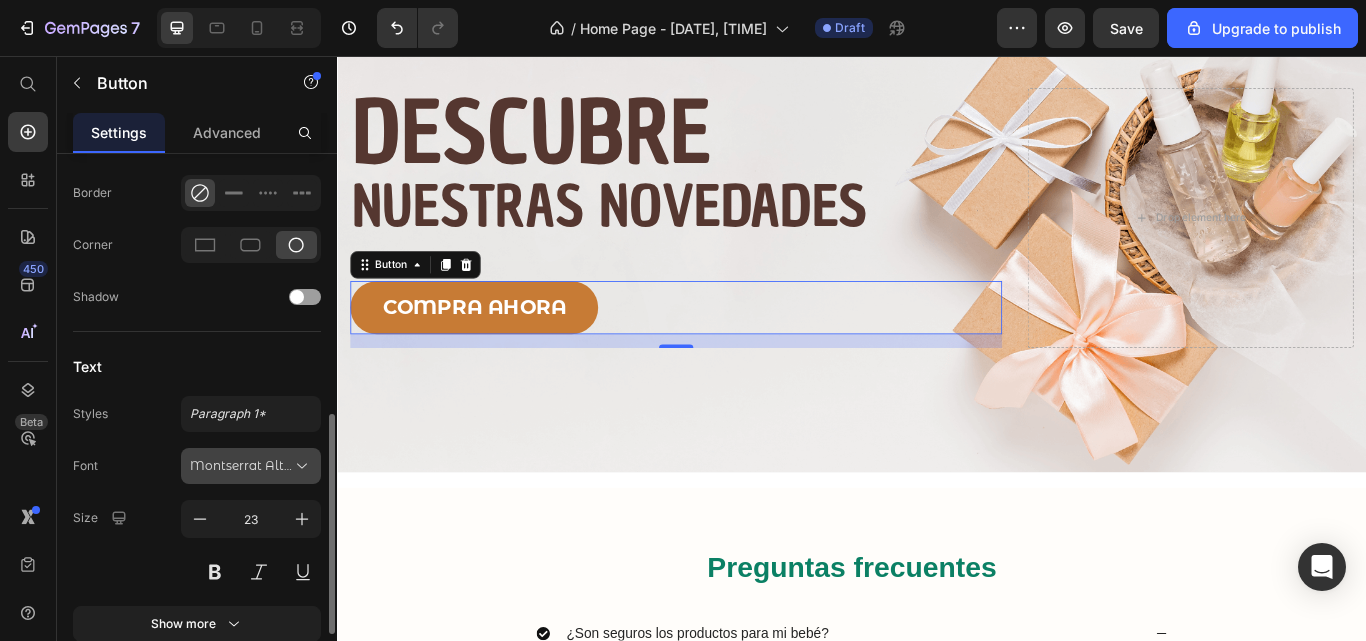 click 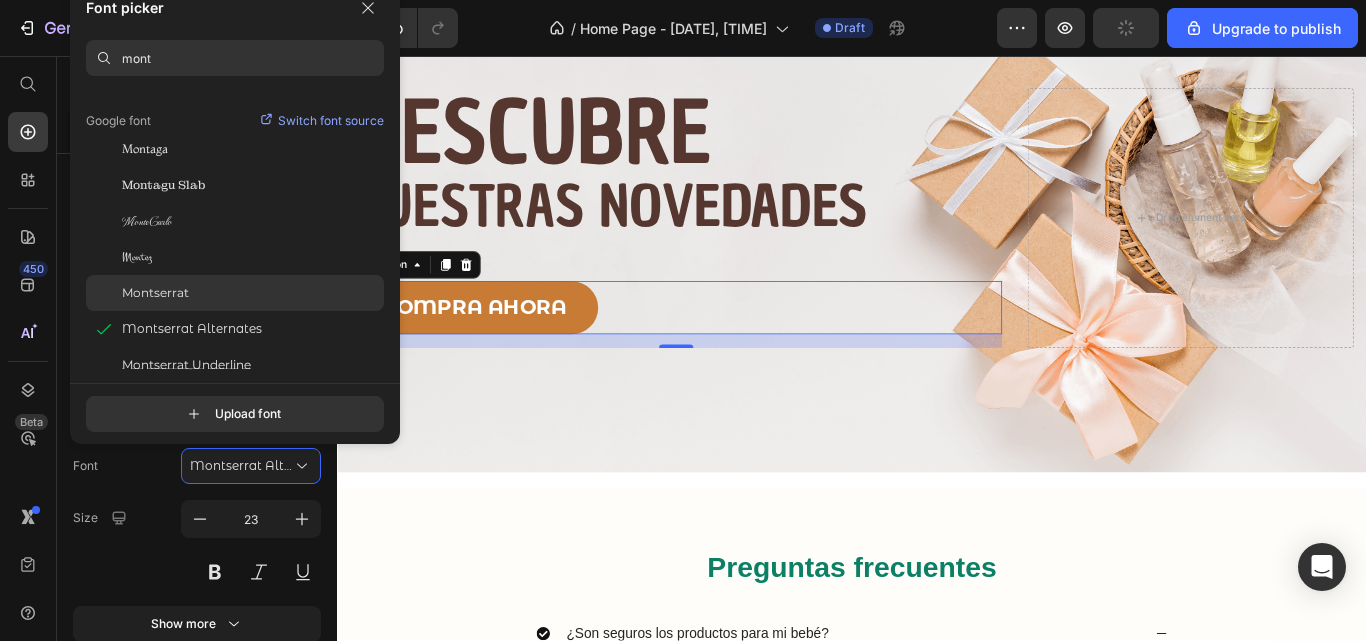 click on "Montserrat" 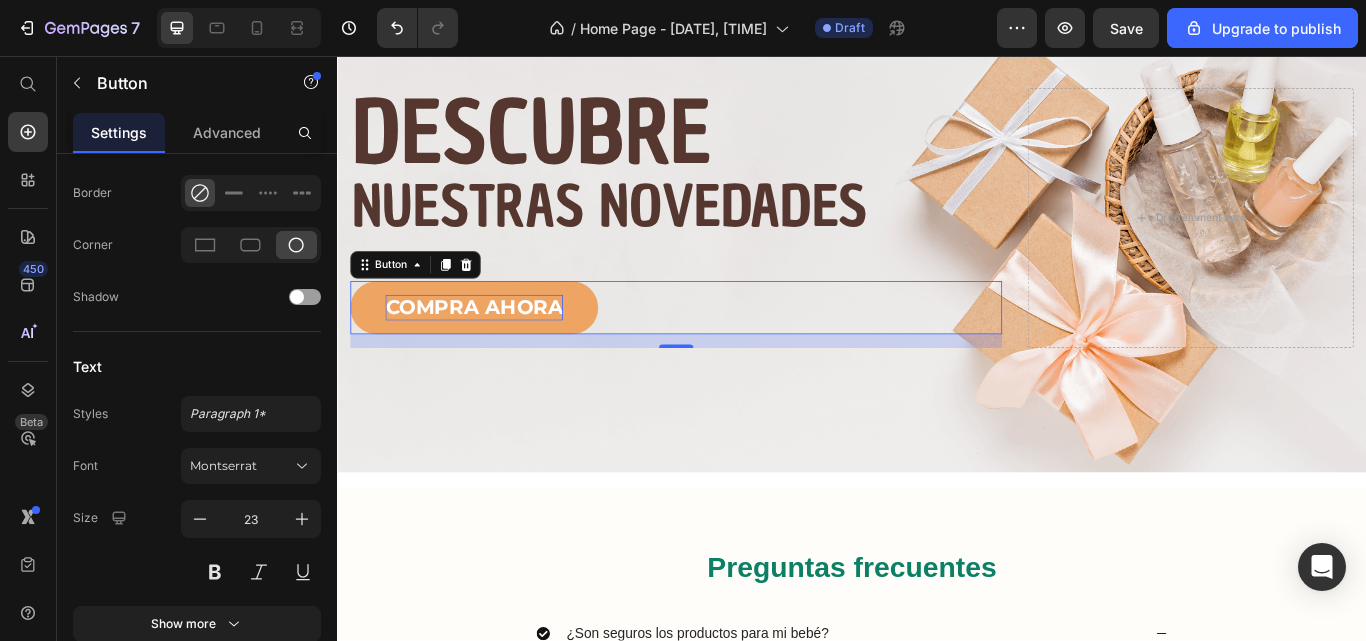click on "COMPRA AHORA" at bounding box center (496, 350) 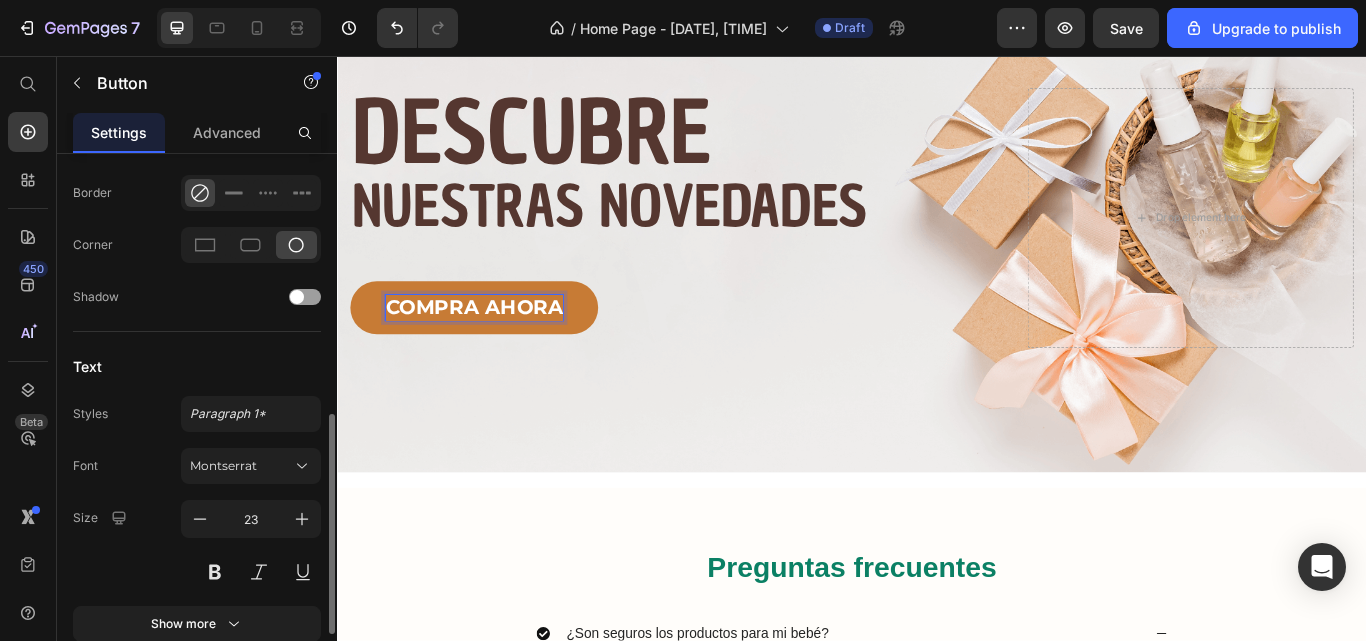 click on "Text" at bounding box center [197, 366] 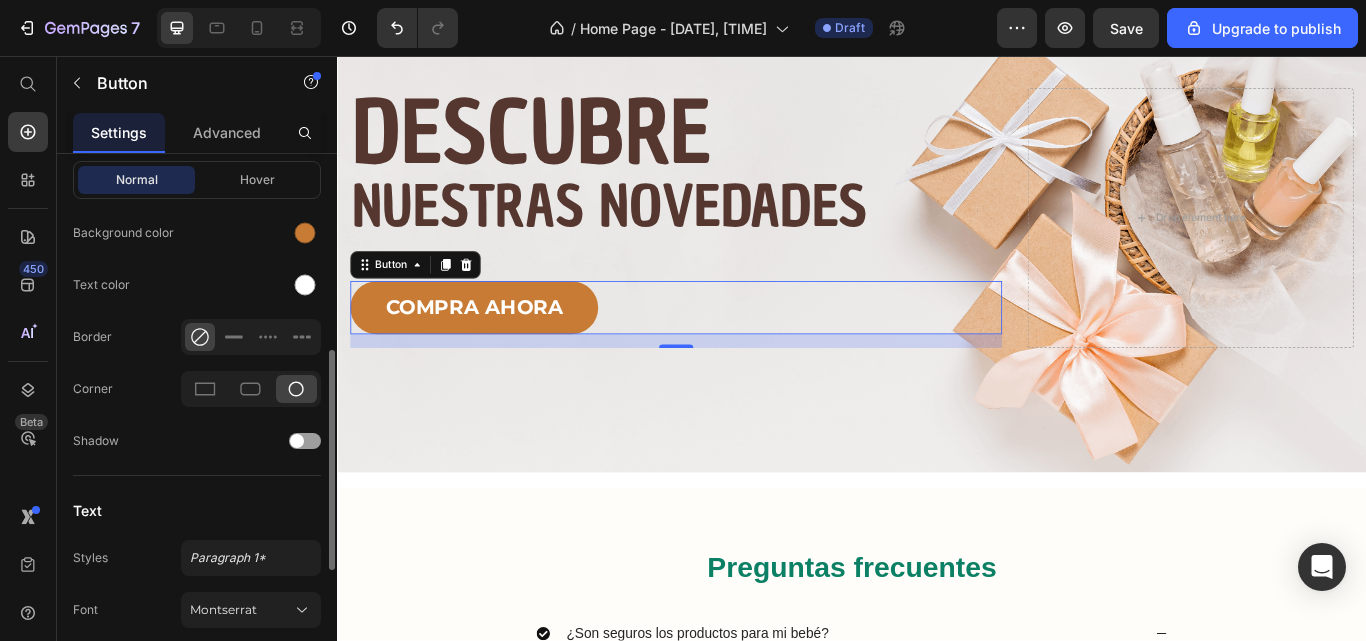 scroll, scrollTop: 482, scrollLeft: 0, axis: vertical 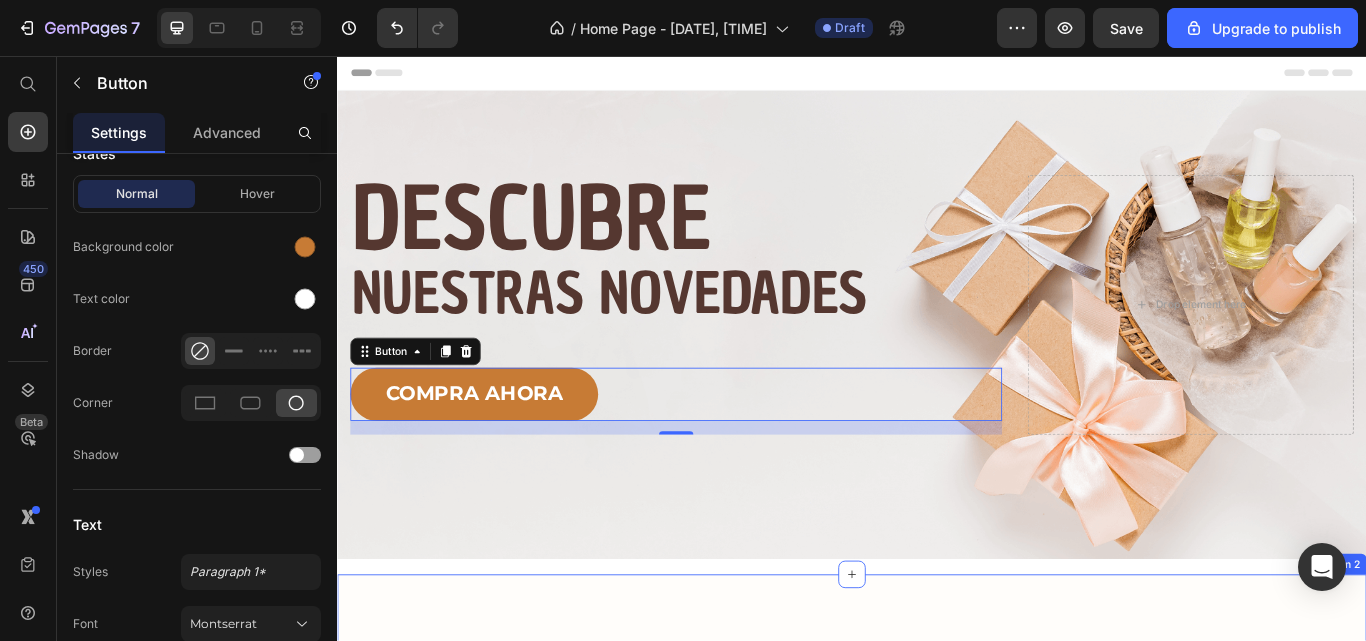 click on "Preguntas frecuentes Heading ¿Son seguros los productos para mi bebé? Si, todos nuestros productos estás fabricados con materiales seguros y certificados: silicona de grado alimenticio , libres de BPA y otras sustancias tóxicas. Text Block ¿Se pueden lavar los productos en el lavavajillas o meter al microondas? ¿Desde dónde se envían los pedidos? ¿Cuanto tarda en llegar mi pedido? ¿Puedo devolver un producto? Accordion Row Section 2" at bounding box center [937, 966] 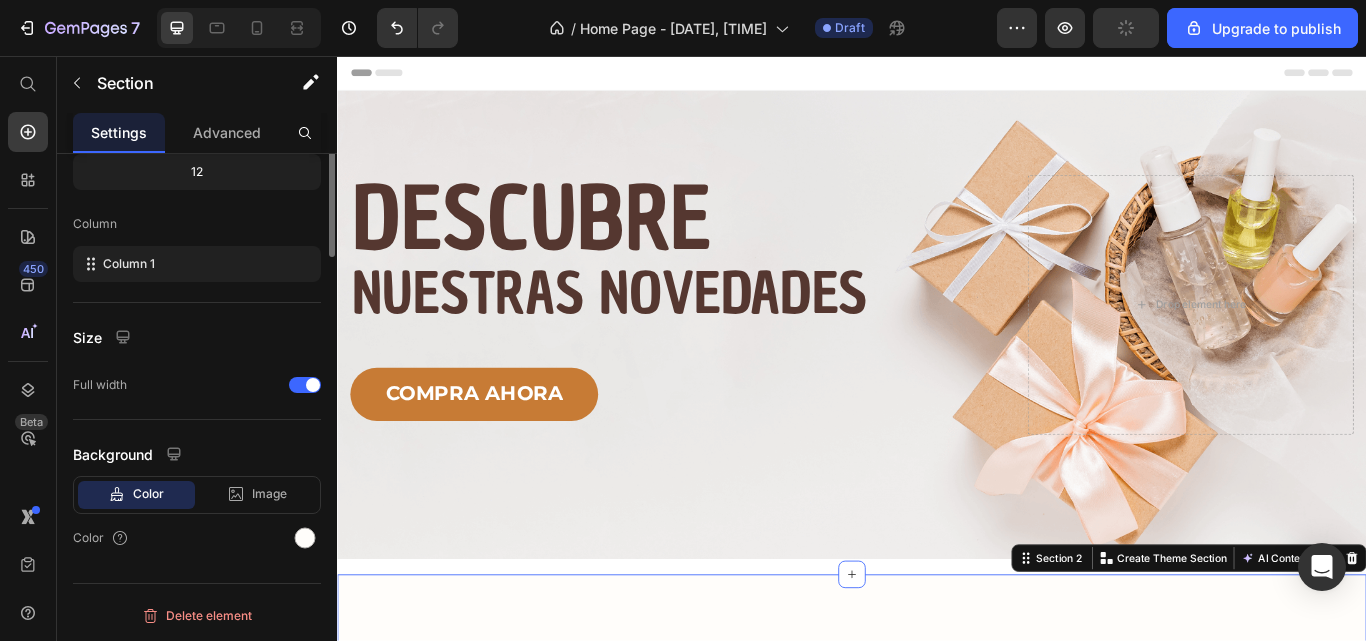 scroll, scrollTop: 0, scrollLeft: 0, axis: both 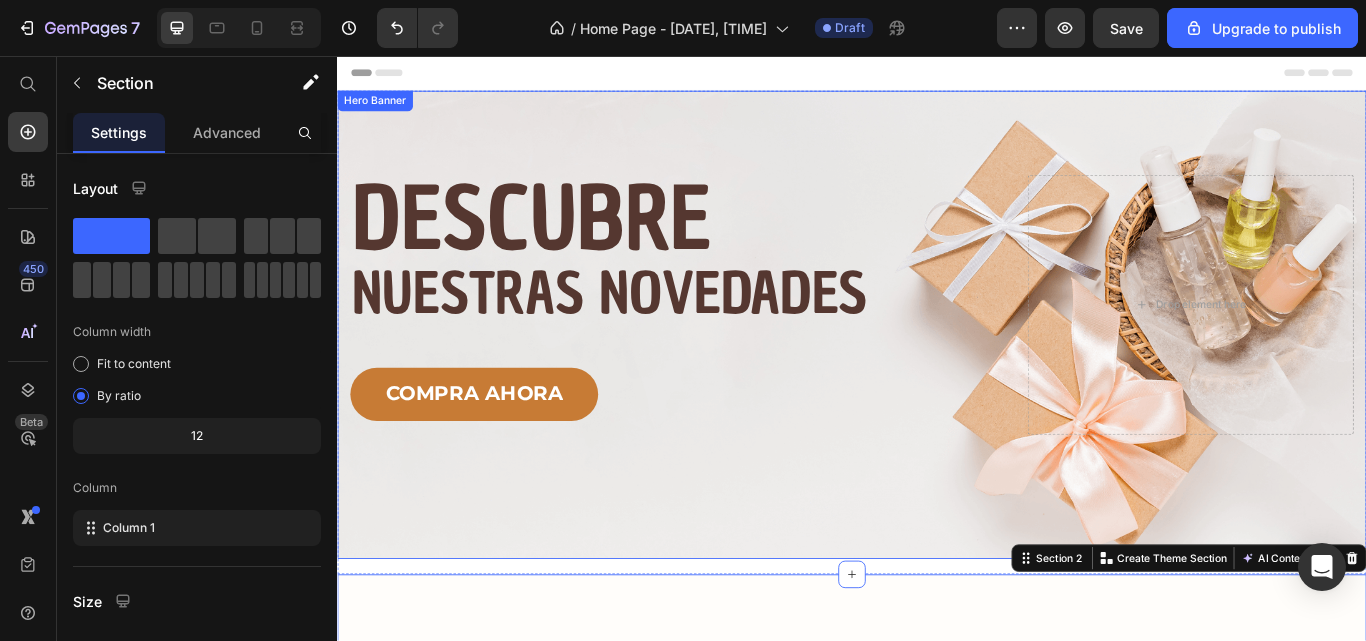 click on "Image Image Free shipping Text Block from [STATE] Text Block Advanced List Image 30-Day FREE returns Text Block & Exchange Text Block Advanced List Row Image More than 60.000 Text Block Happy “Cattomers” Text Block Advanced List Image Secured Checkout Text Block using SSL Technology Text Block Advanced List Row Title Line DESCUBRE Heading NUESTRAS NOVEDADES Text Block Text Block COMPRA AHORA Button Drop element here Row Row" at bounding box center [937, 370] 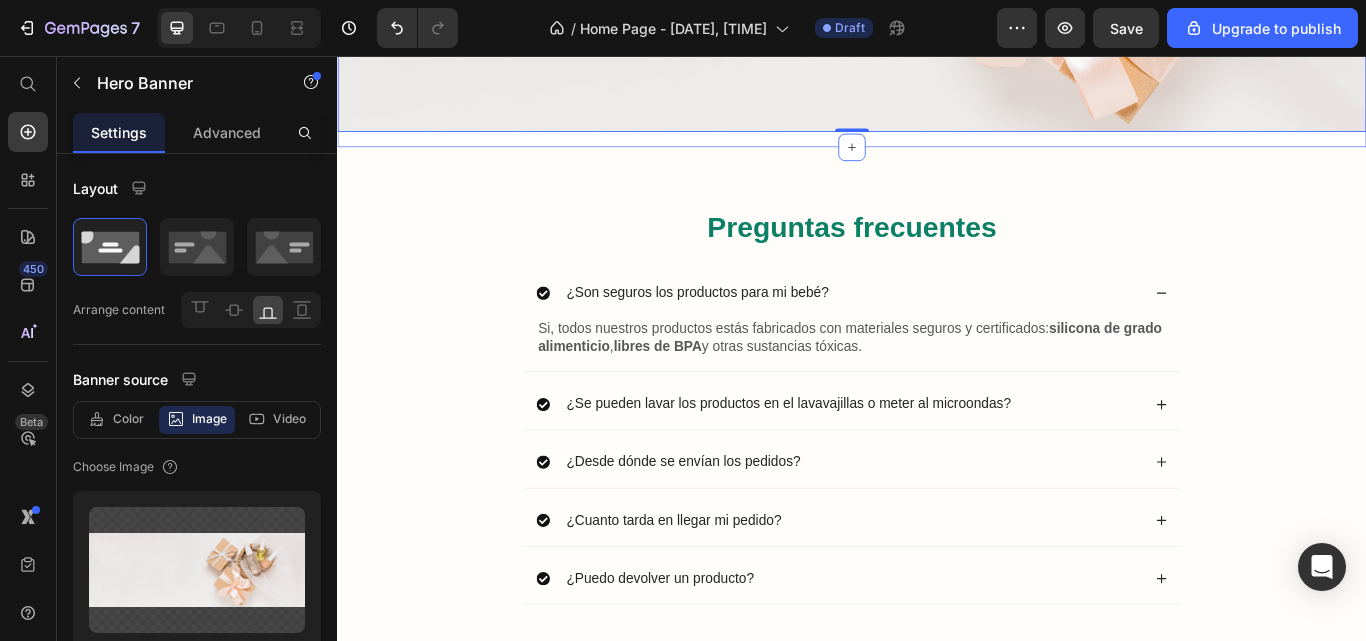 scroll, scrollTop: 521, scrollLeft: 0, axis: vertical 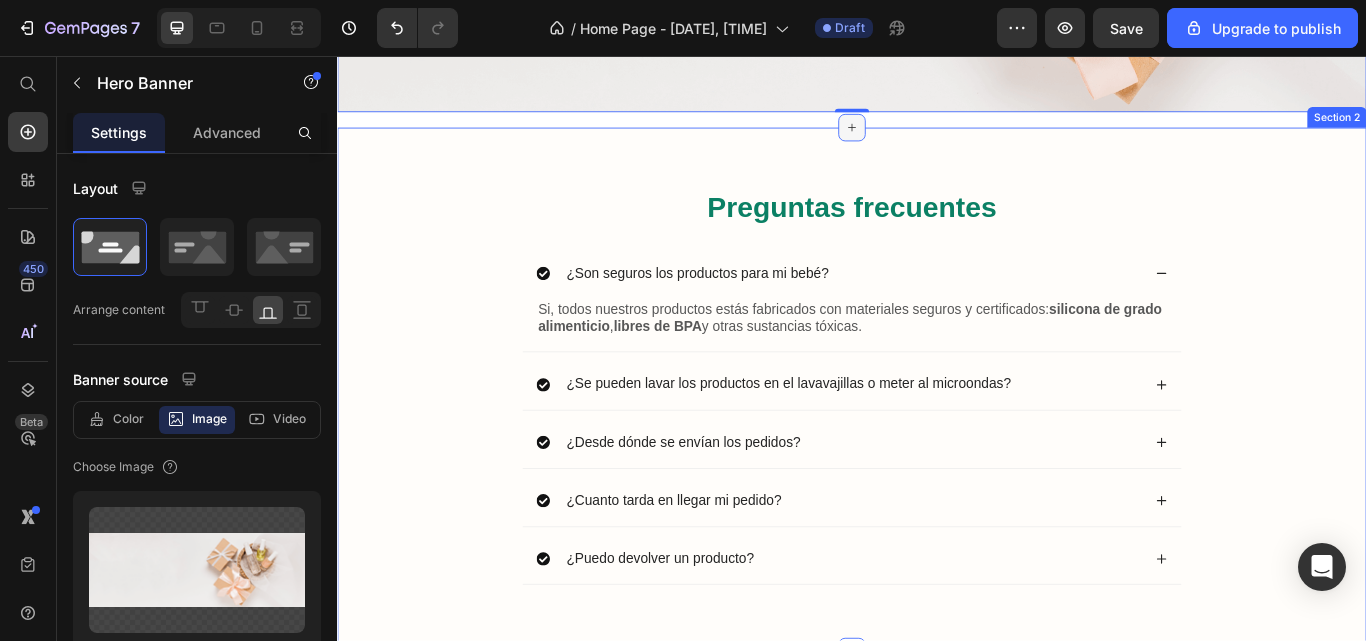 click 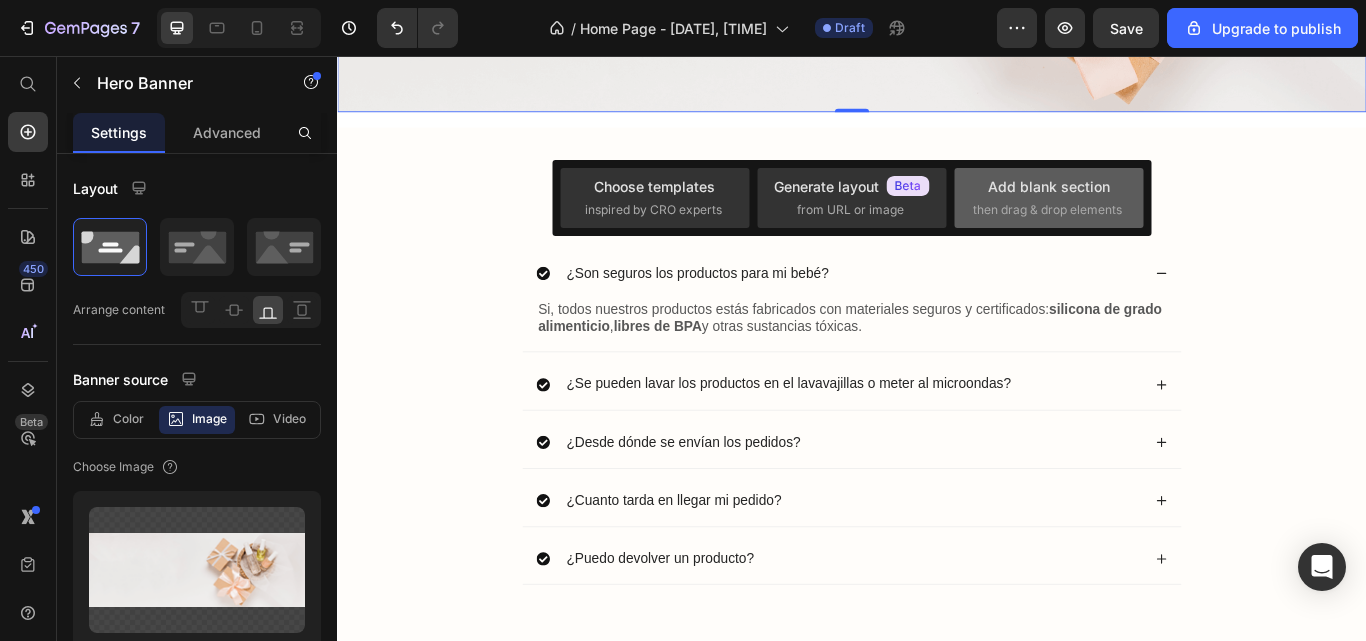 click on "then drag & drop elements" at bounding box center (1047, 210) 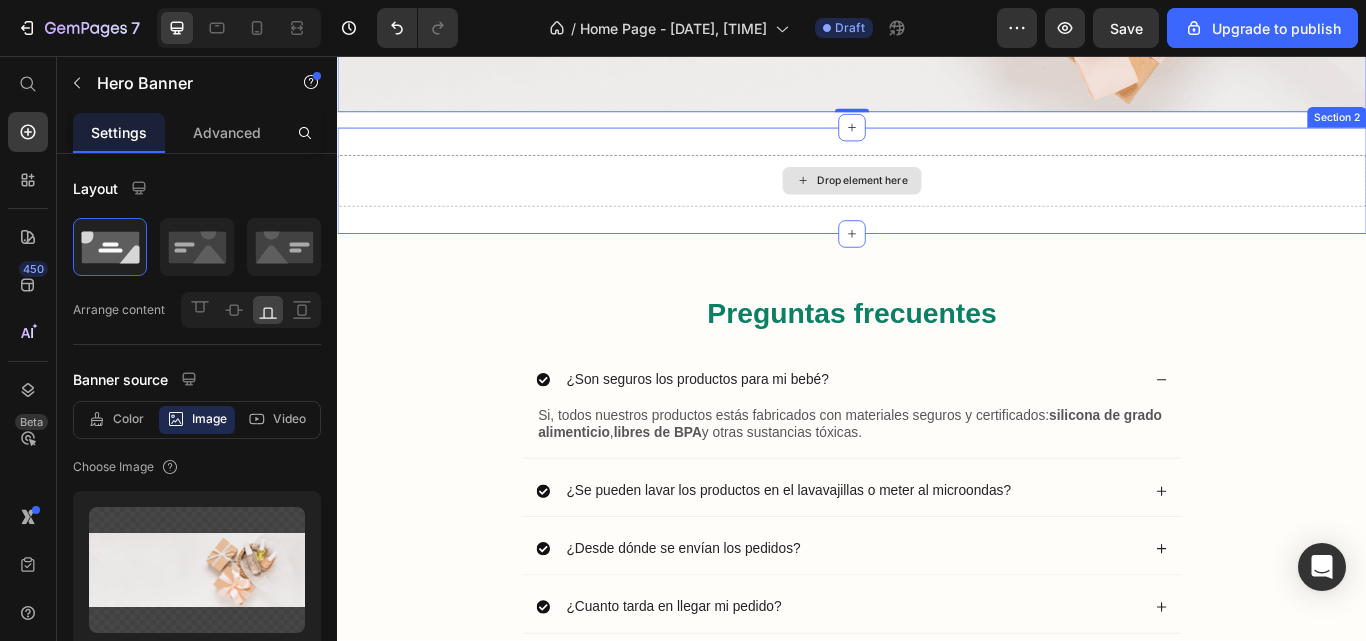 click on "Drop element here" at bounding box center (937, 202) 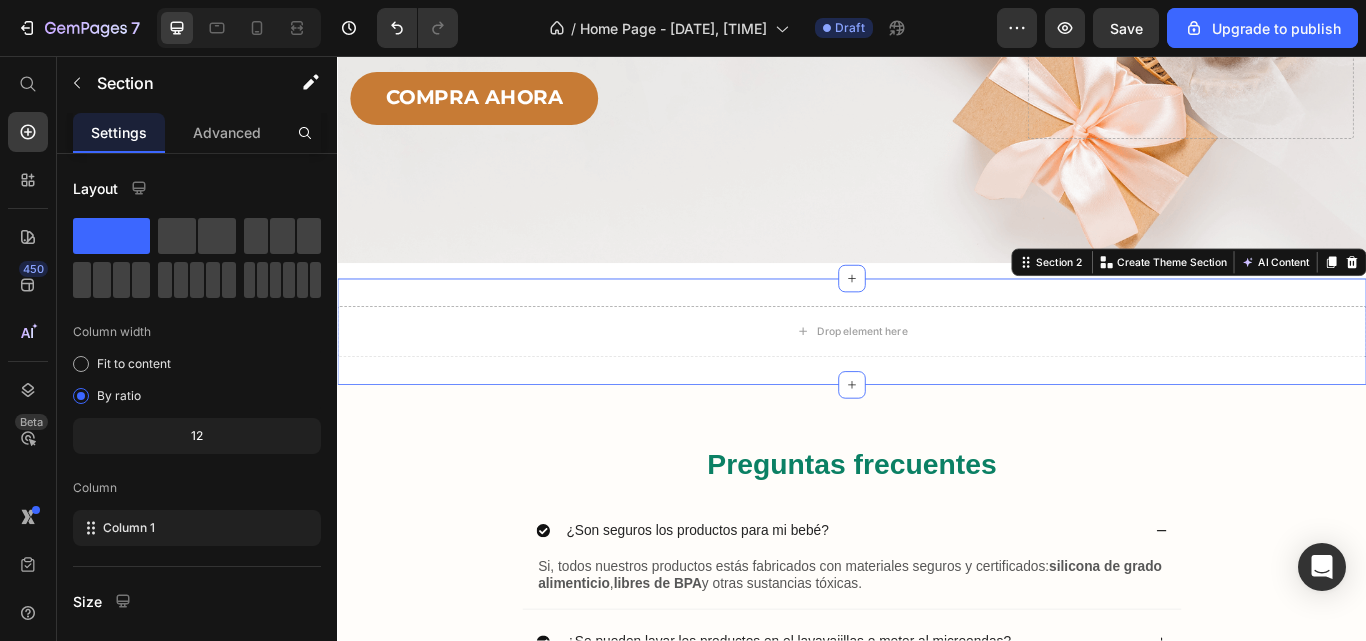 scroll, scrollTop: 347, scrollLeft: 0, axis: vertical 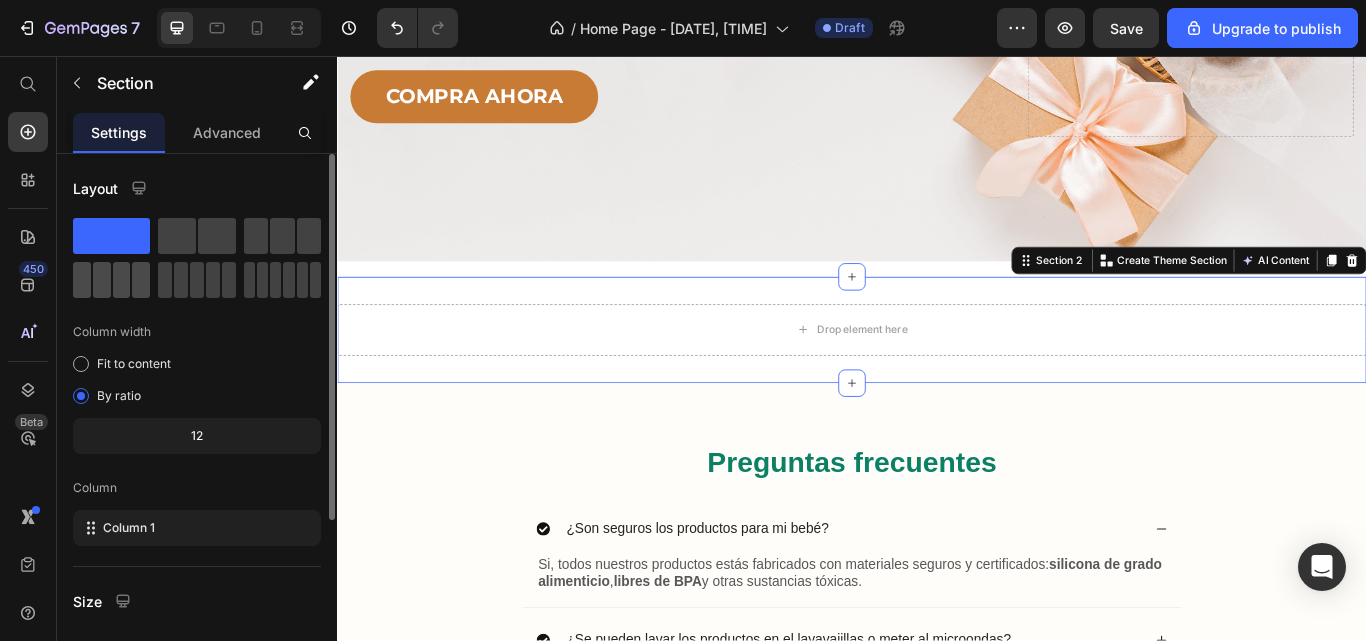 click 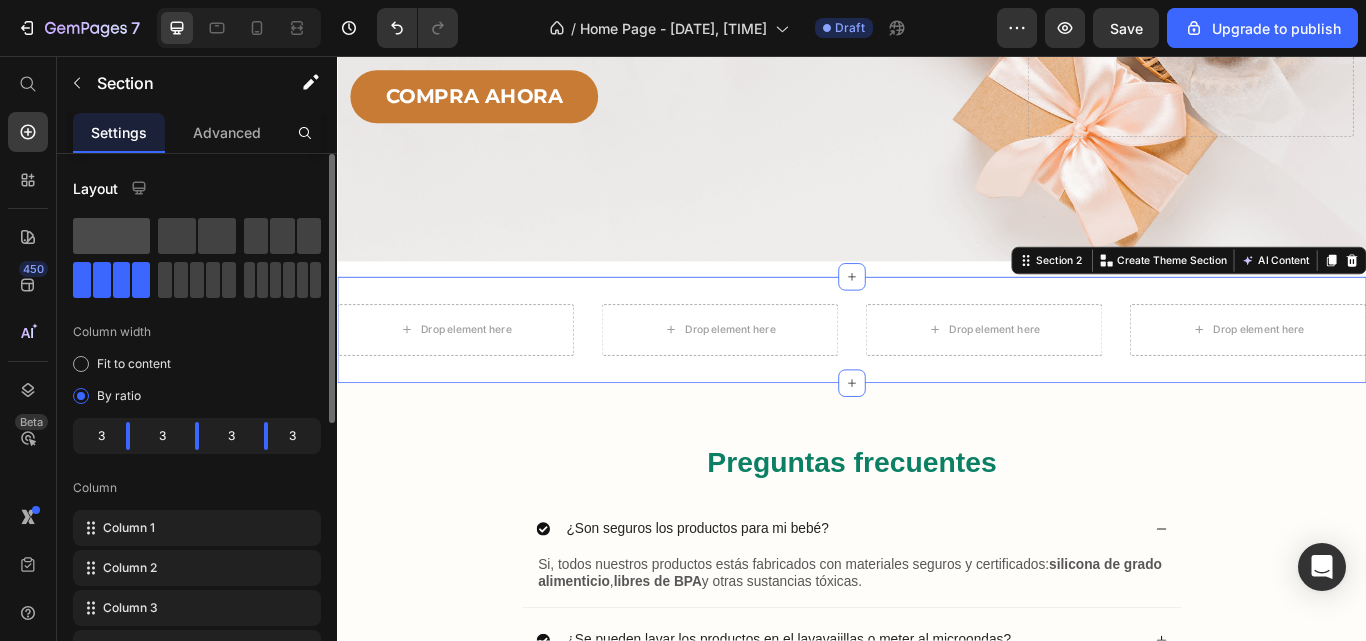 click 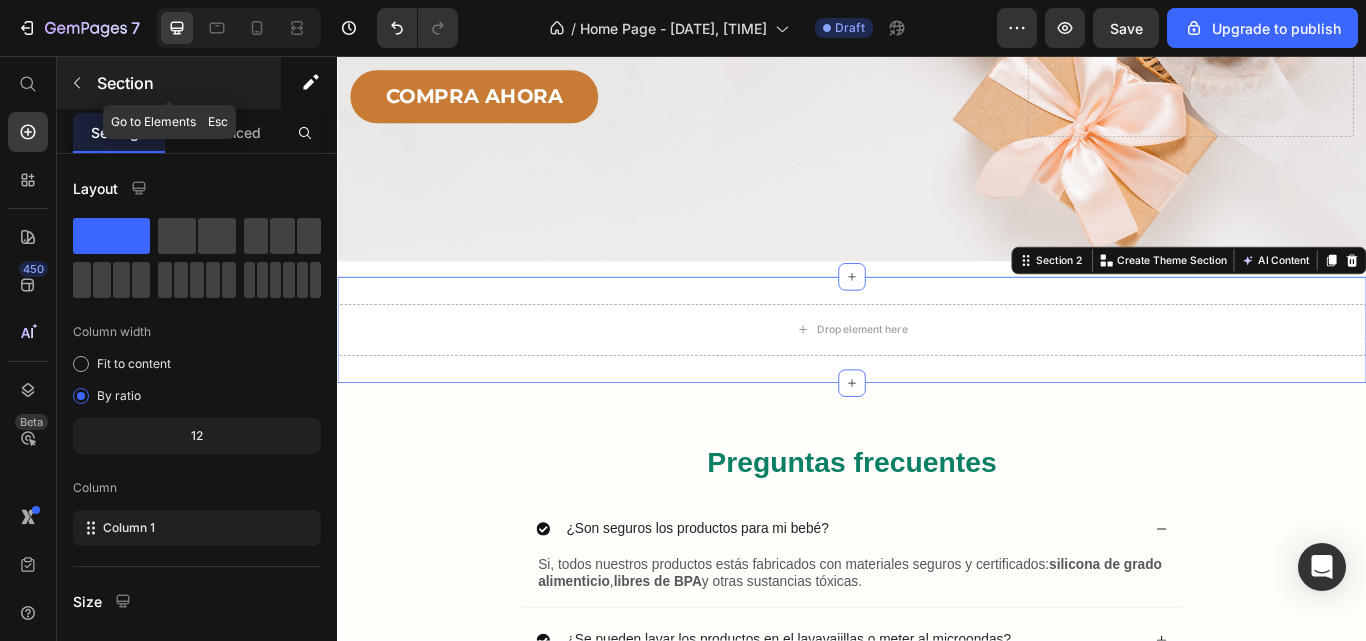 click 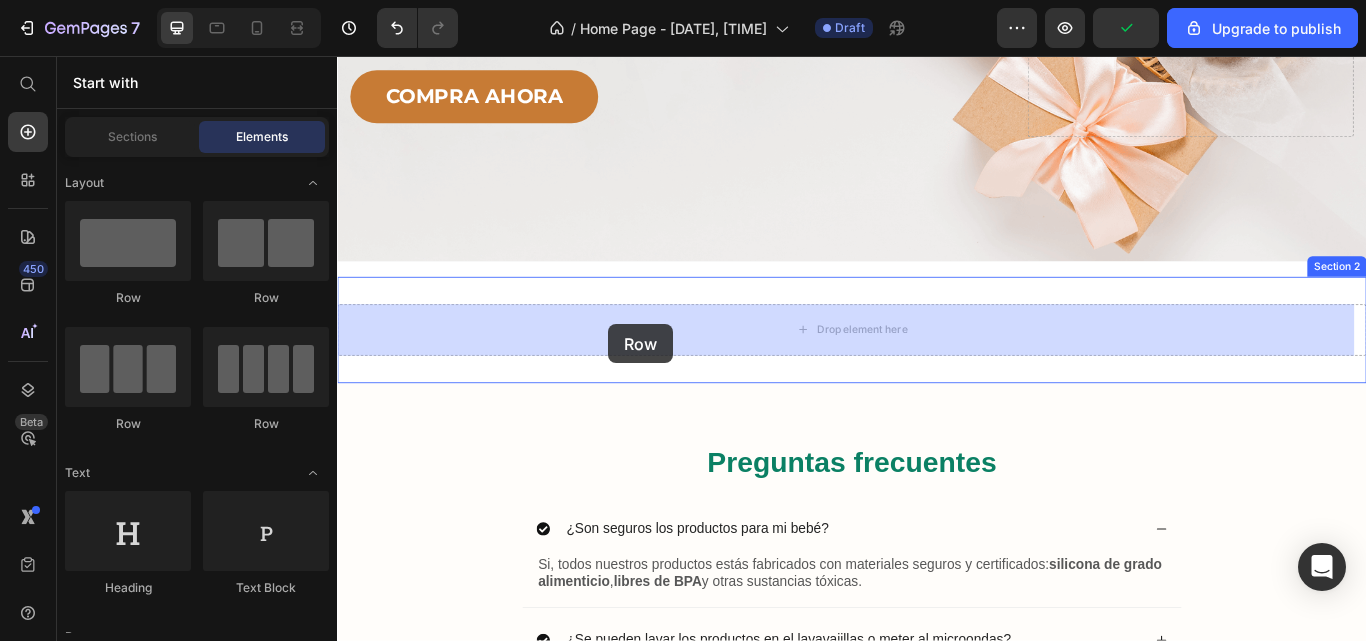 drag, startPoint x: 476, startPoint y: 307, endPoint x: 653, endPoint y: 369, distance: 187.54466 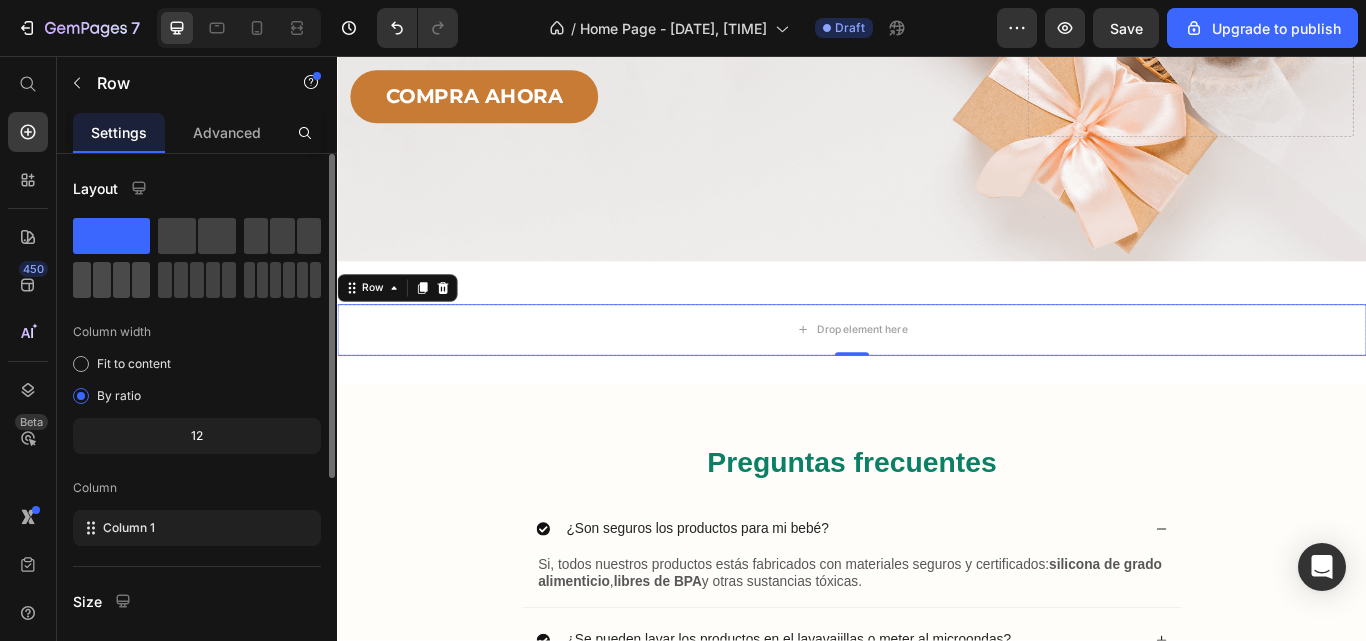 drag, startPoint x: 100, startPoint y: 280, endPoint x: 232, endPoint y: 389, distance: 171.18703 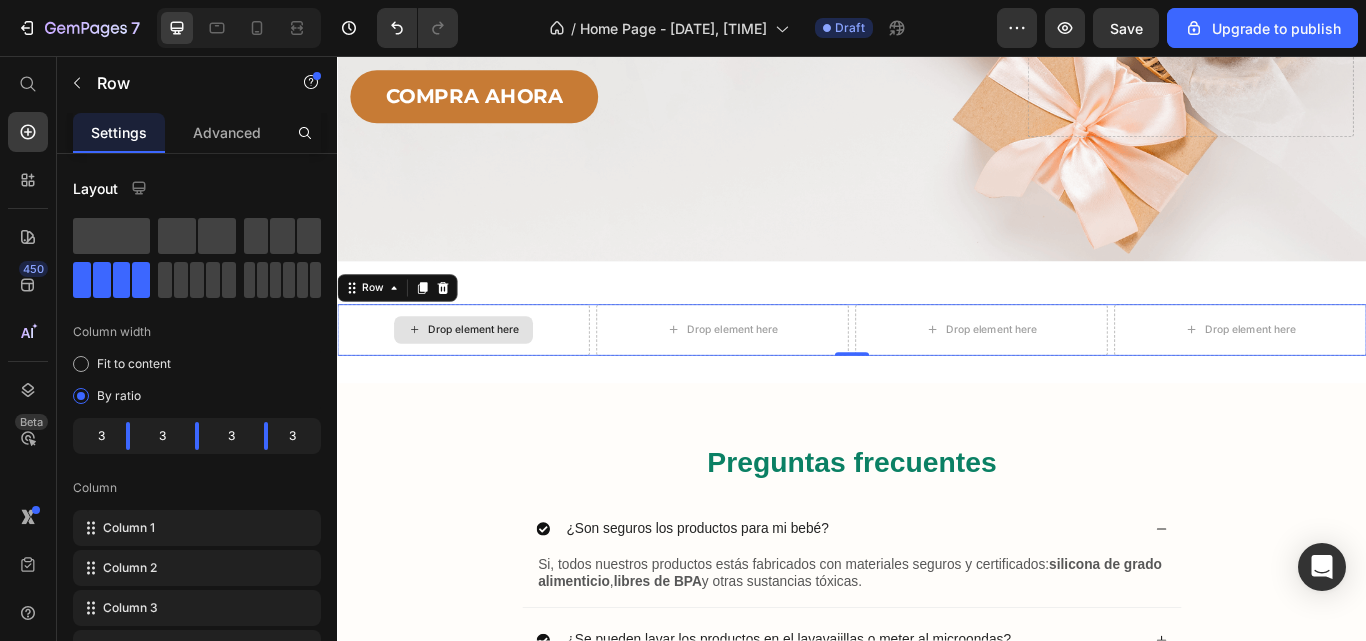 click on "Drop element here" at bounding box center (496, 376) 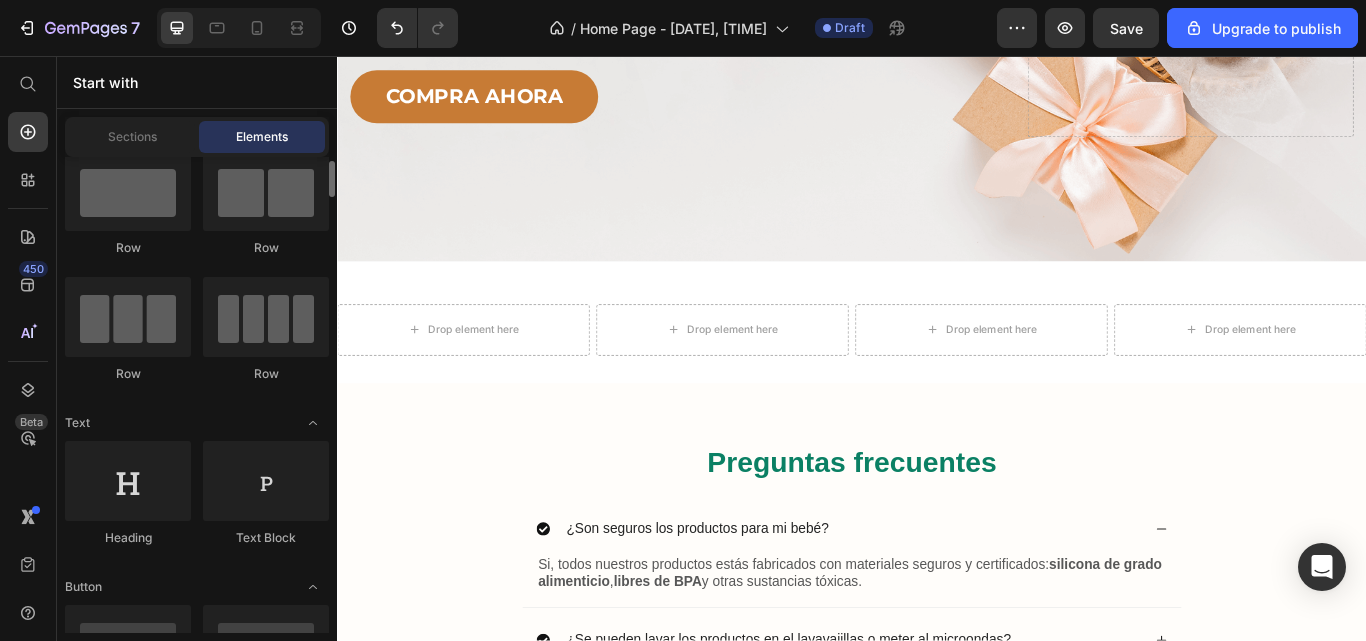 scroll, scrollTop: 0, scrollLeft: 0, axis: both 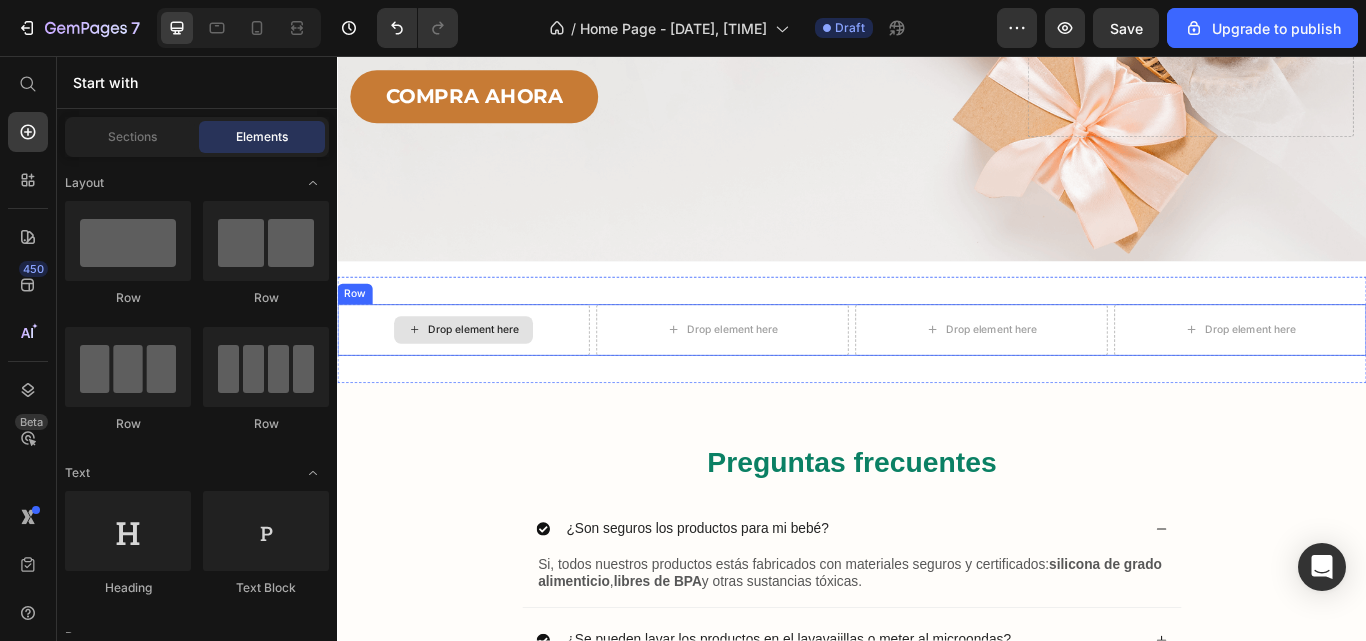 click on "Drop element here" at bounding box center (484, 376) 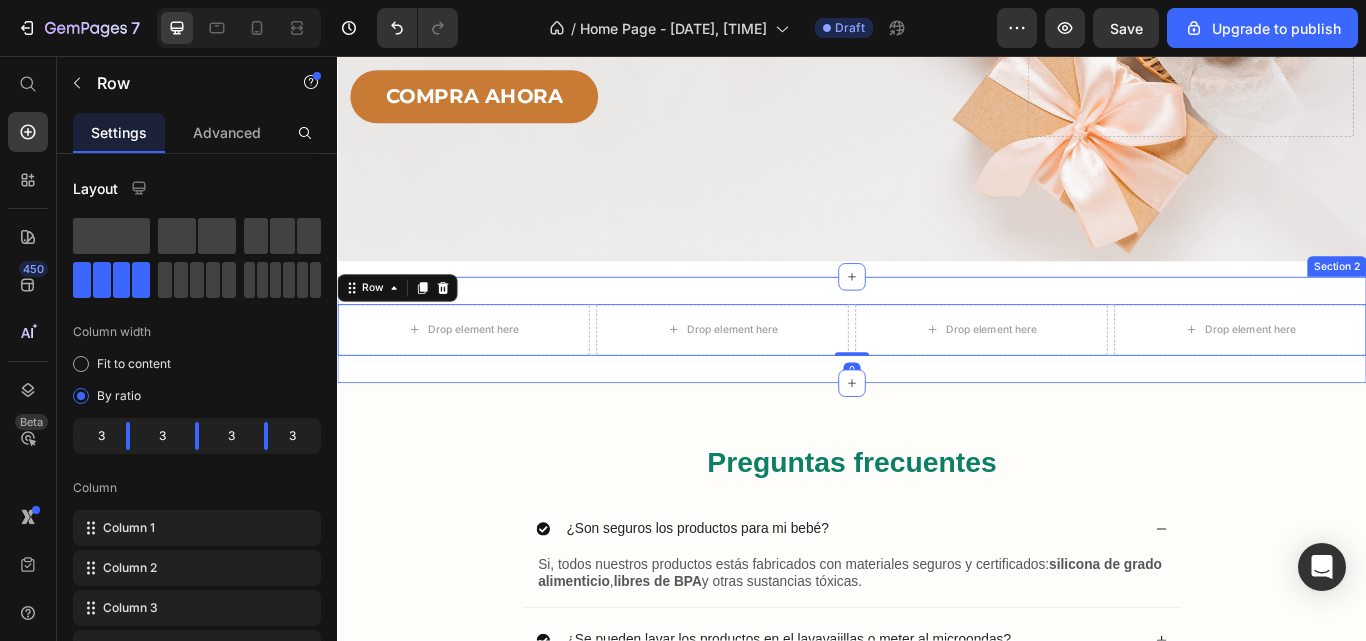 click on "Drop element here
Drop element here
Drop element here
Drop element here Row   0 Section 2" at bounding box center (937, 376) 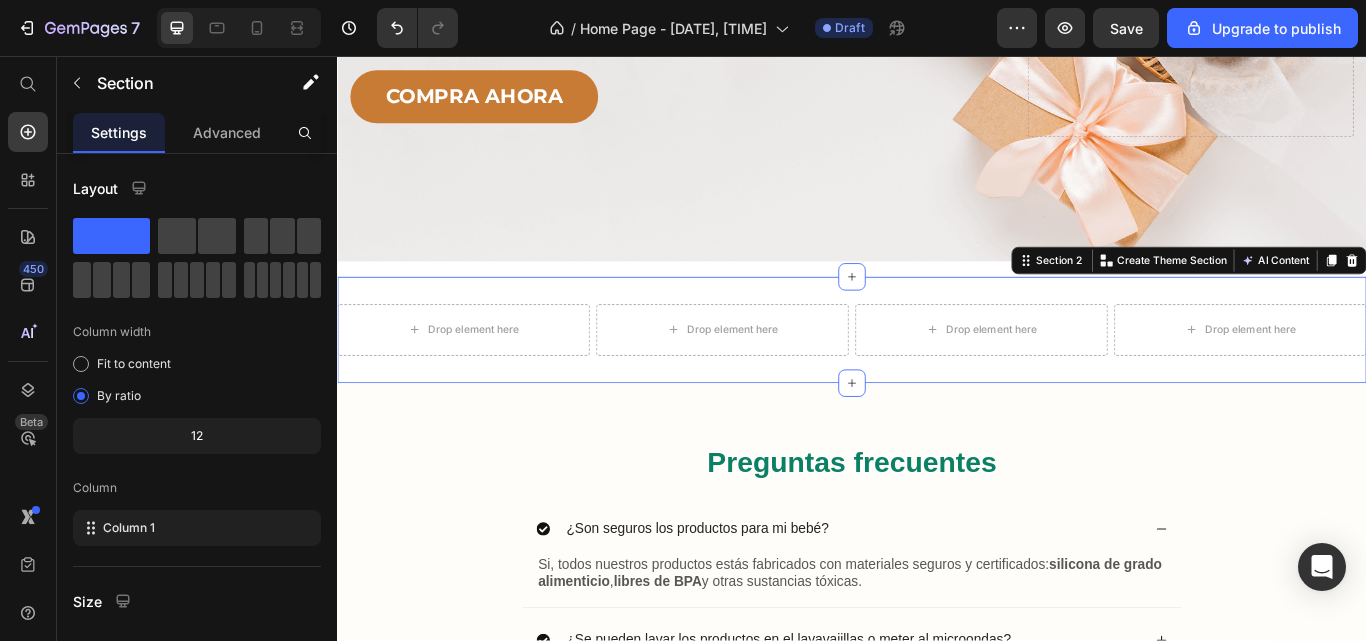 drag, startPoint x: 447, startPoint y: 292, endPoint x: 757, endPoint y: 324, distance: 311.64725 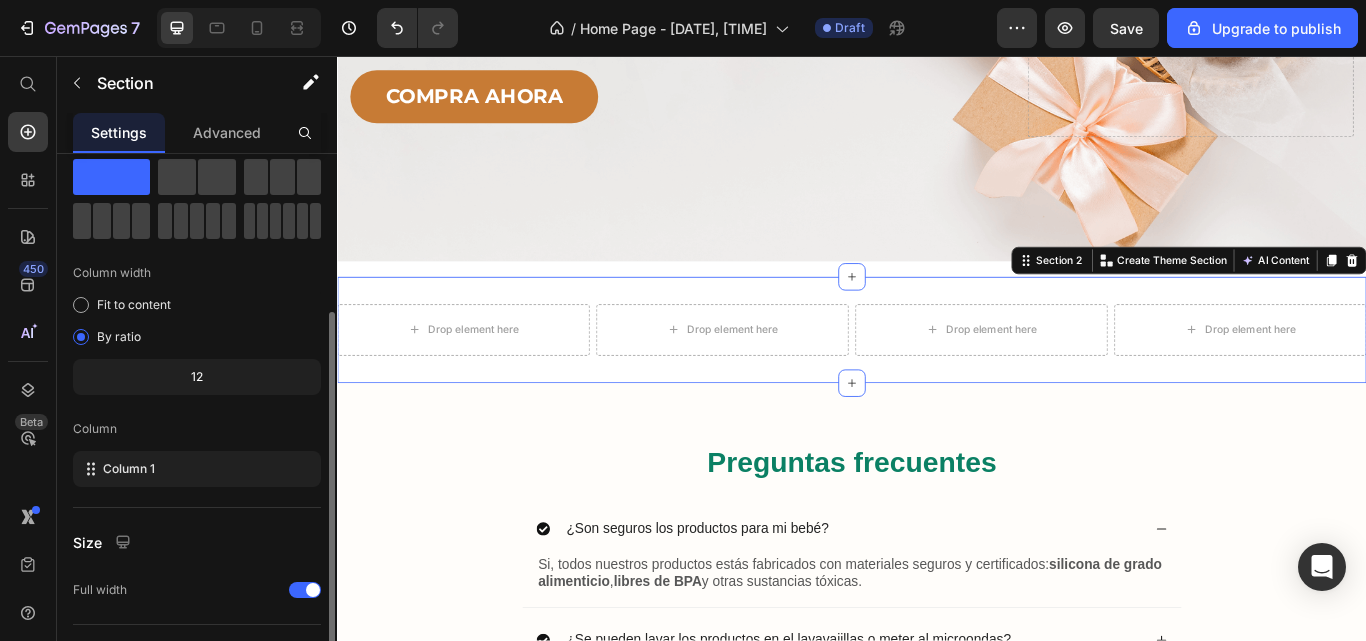 scroll, scrollTop: 0, scrollLeft: 0, axis: both 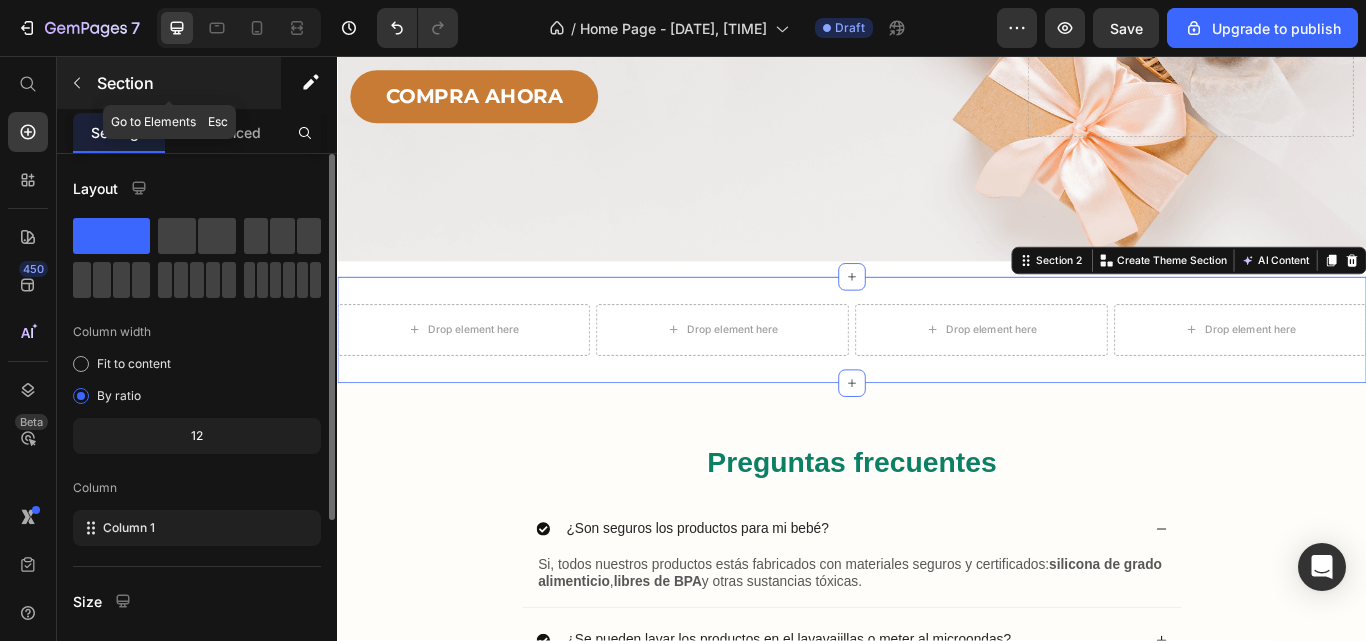 click at bounding box center [77, 83] 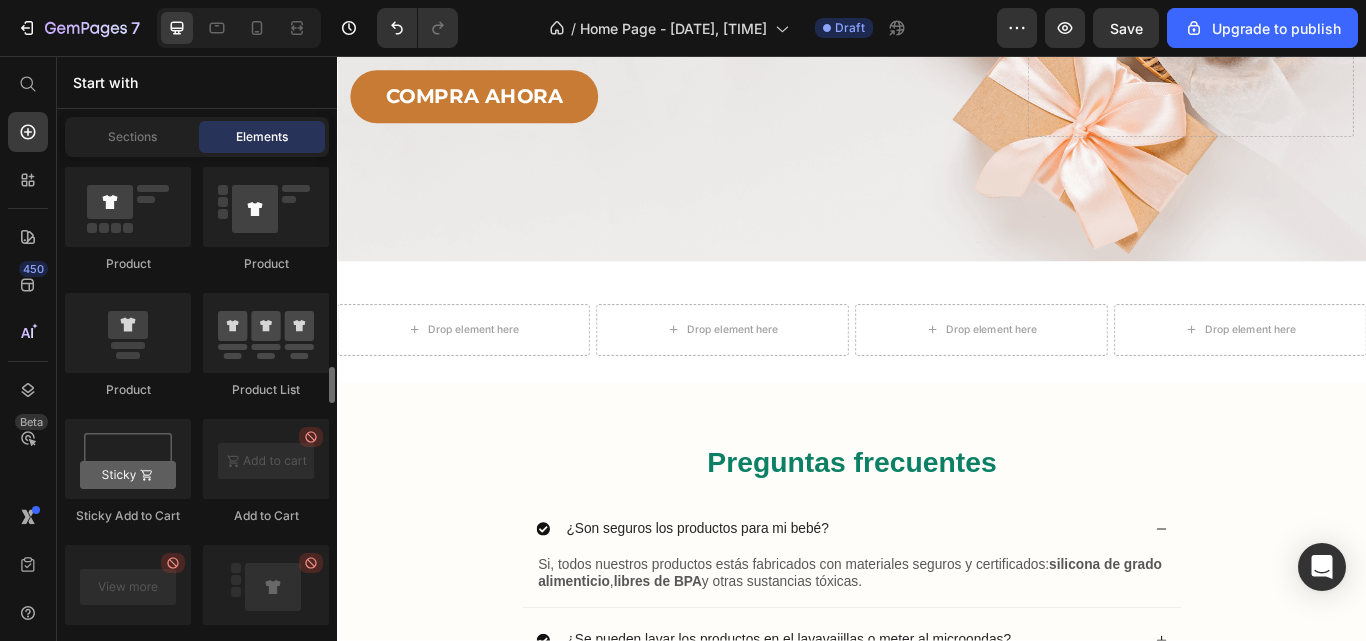 scroll, scrollTop: 2709, scrollLeft: 0, axis: vertical 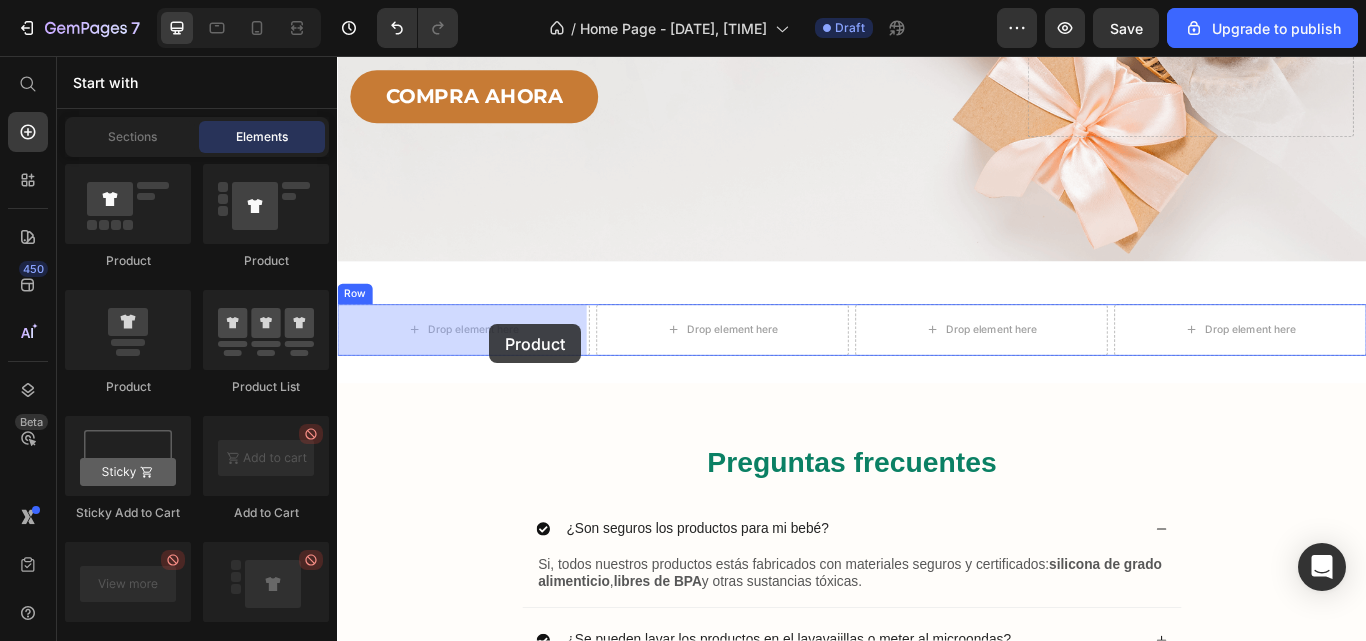 drag, startPoint x: 624, startPoint y: 395, endPoint x: 514, endPoint y: 369, distance: 113.03097 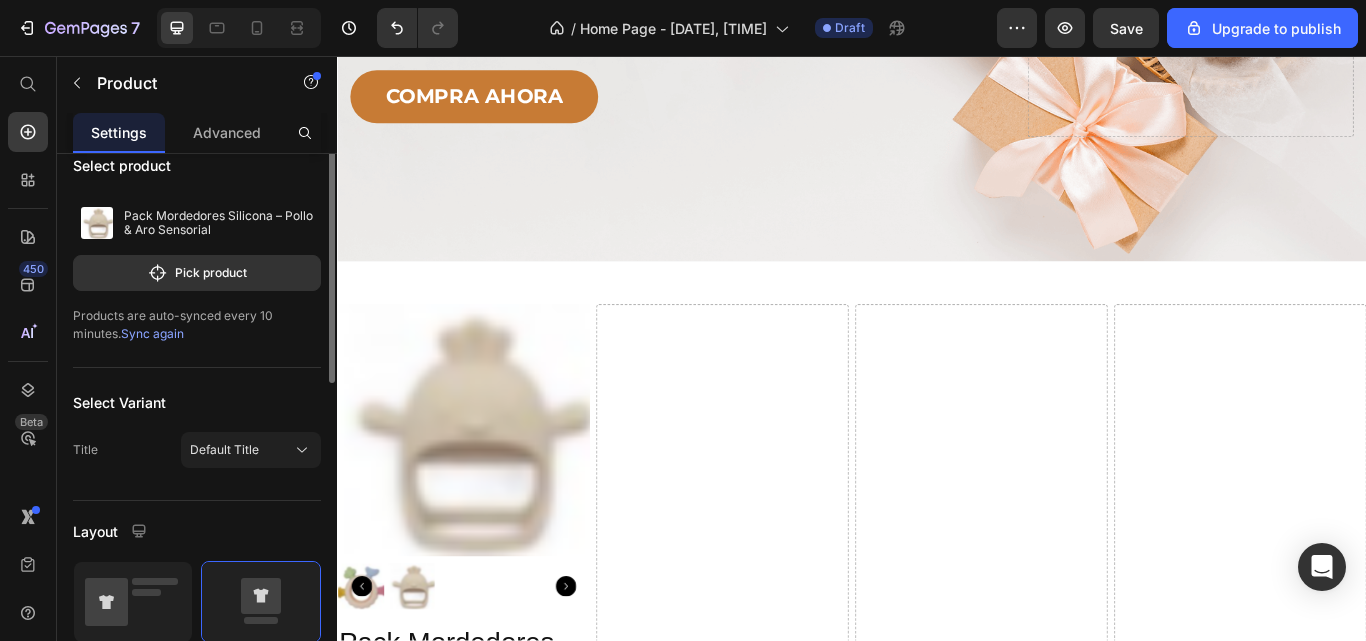 scroll, scrollTop: 27, scrollLeft: 0, axis: vertical 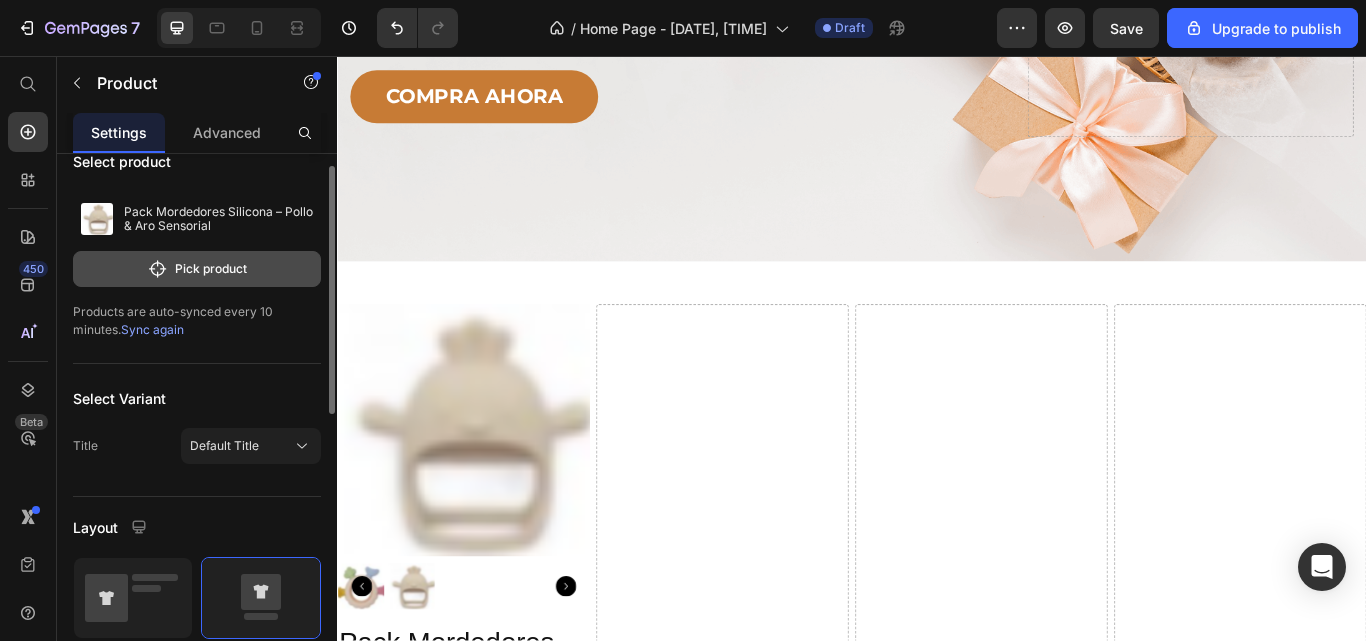 click on "Pick product" at bounding box center [197, 269] 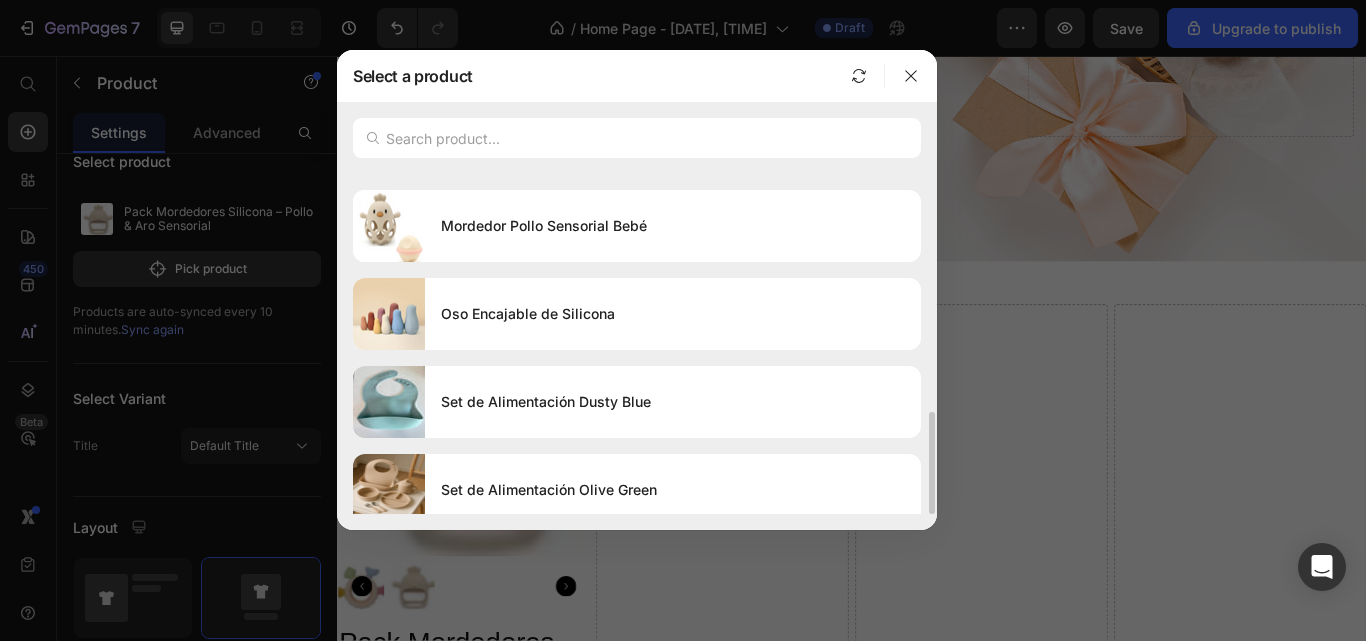 scroll, scrollTop: 790, scrollLeft: 0, axis: vertical 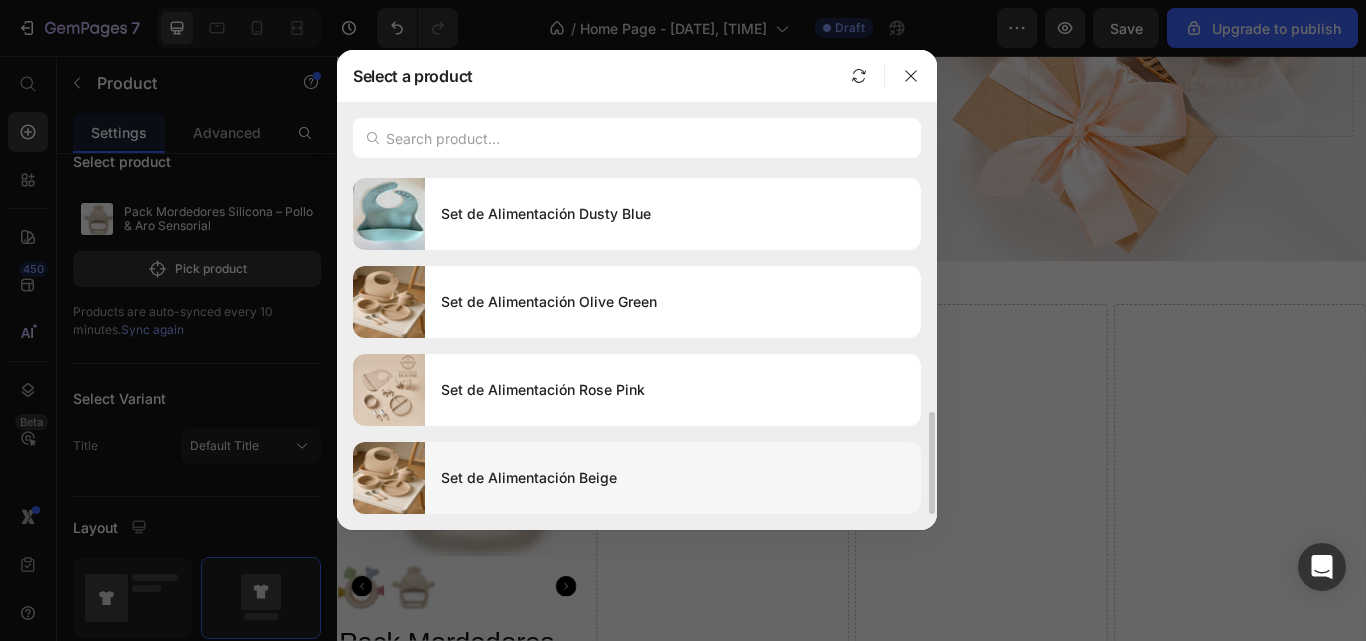 click on "Set de Alimentación Beige" at bounding box center (673, 478) 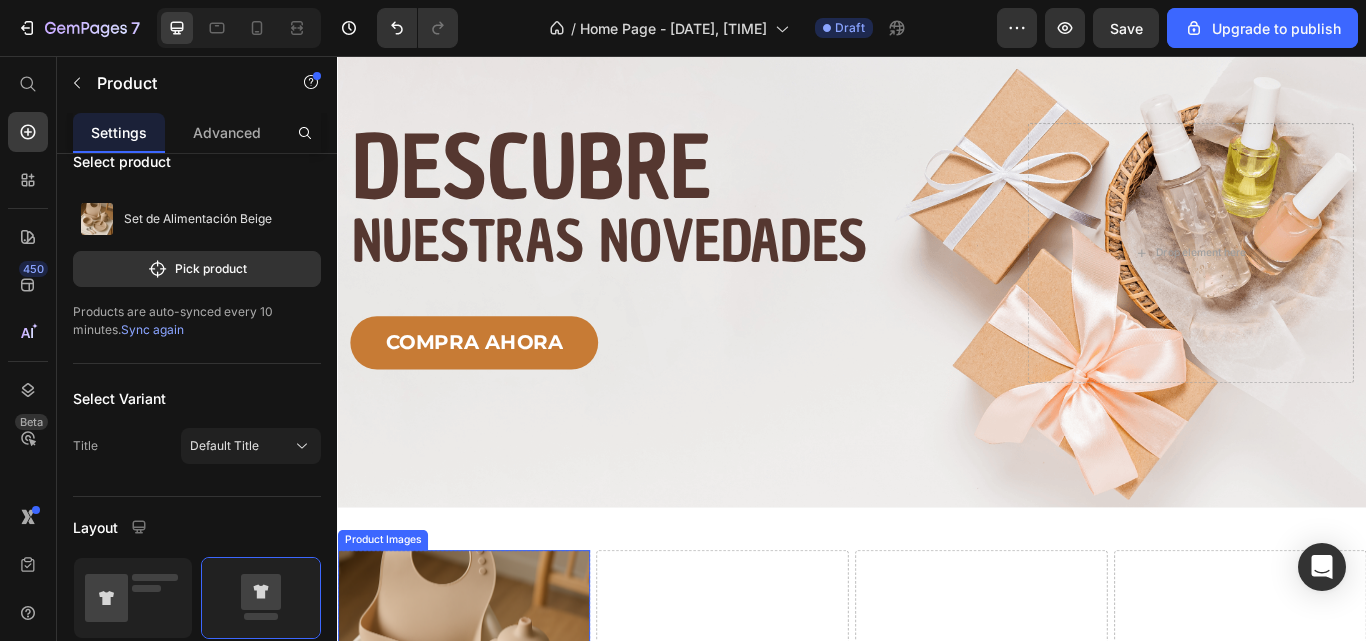 scroll, scrollTop: 0, scrollLeft: 0, axis: both 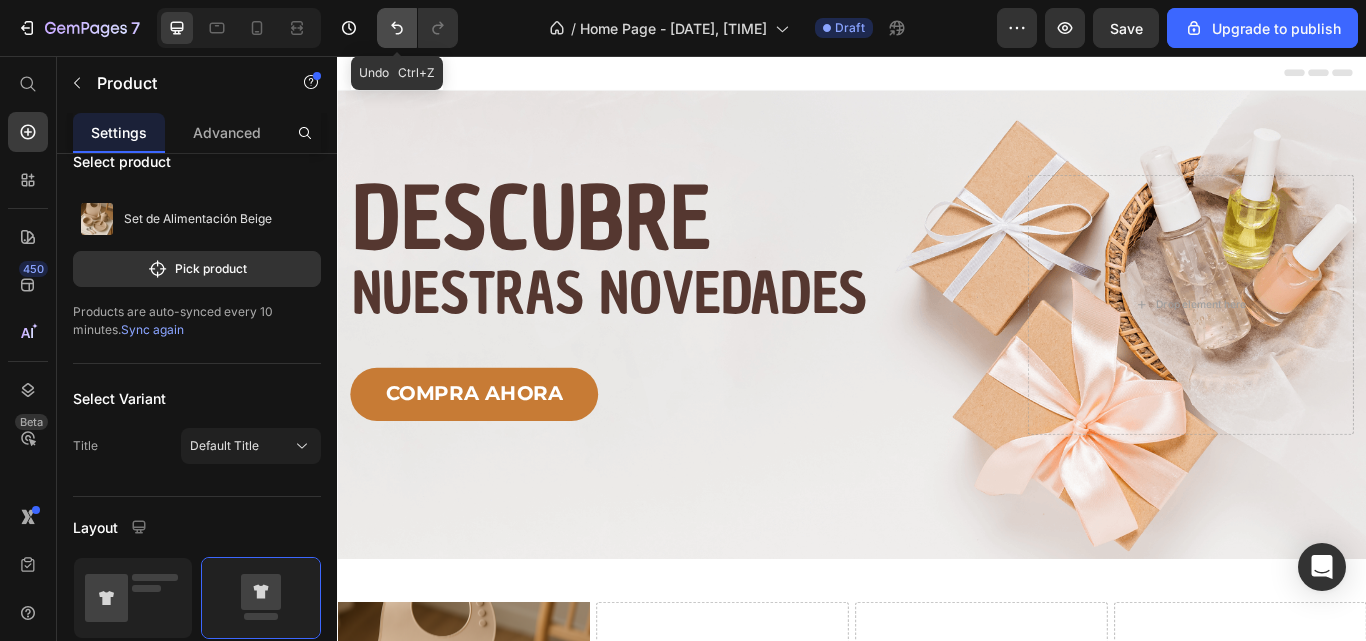 click 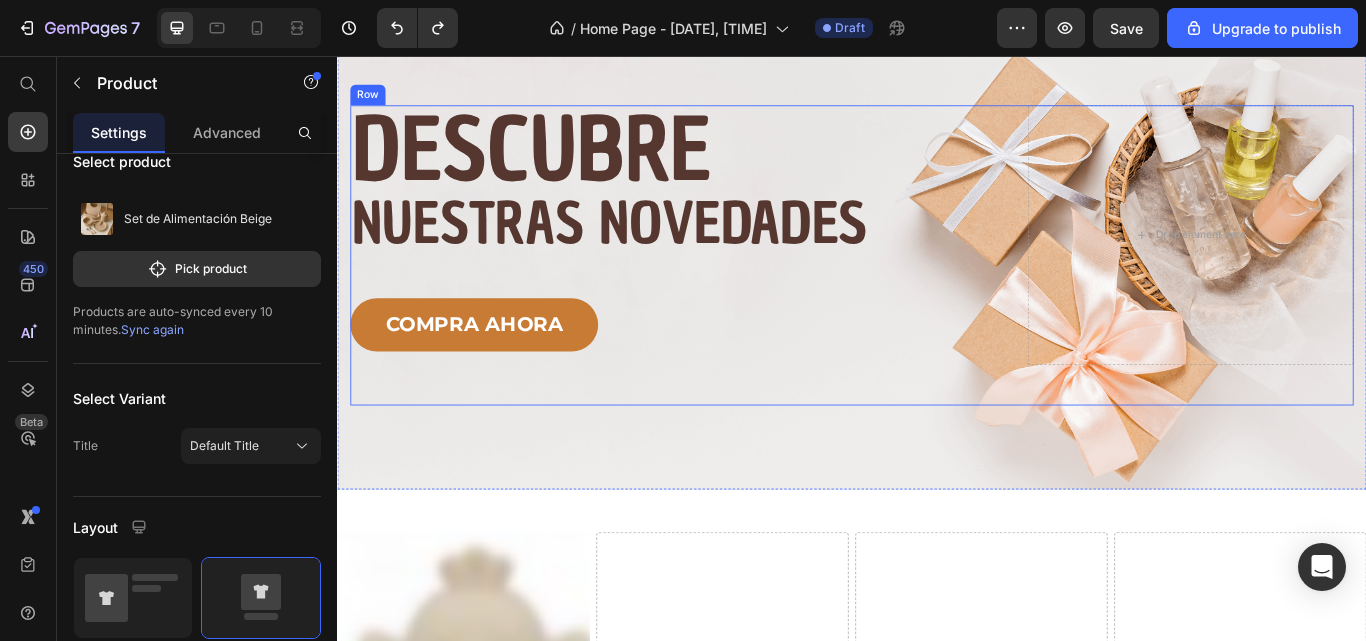 scroll, scrollTop: 88, scrollLeft: 0, axis: vertical 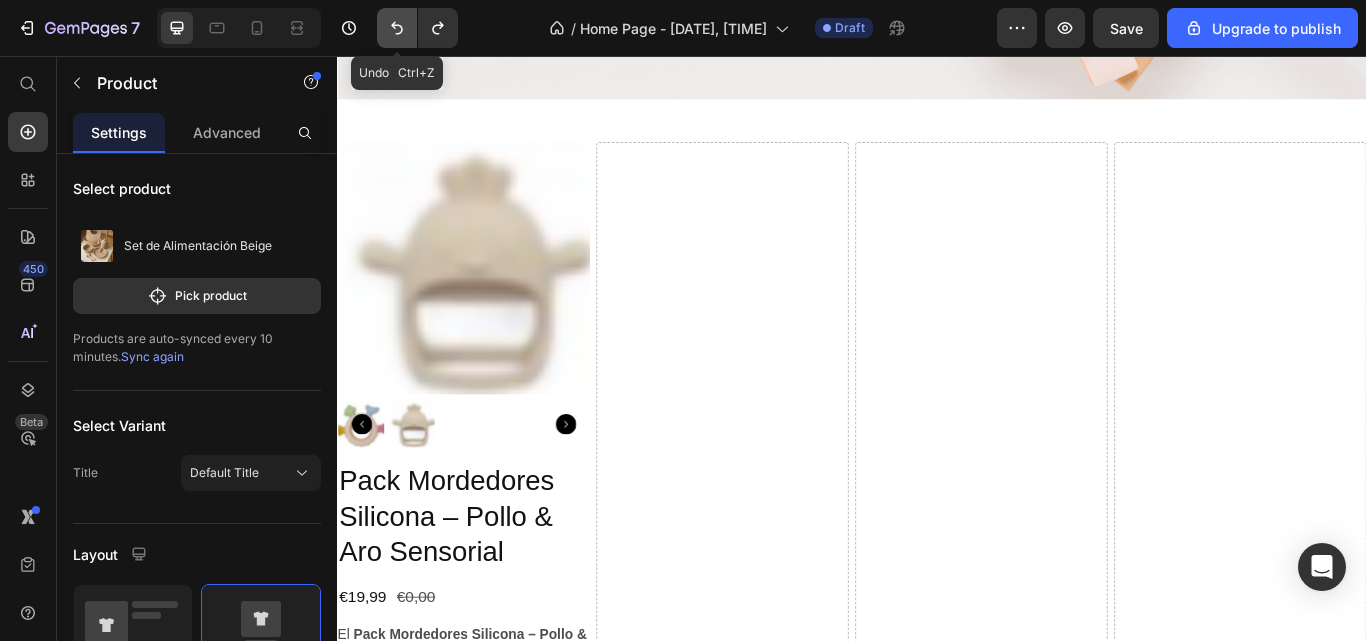 click 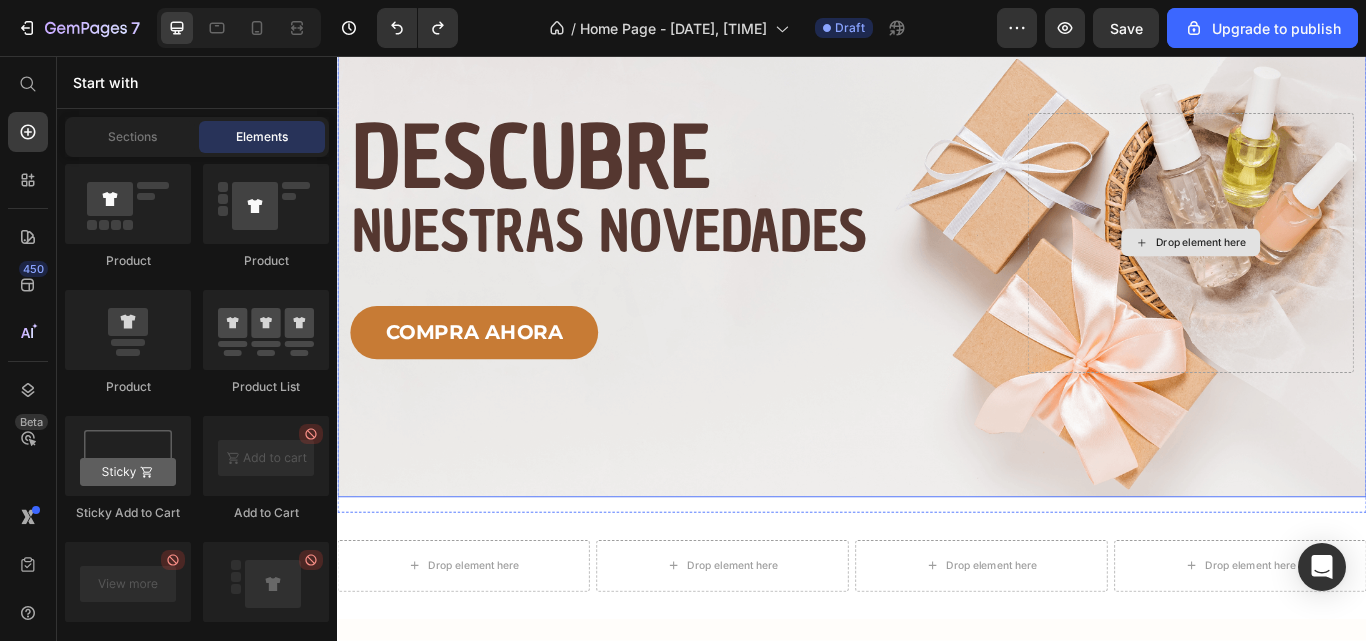 scroll, scrollTop: 0, scrollLeft: 0, axis: both 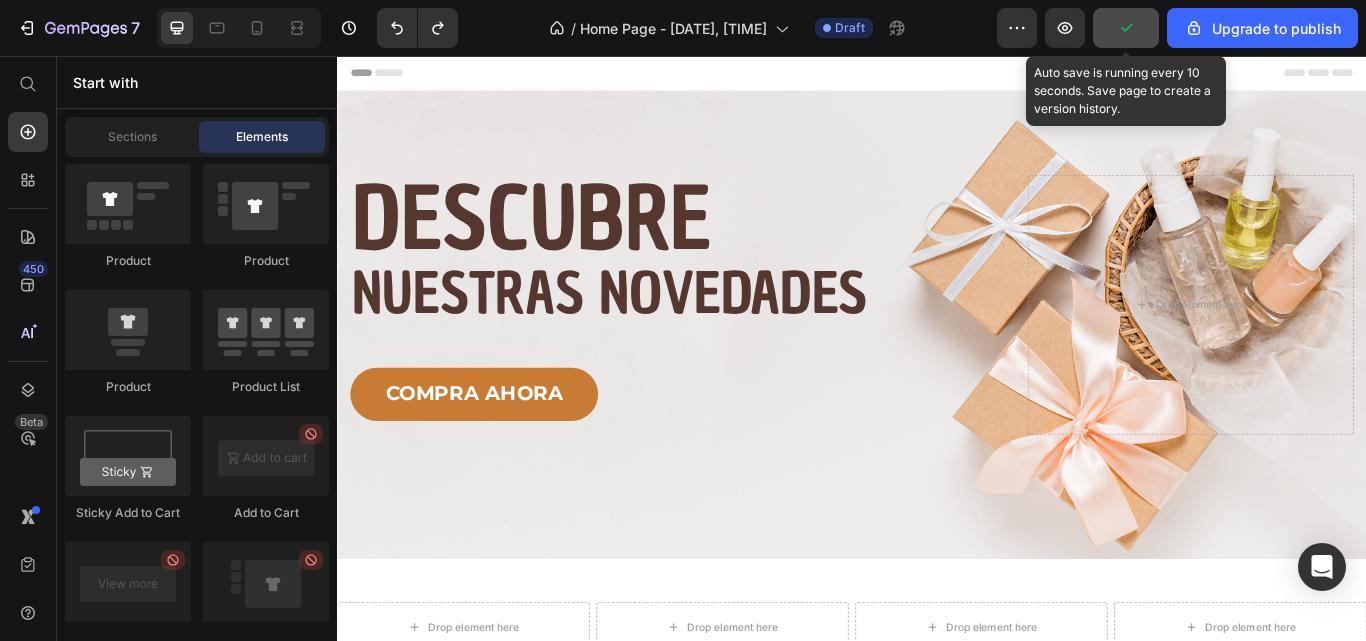 click 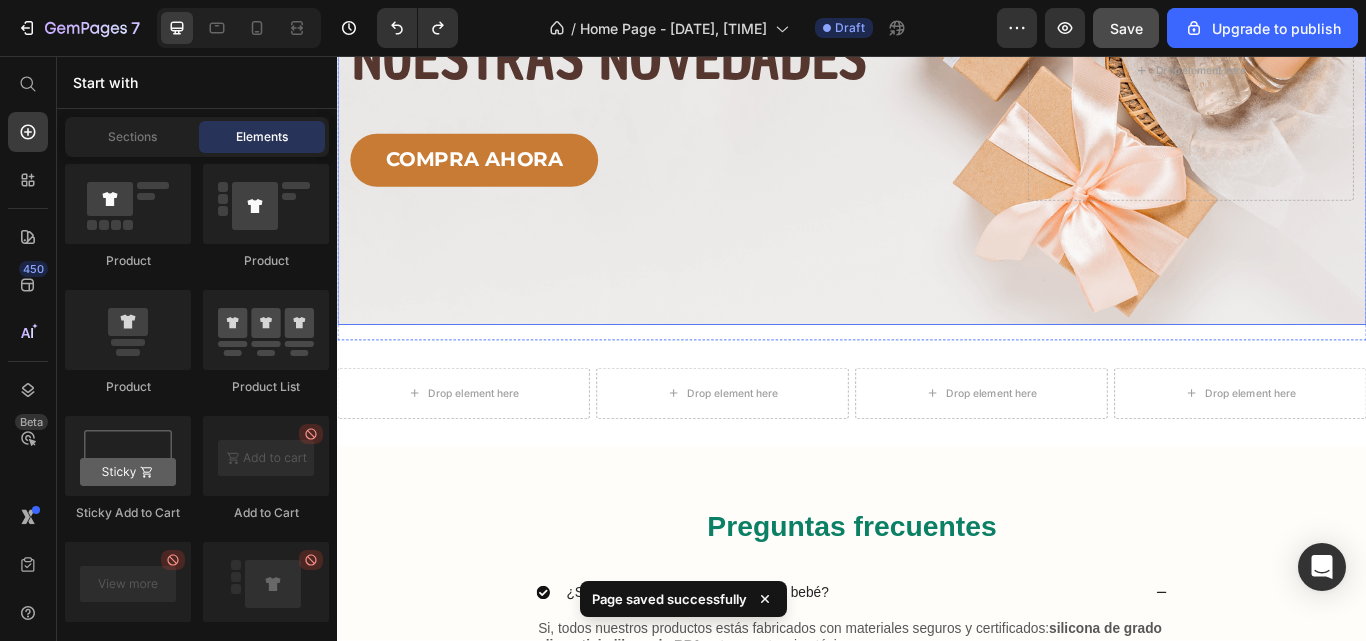 scroll, scrollTop: 281, scrollLeft: 0, axis: vertical 